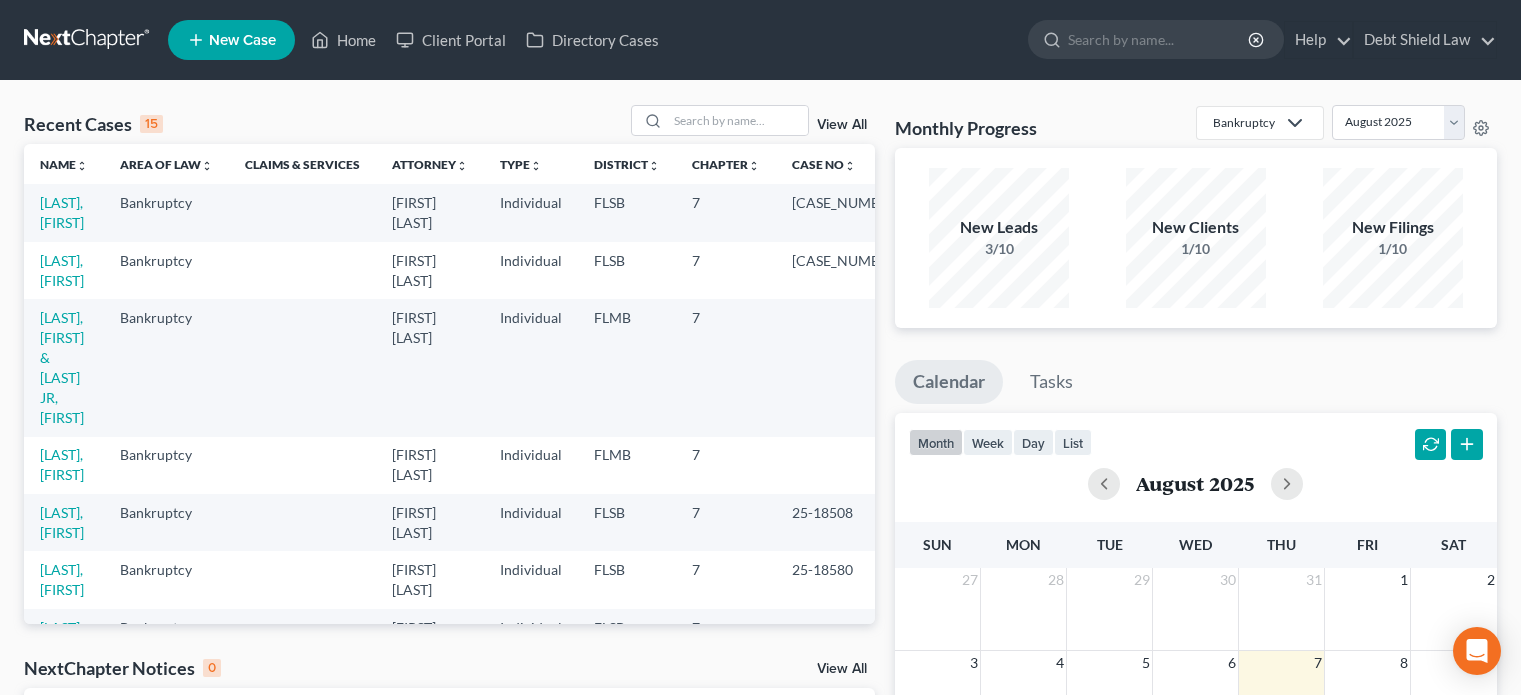 scroll, scrollTop: 0, scrollLeft: 0, axis: both 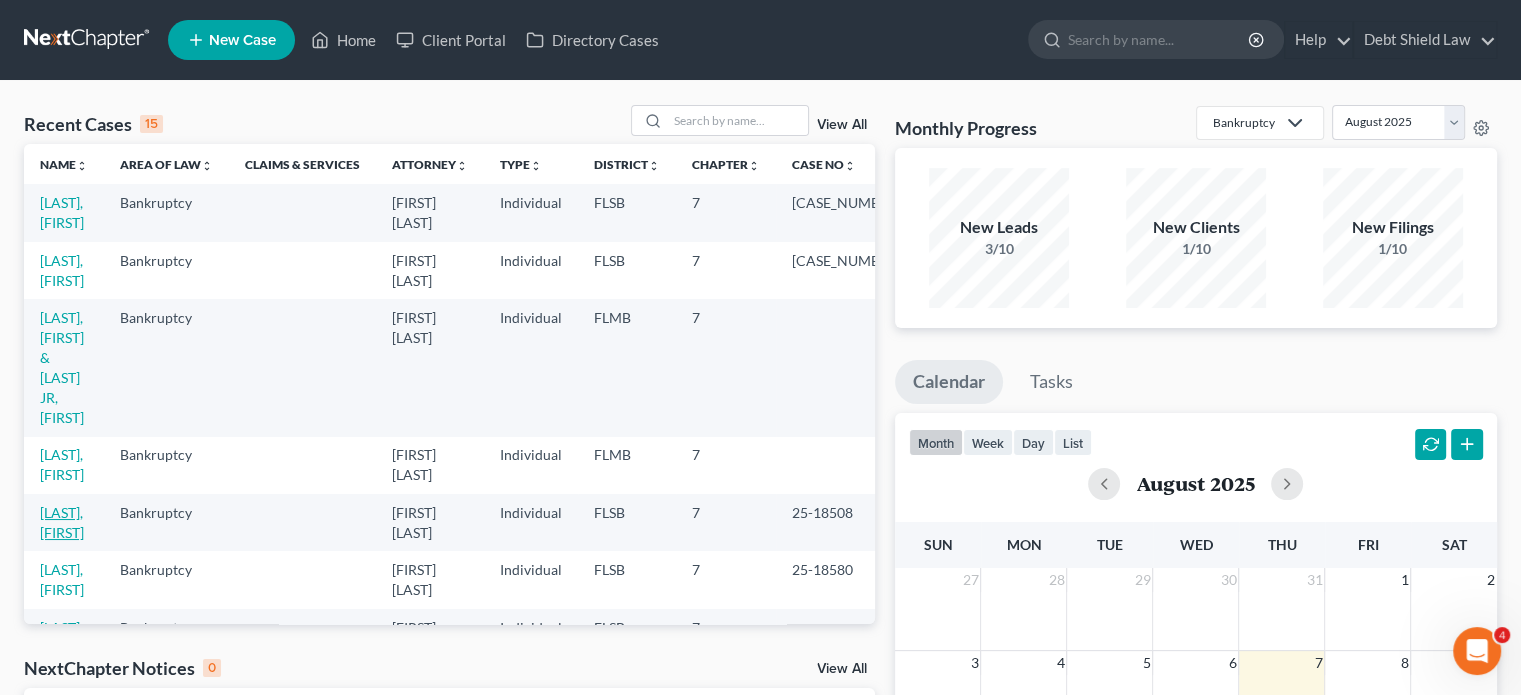 click on "[LAST], [FIRST]" at bounding box center (62, 522) 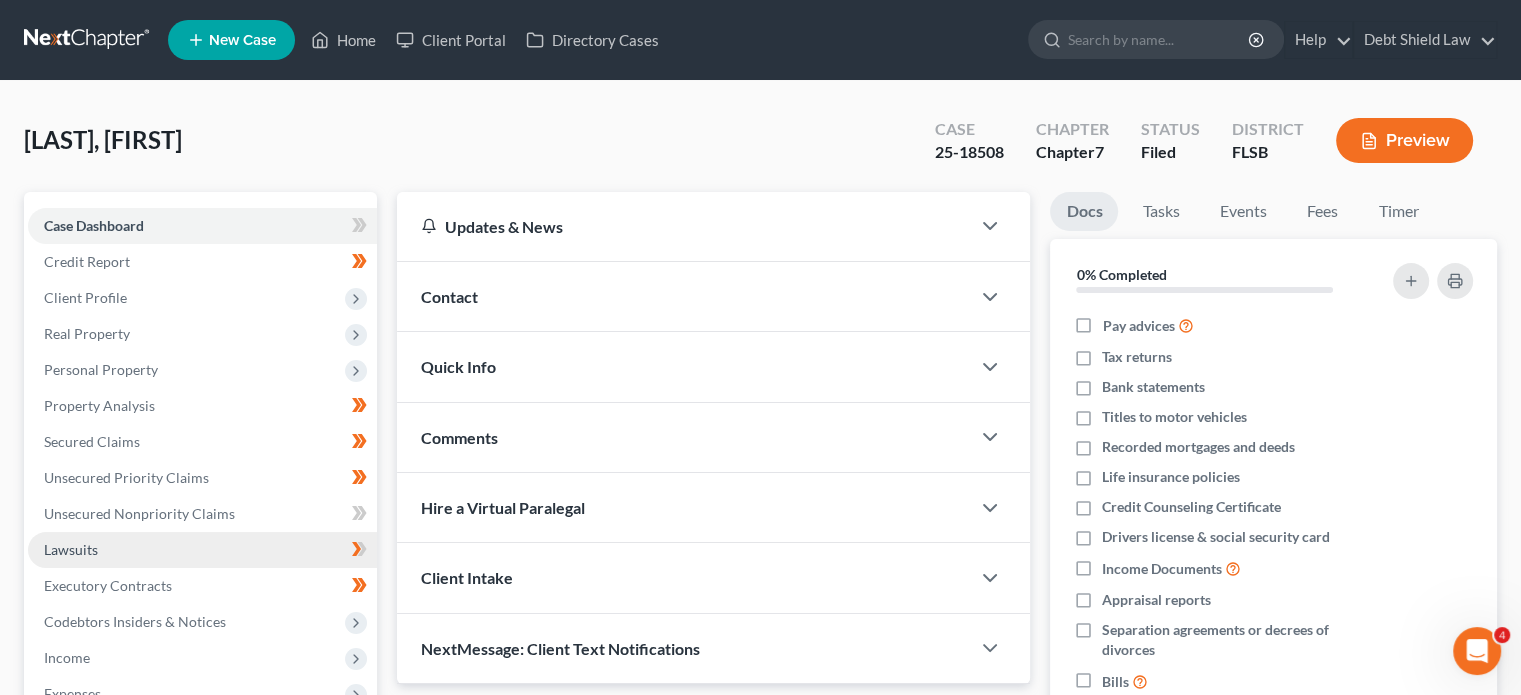 click on "Lawsuits" at bounding box center (202, 550) 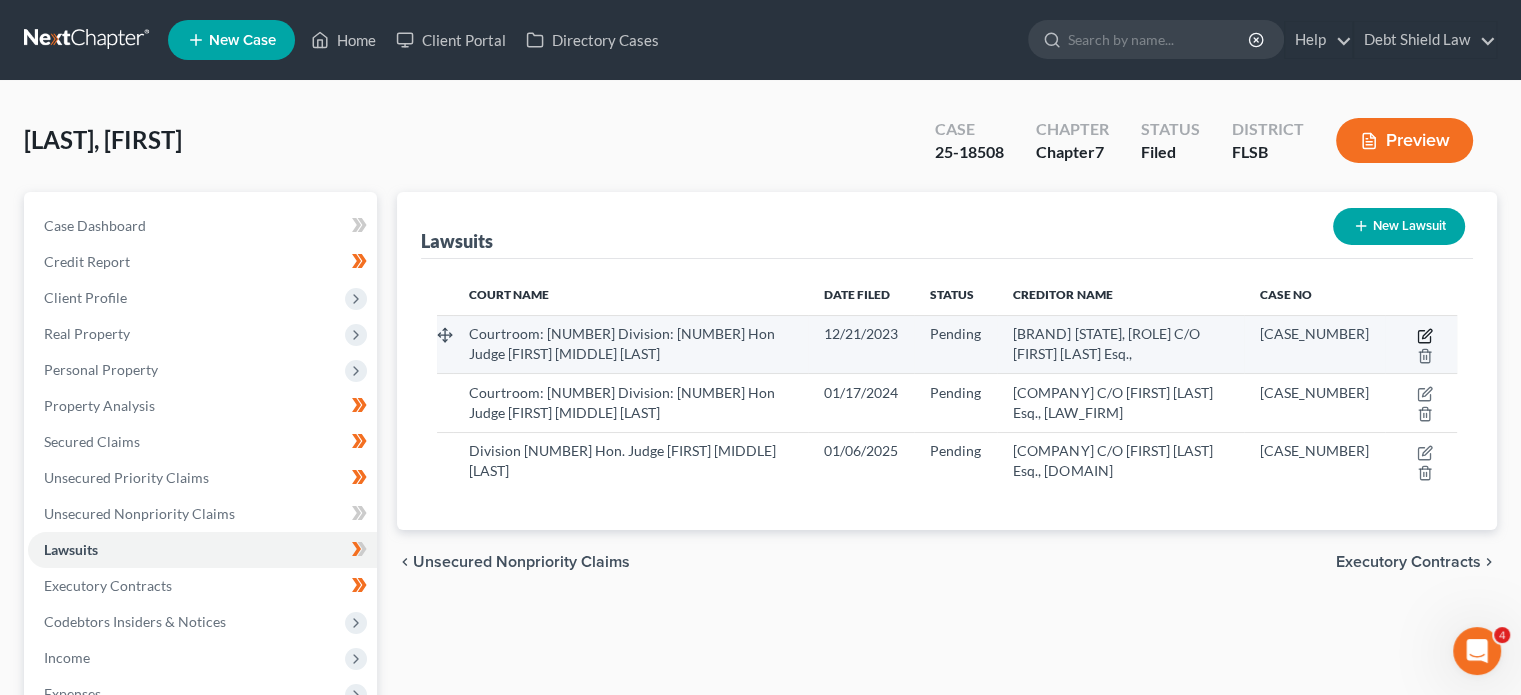 click 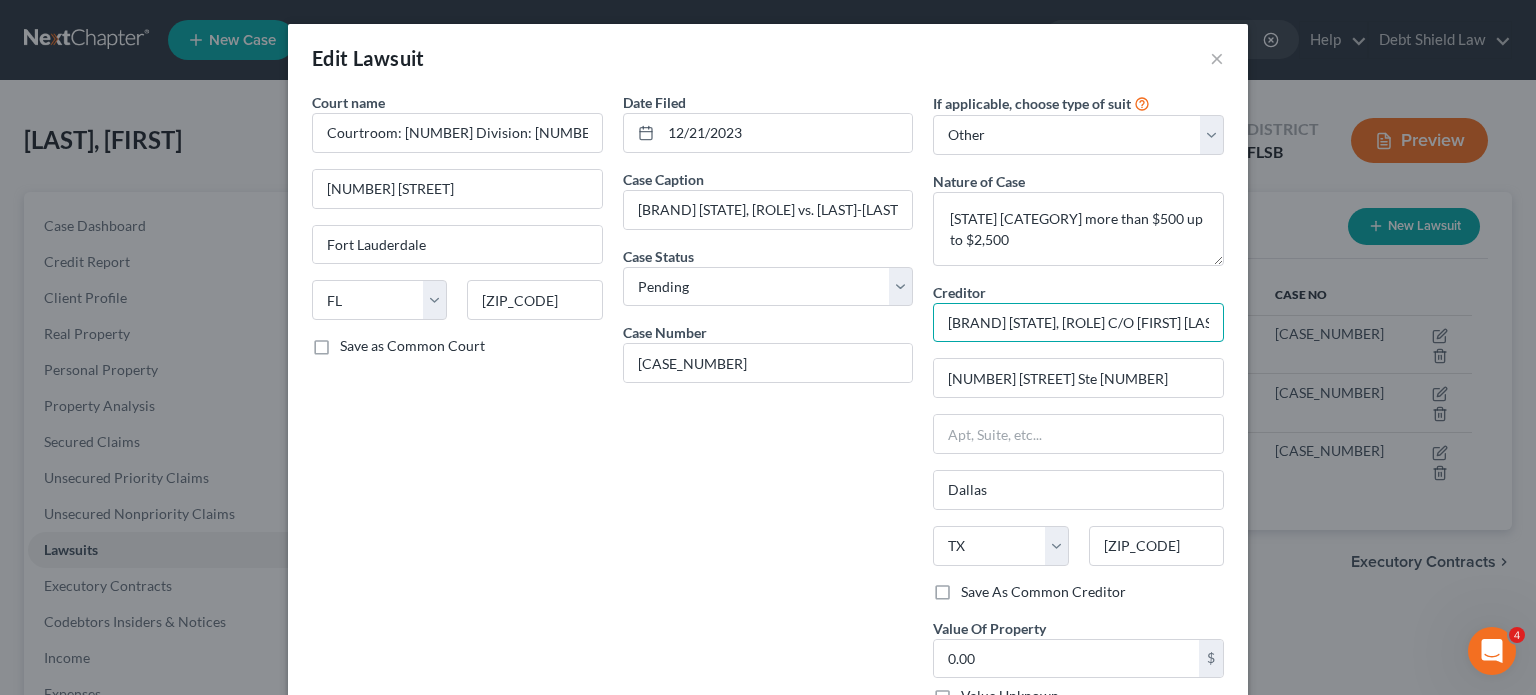 scroll, scrollTop: 0, scrollLeft: 33, axis: horizontal 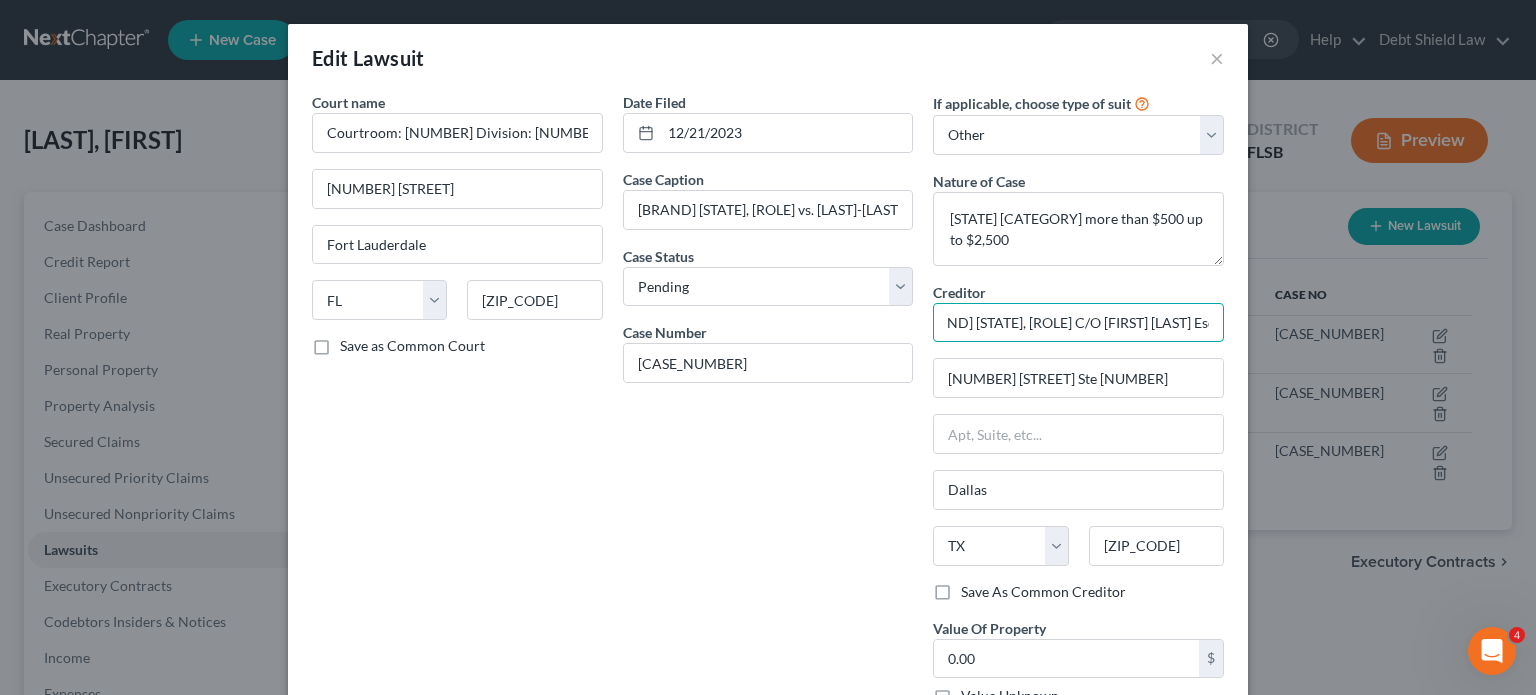 drag, startPoint x: 1080, startPoint y: 321, endPoint x: 1173, endPoint y: 322, distance: 93.00538 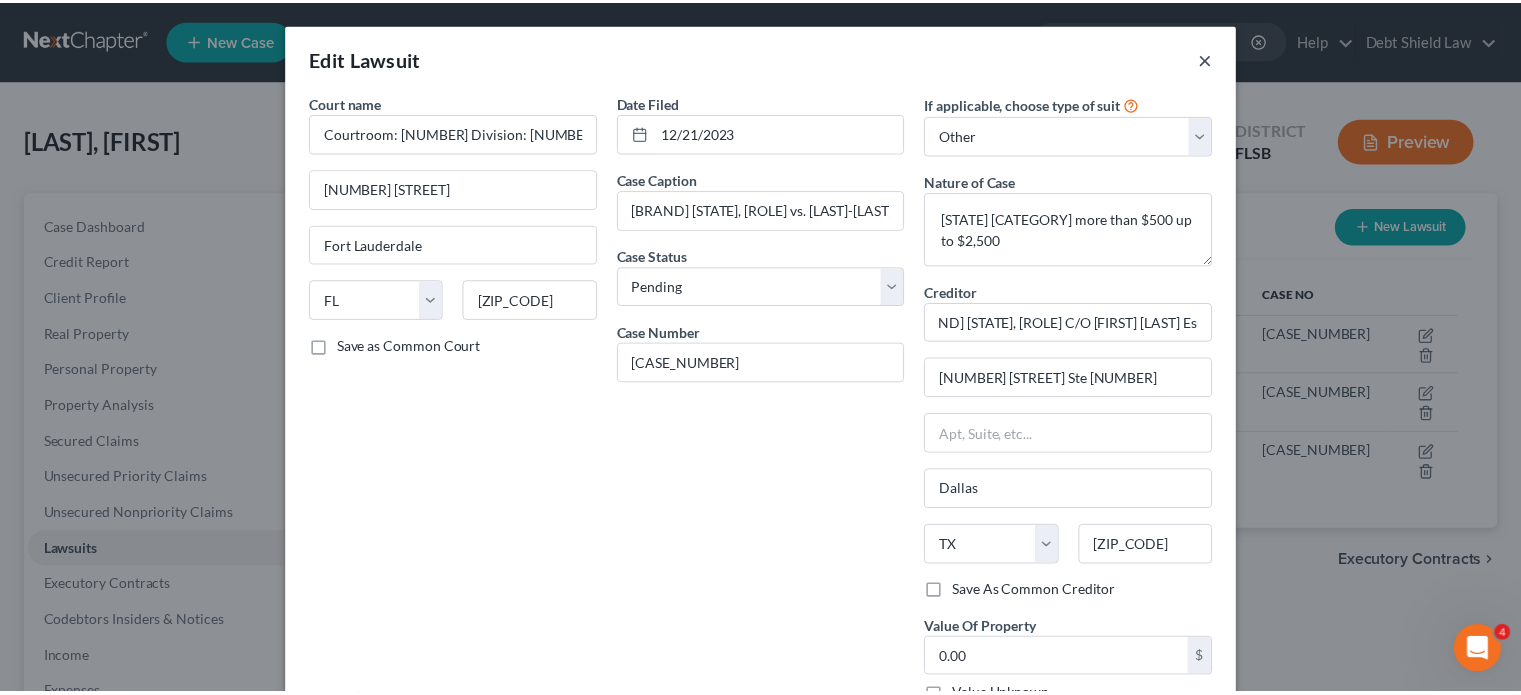 scroll, scrollTop: 0, scrollLeft: 0, axis: both 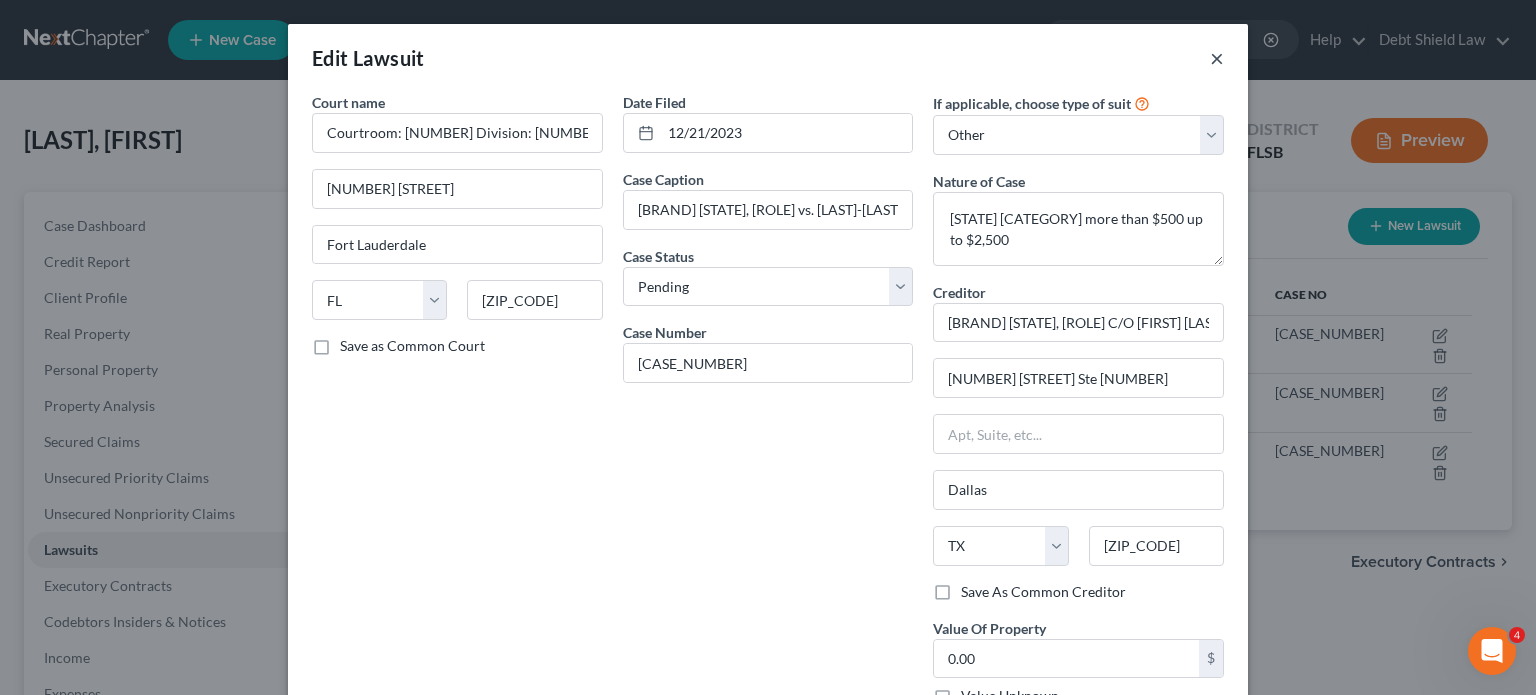 click on "×" at bounding box center (1217, 58) 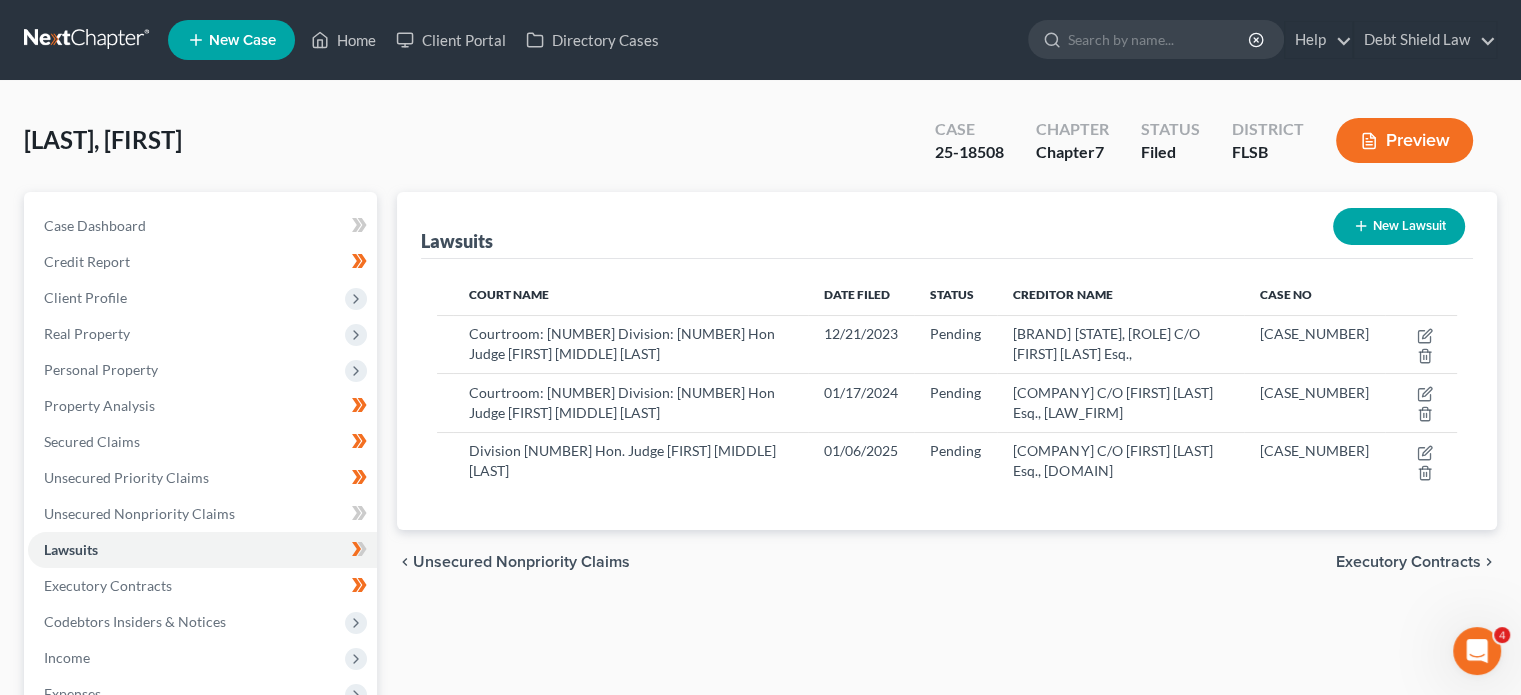 click at bounding box center [88, 40] 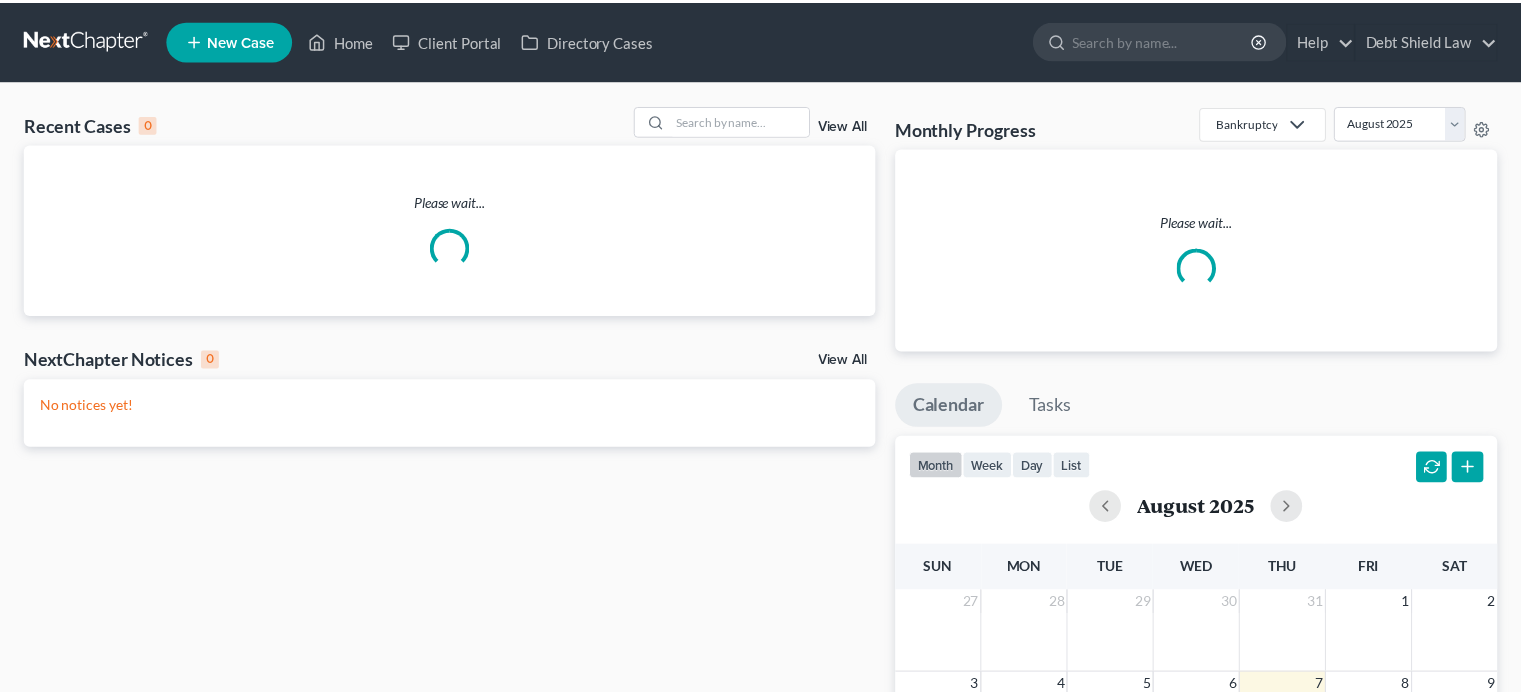 scroll, scrollTop: 0, scrollLeft: 0, axis: both 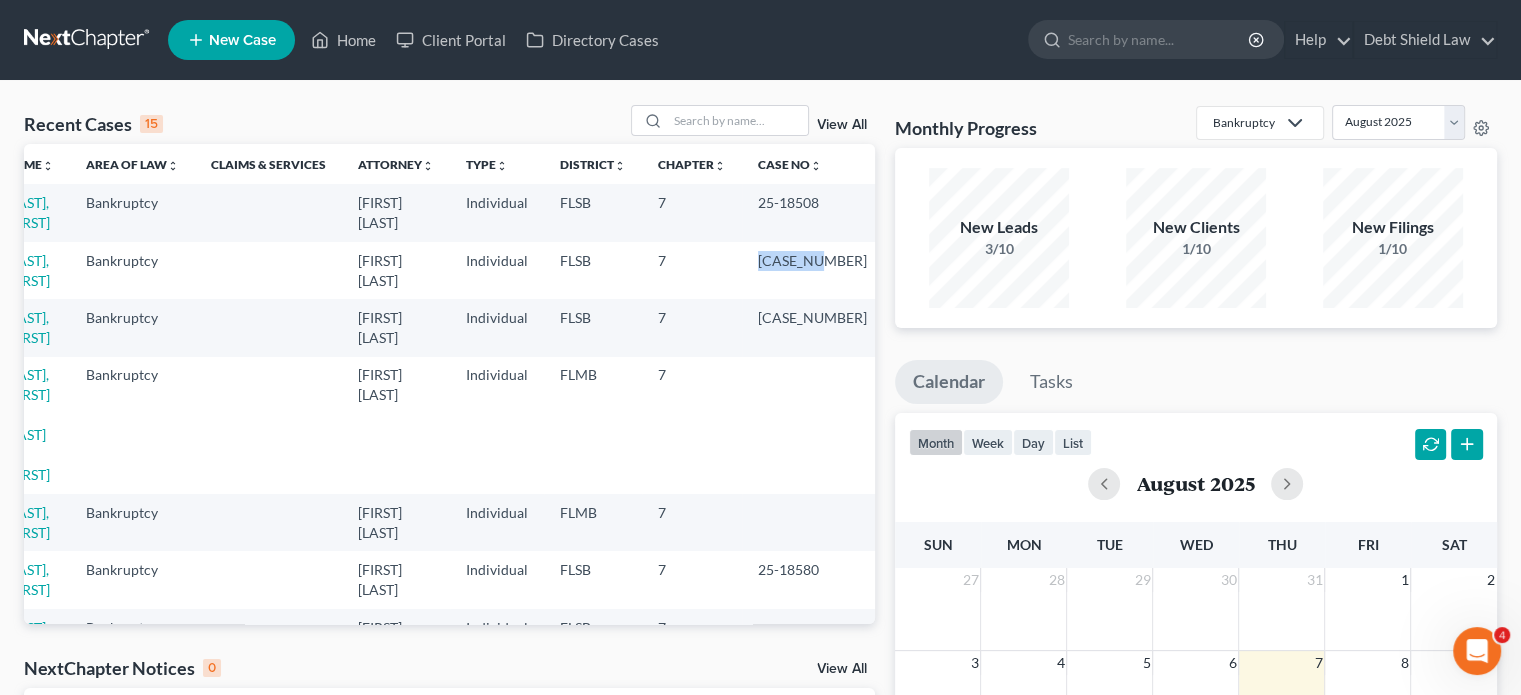 drag, startPoint x: 776, startPoint y: 257, endPoint x: 842, endPoint y: 265, distance: 66.48308 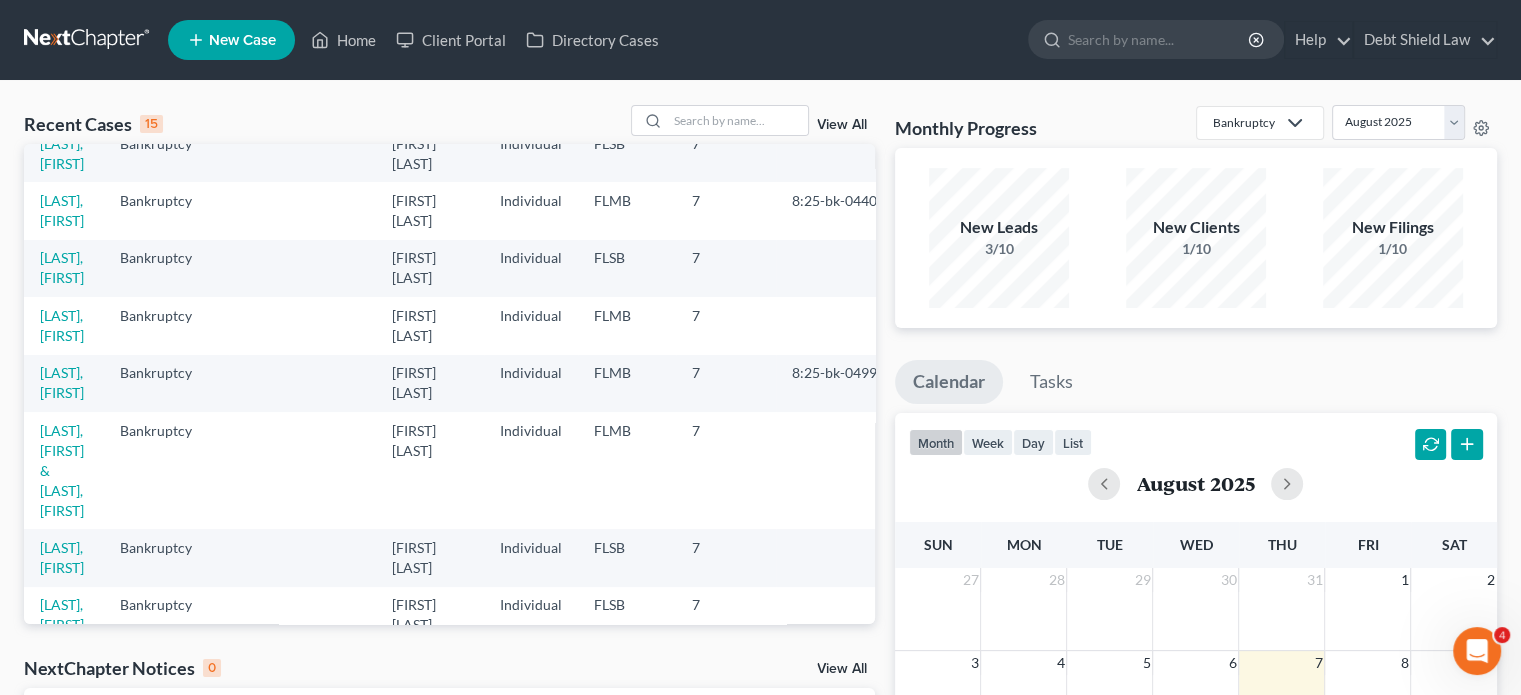 scroll, scrollTop: 512, scrollLeft: 0, axis: vertical 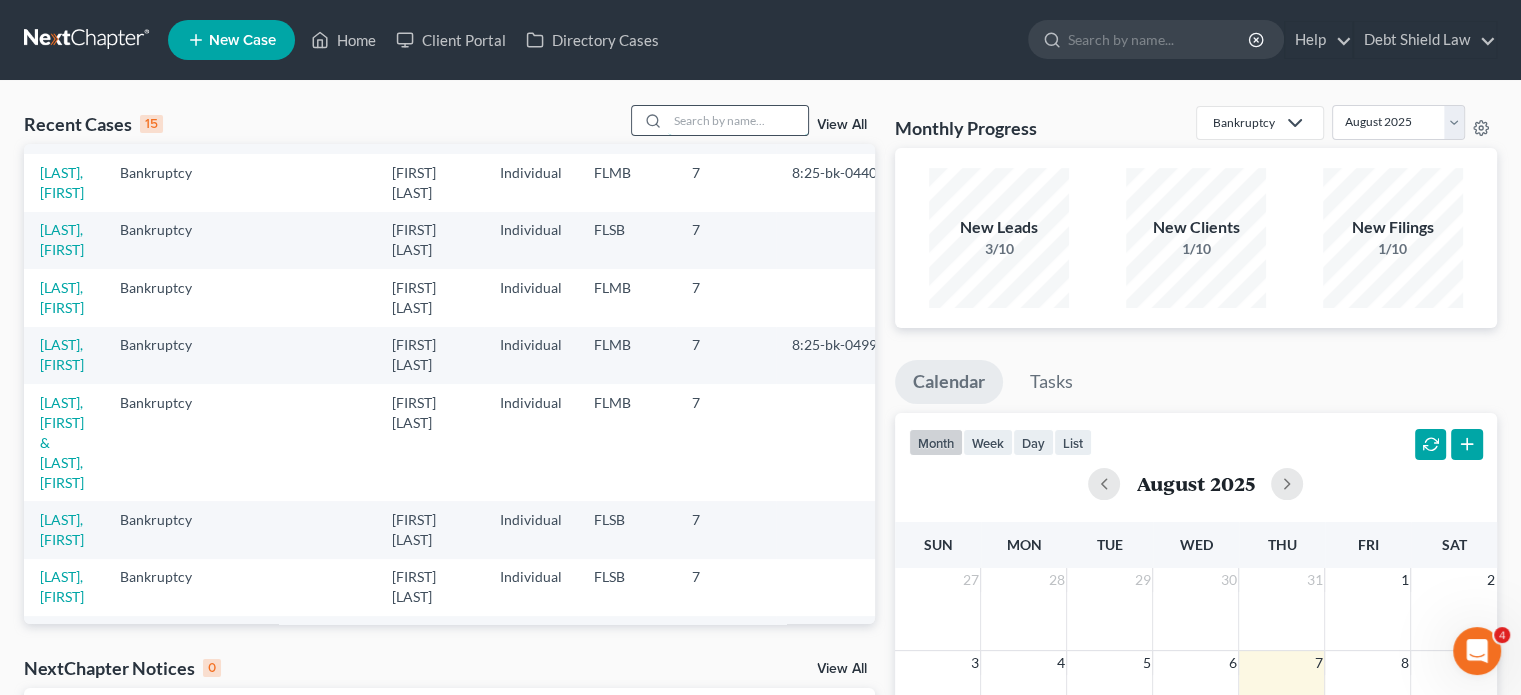 click at bounding box center [738, 120] 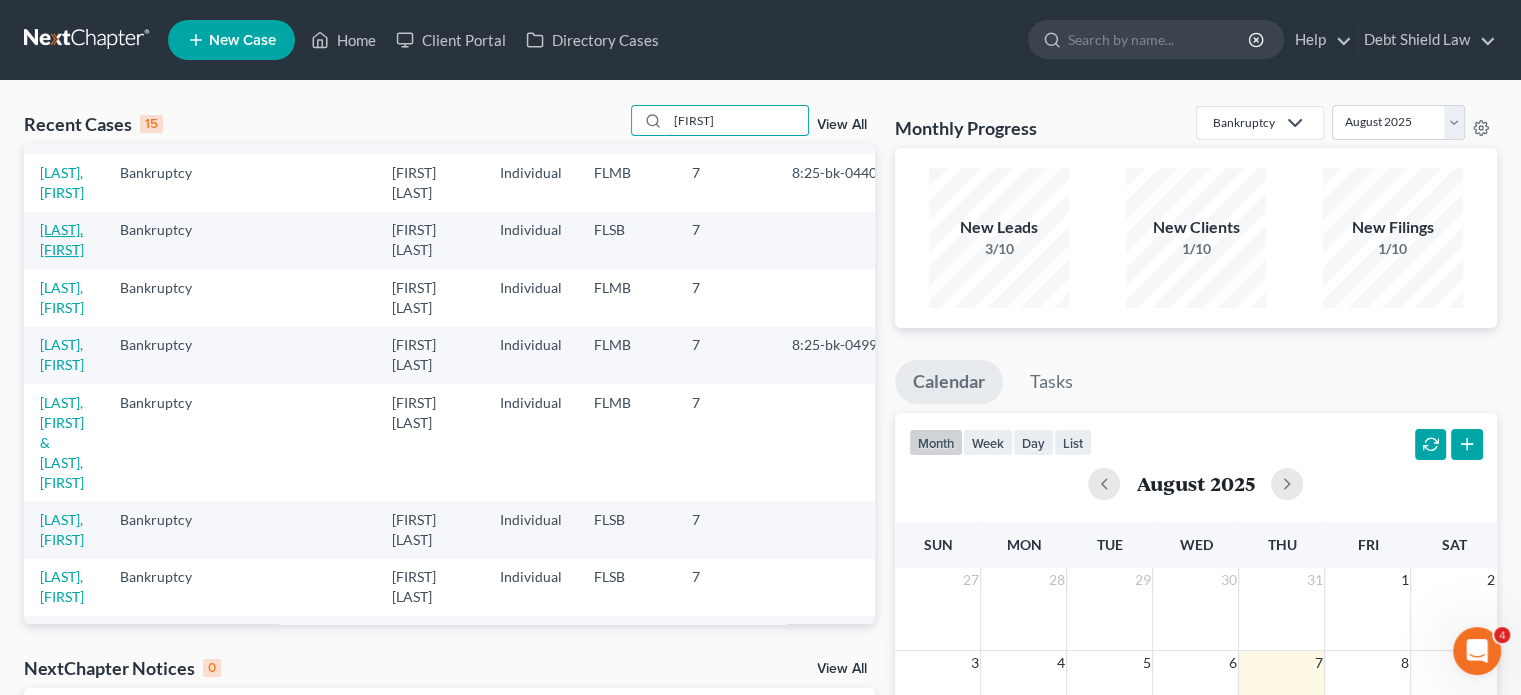 scroll, scrollTop: 0, scrollLeft: 0, axis: both 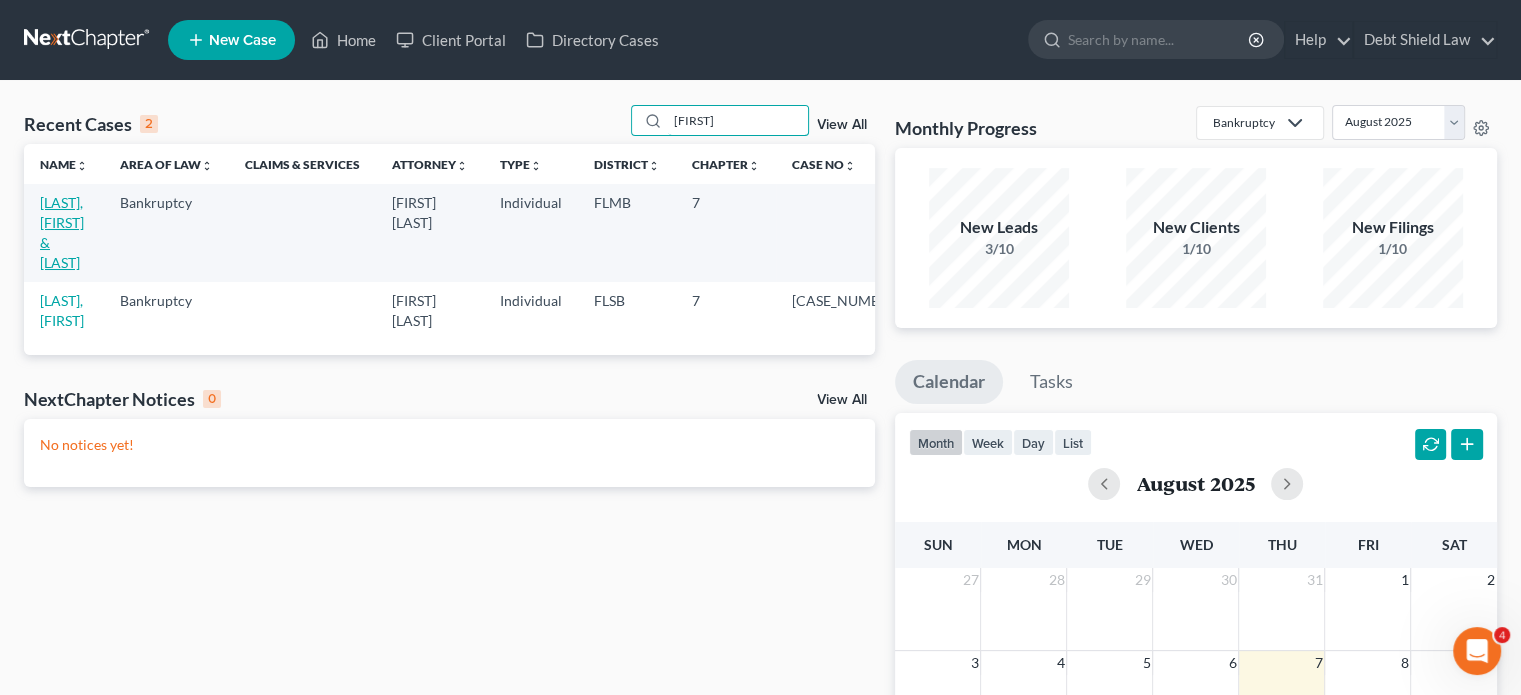 type on "[FIRST]" 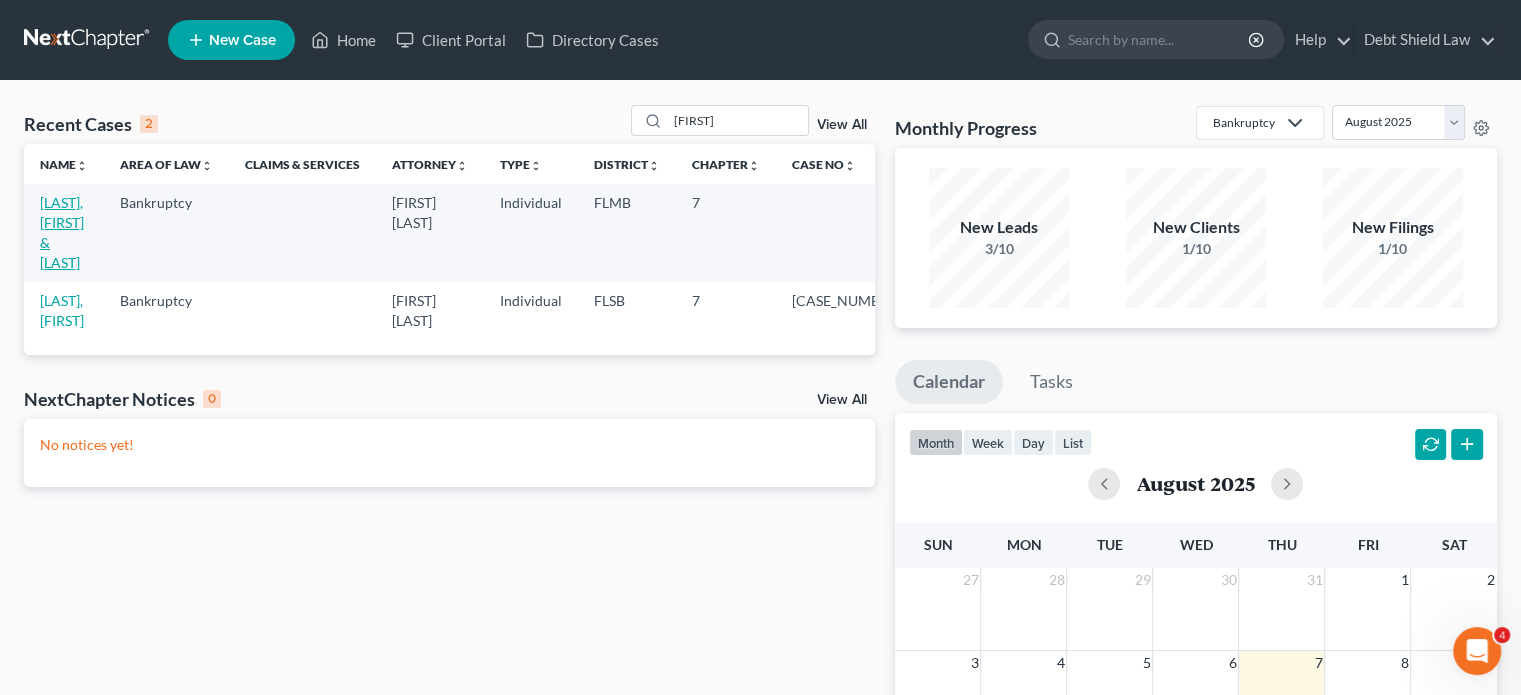 click on "[LAST], [FIRST] & [LAST]" at bounding box center (62, 232) 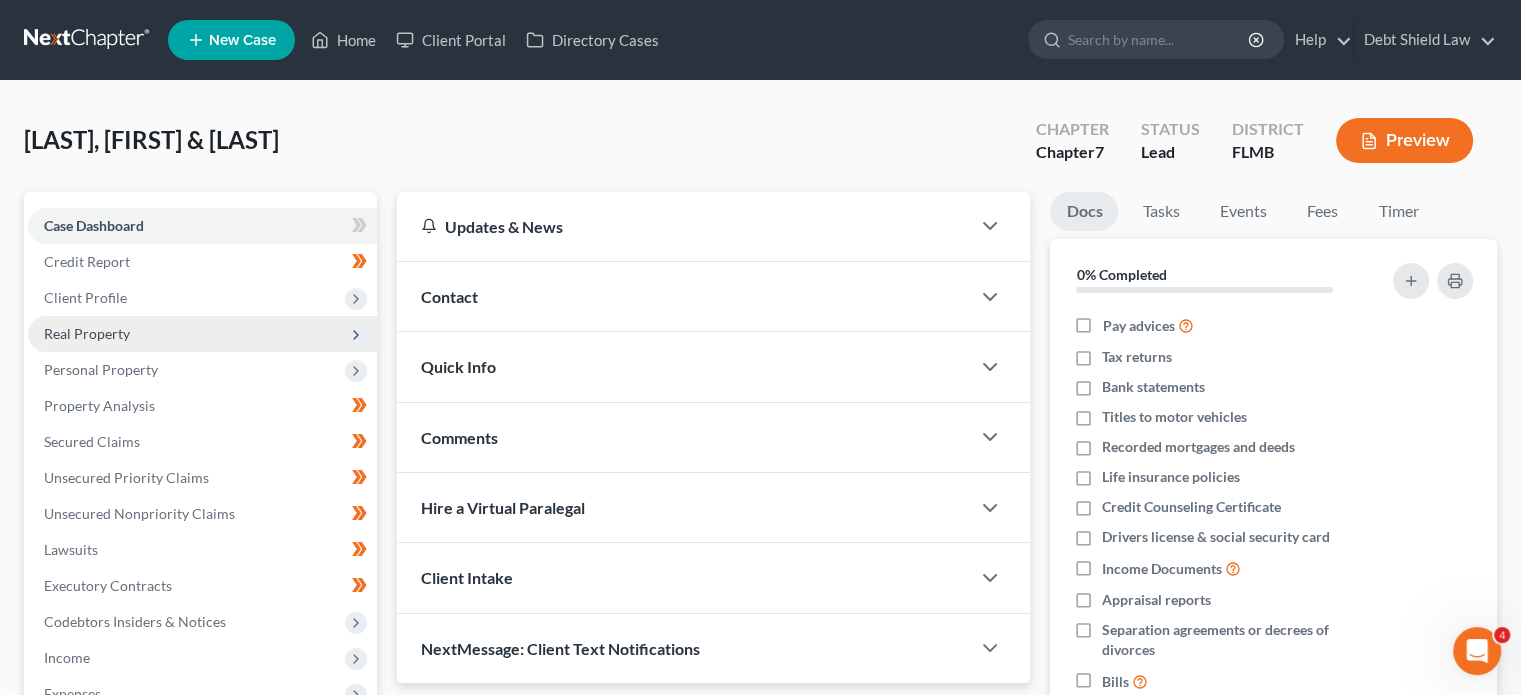click on "Real Property" at bounding box center (202, 334) 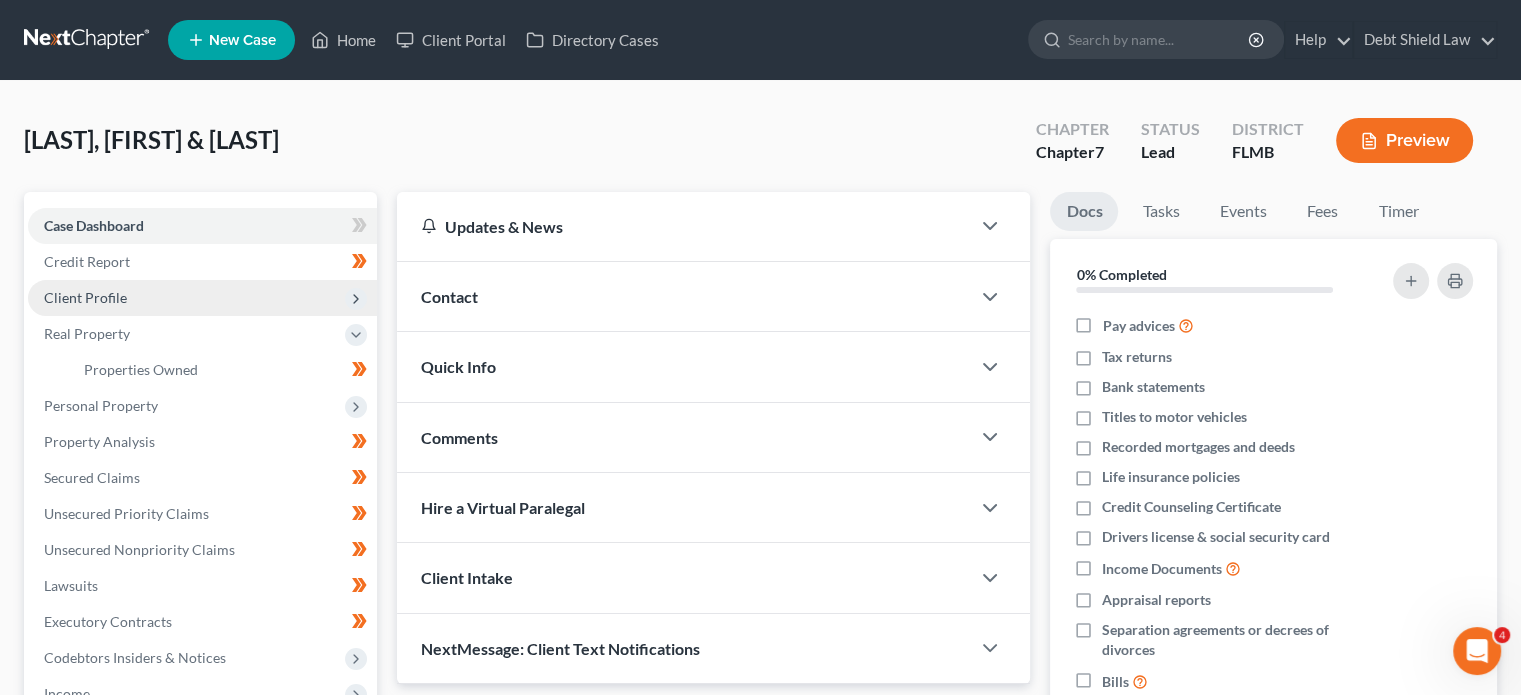 click on "Client Profile" at bounding box center (202, 298) 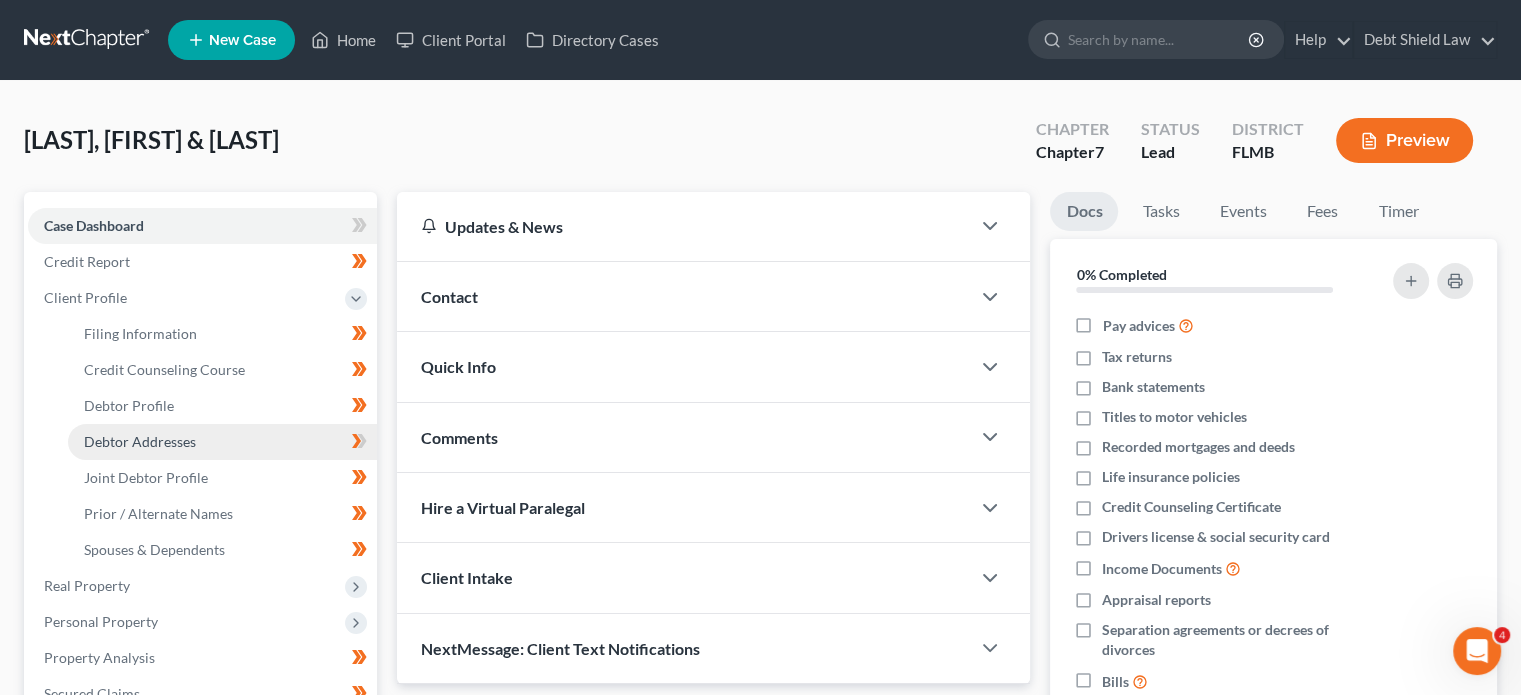 click on "Debtor Addresses" at bounding box center (222, 442) 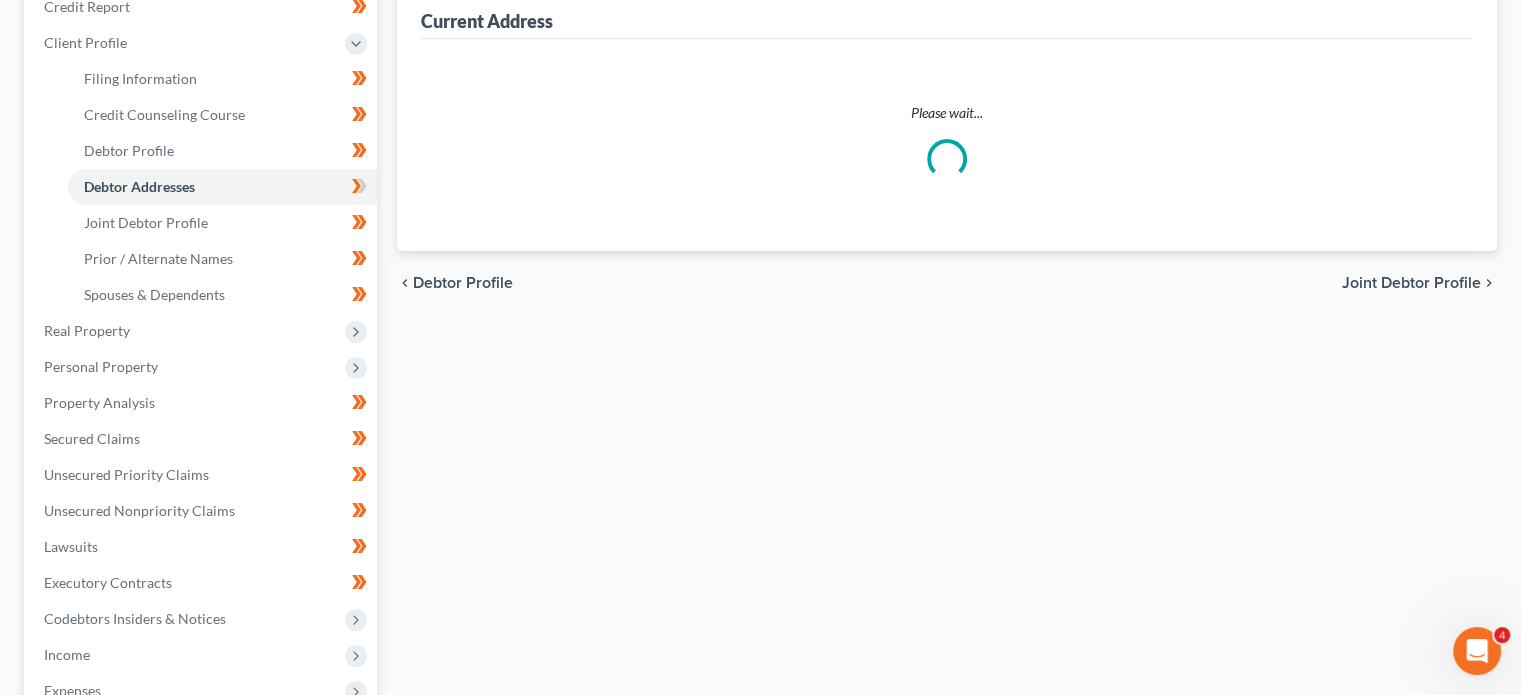 scroll, scrollTop: 256, scrollLeft: 0, axis: vertical 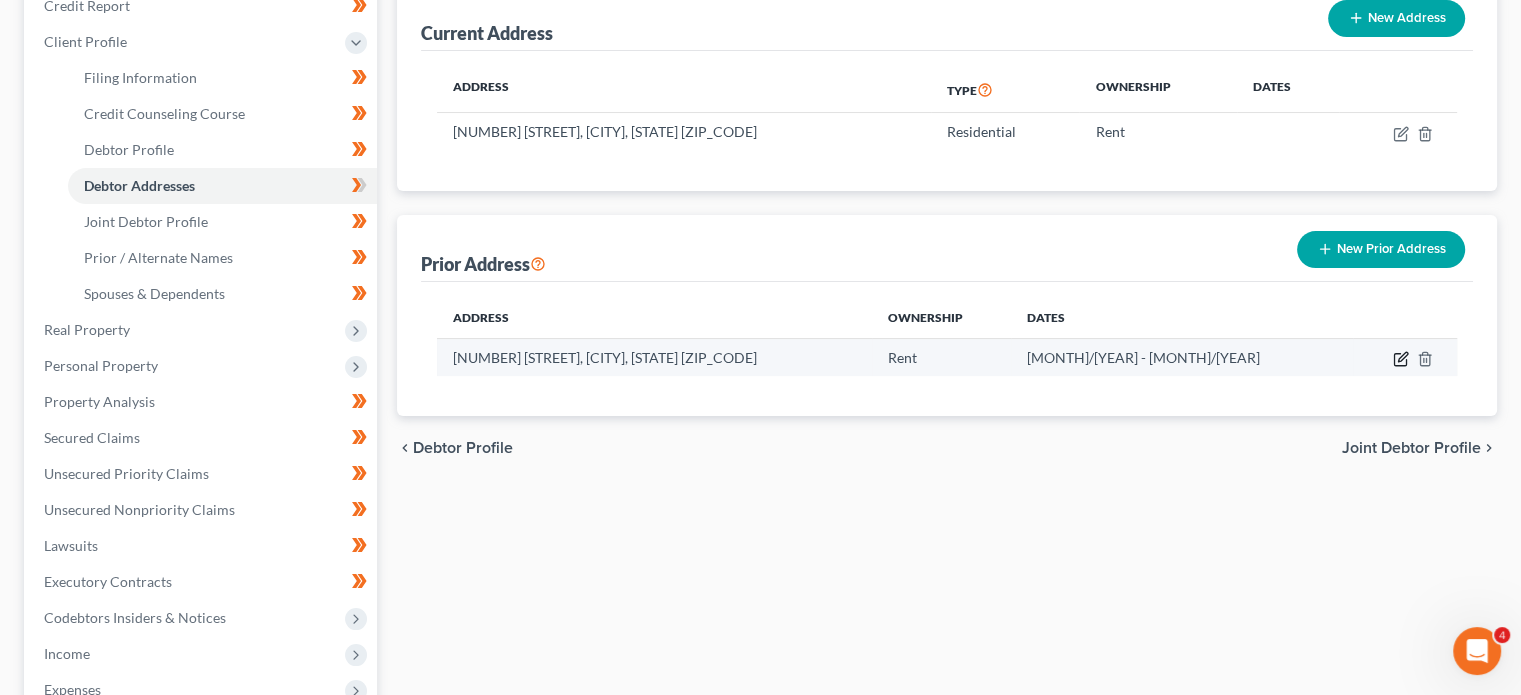 click 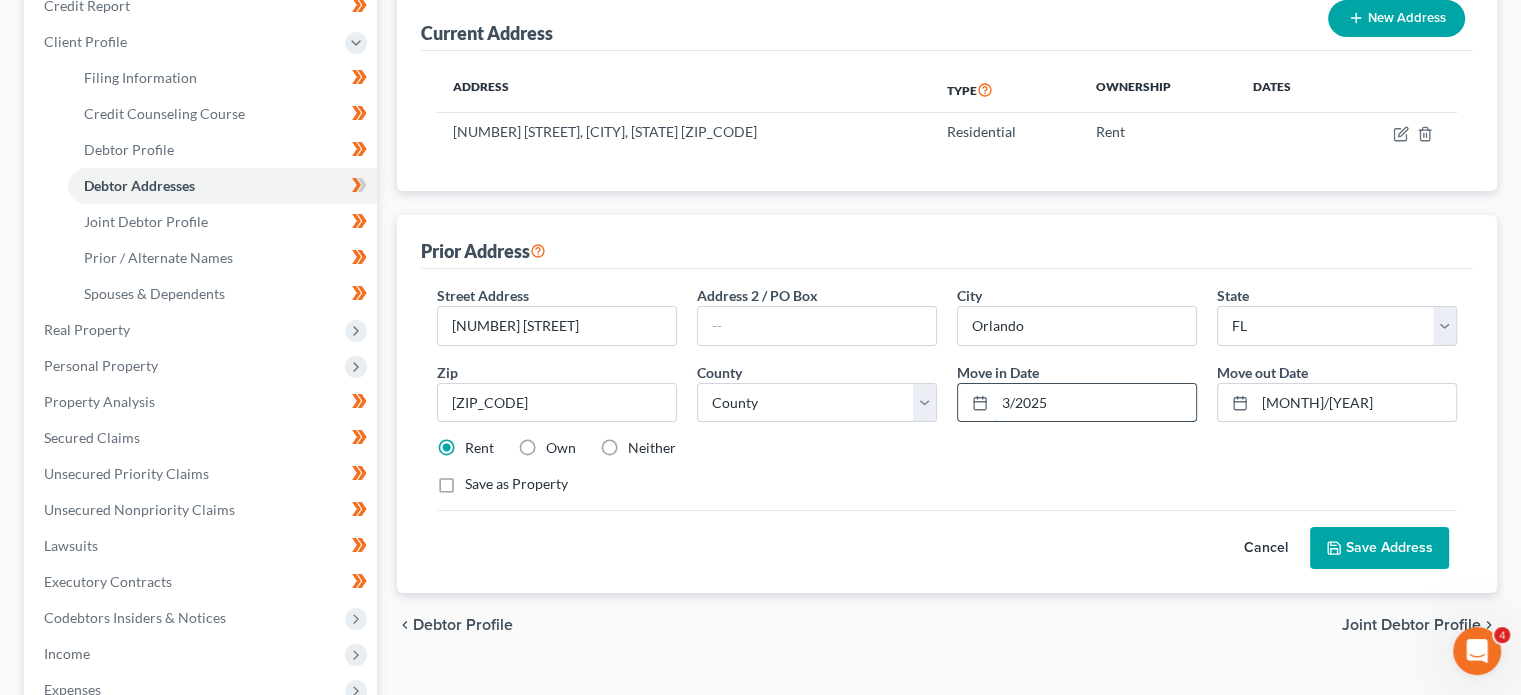 click on "3/2025" at bounding box center (1095, 403) 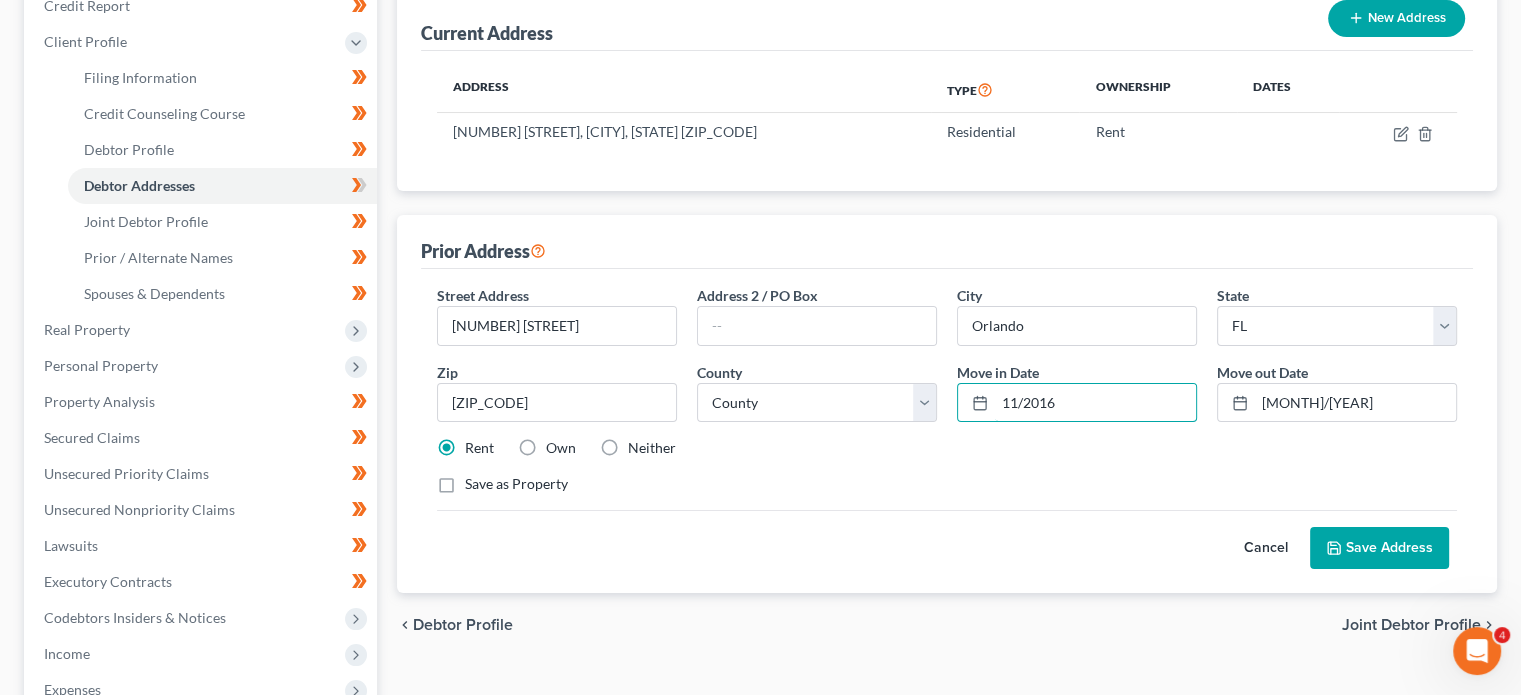 type on "11/2016" 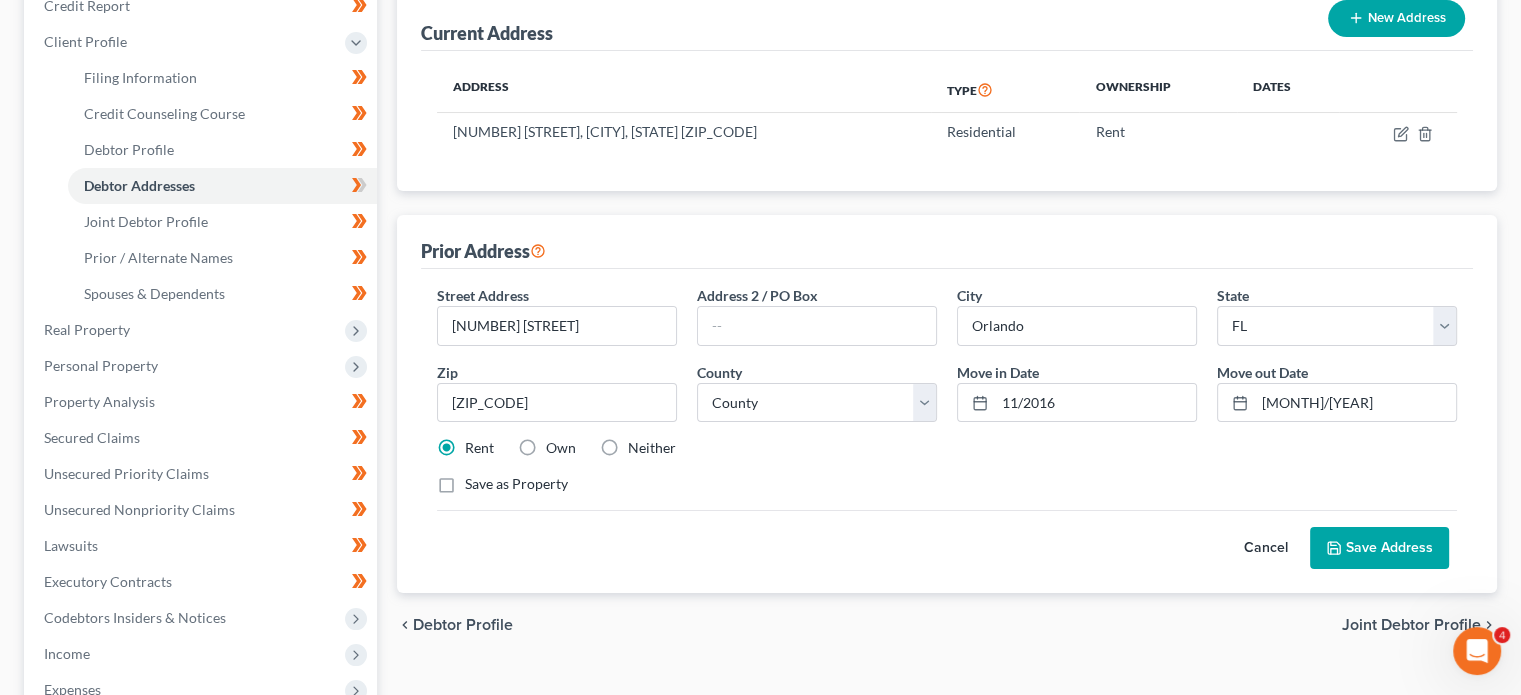 click on "Save Address" at bounding box center [1379, 548] 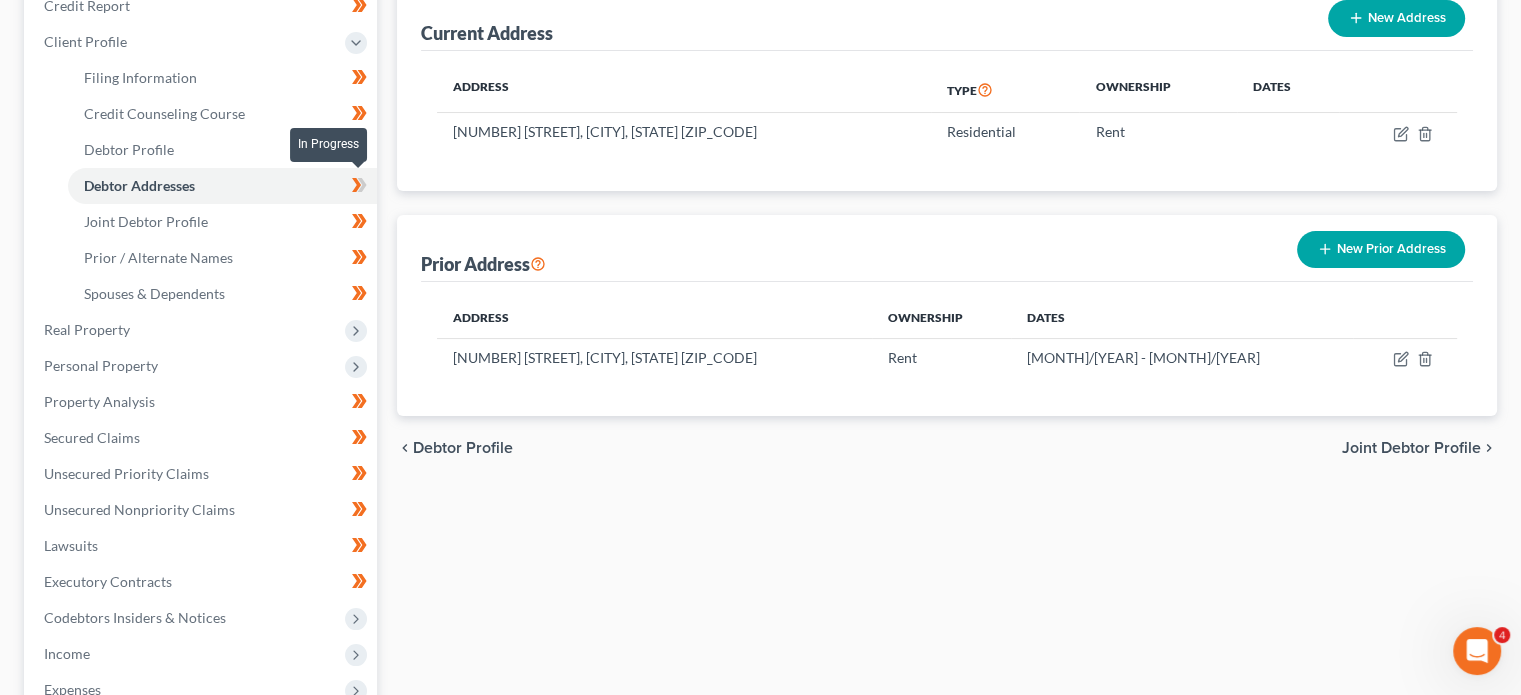 click 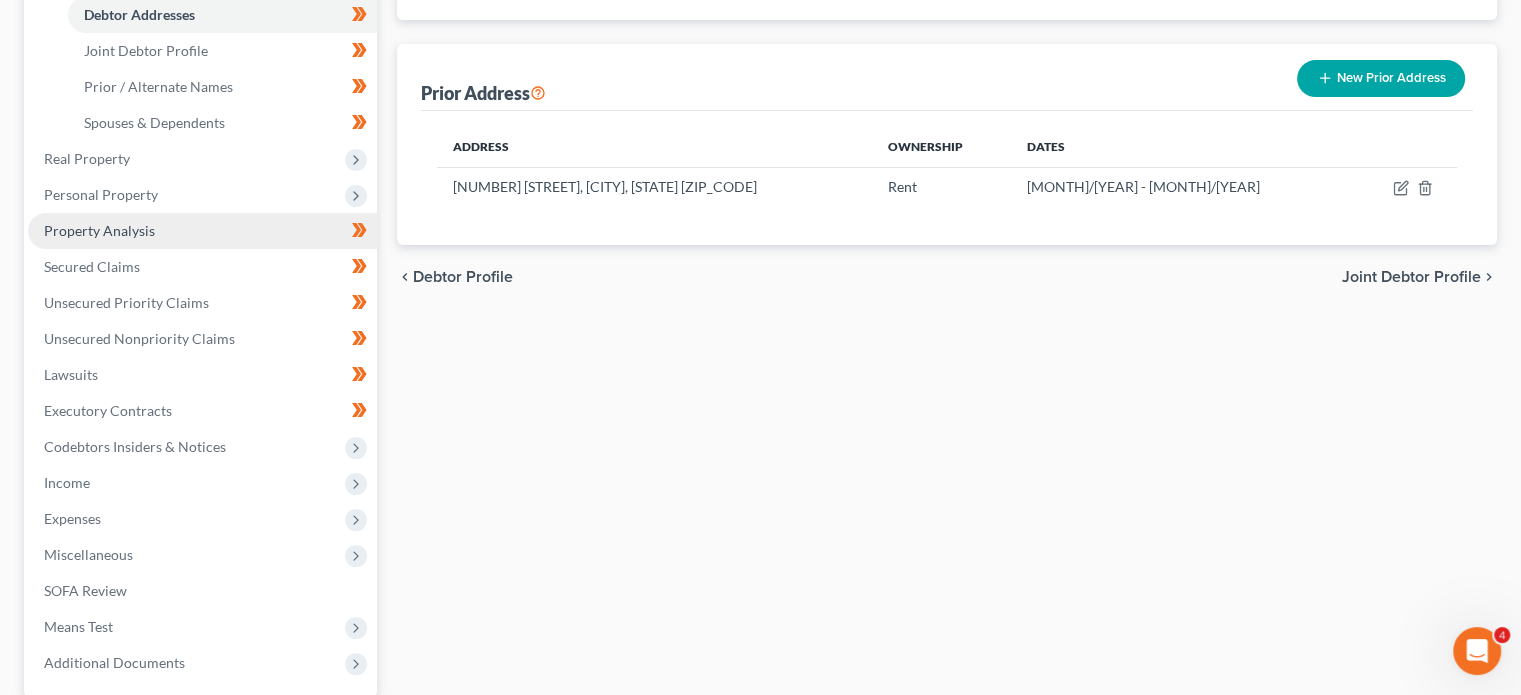 scroll, scrollTop: 428, scrollLeft: 0, axis: vertical 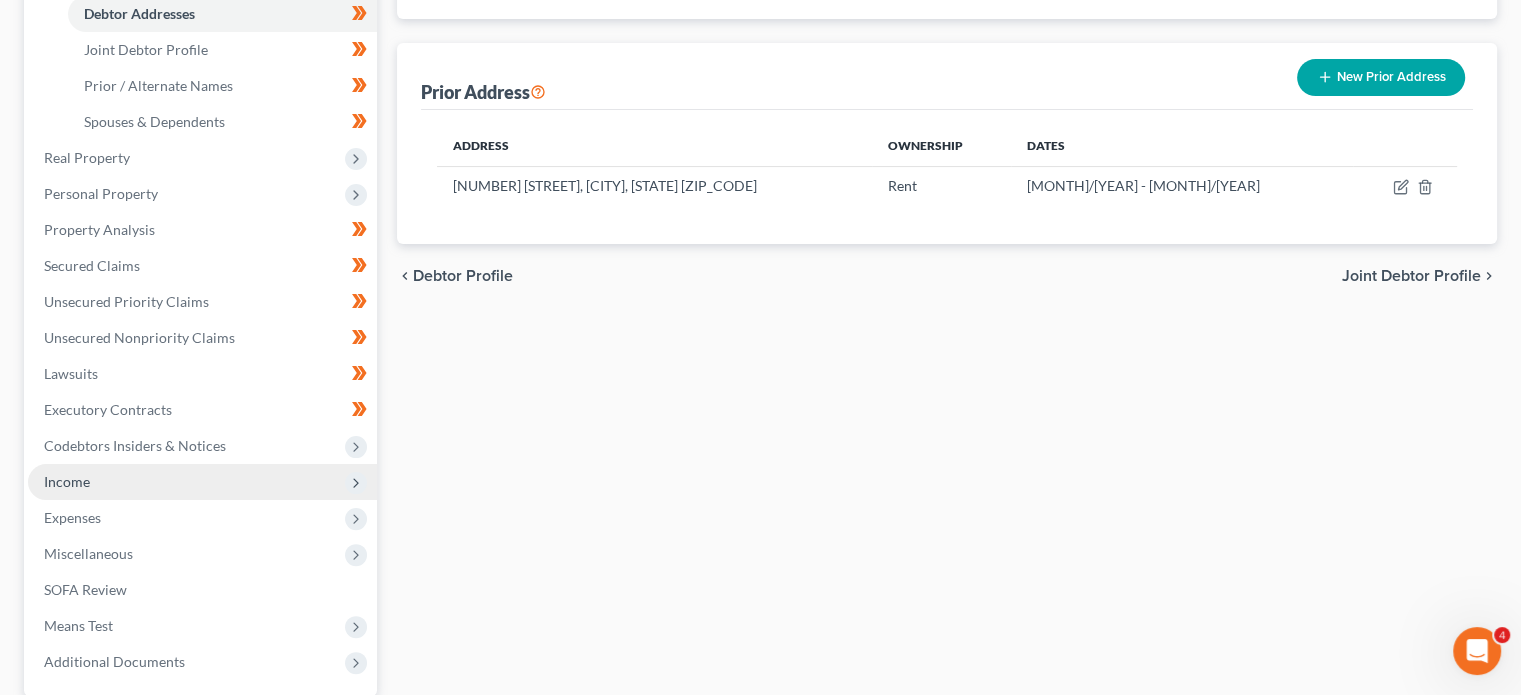 click on "Income" at bounding box center [202, 482] 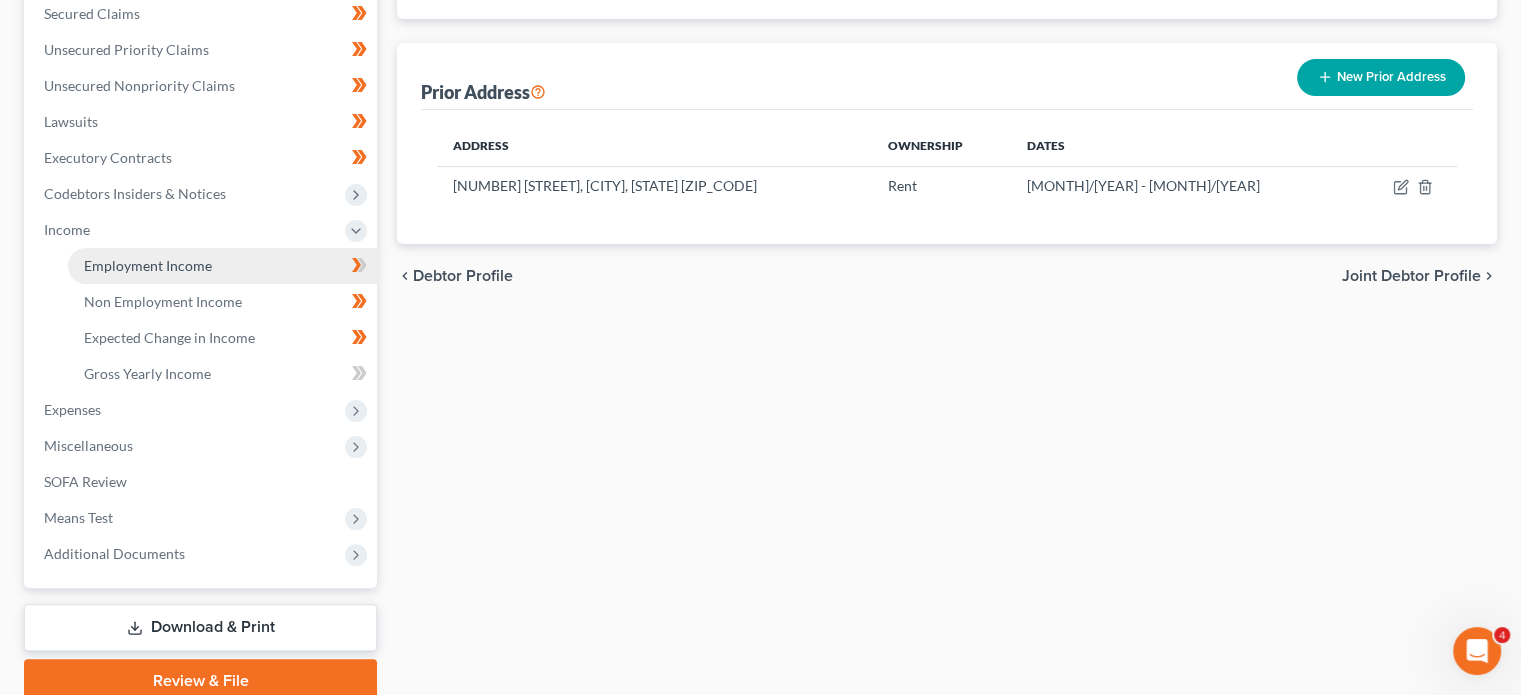 click on "Employment Income" at bounding box center [222, 266] 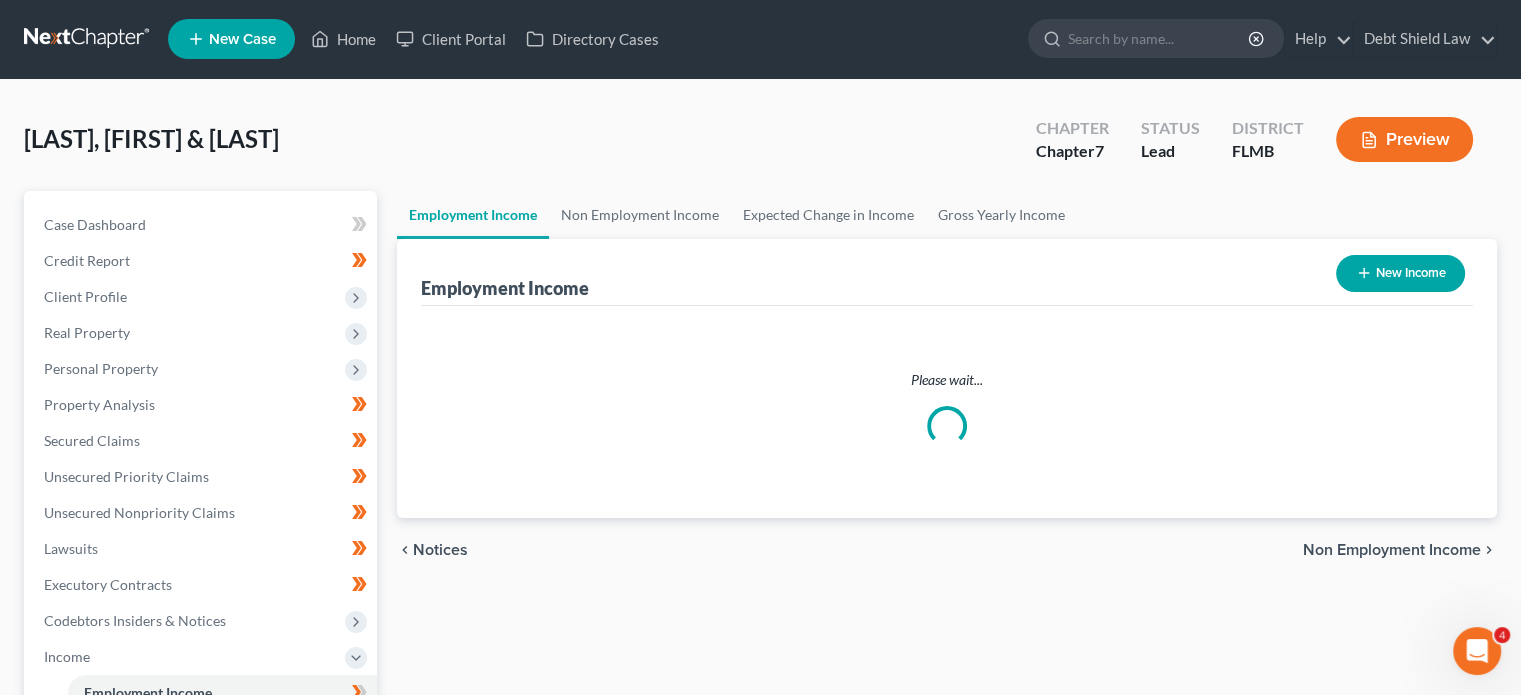scroll, scrollTop: 0, scrollLeft: 0, axis: both 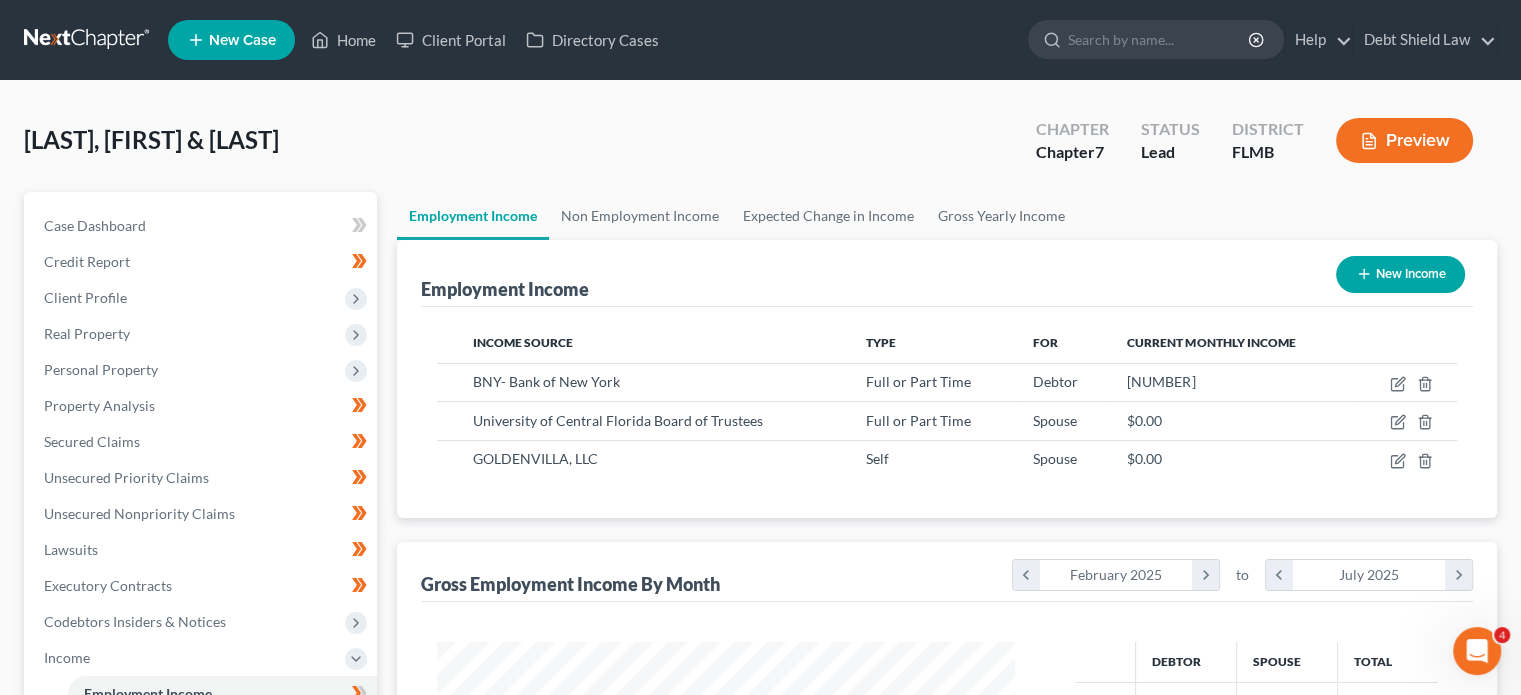 click on "New Income" at bounding box center (1400, 274) 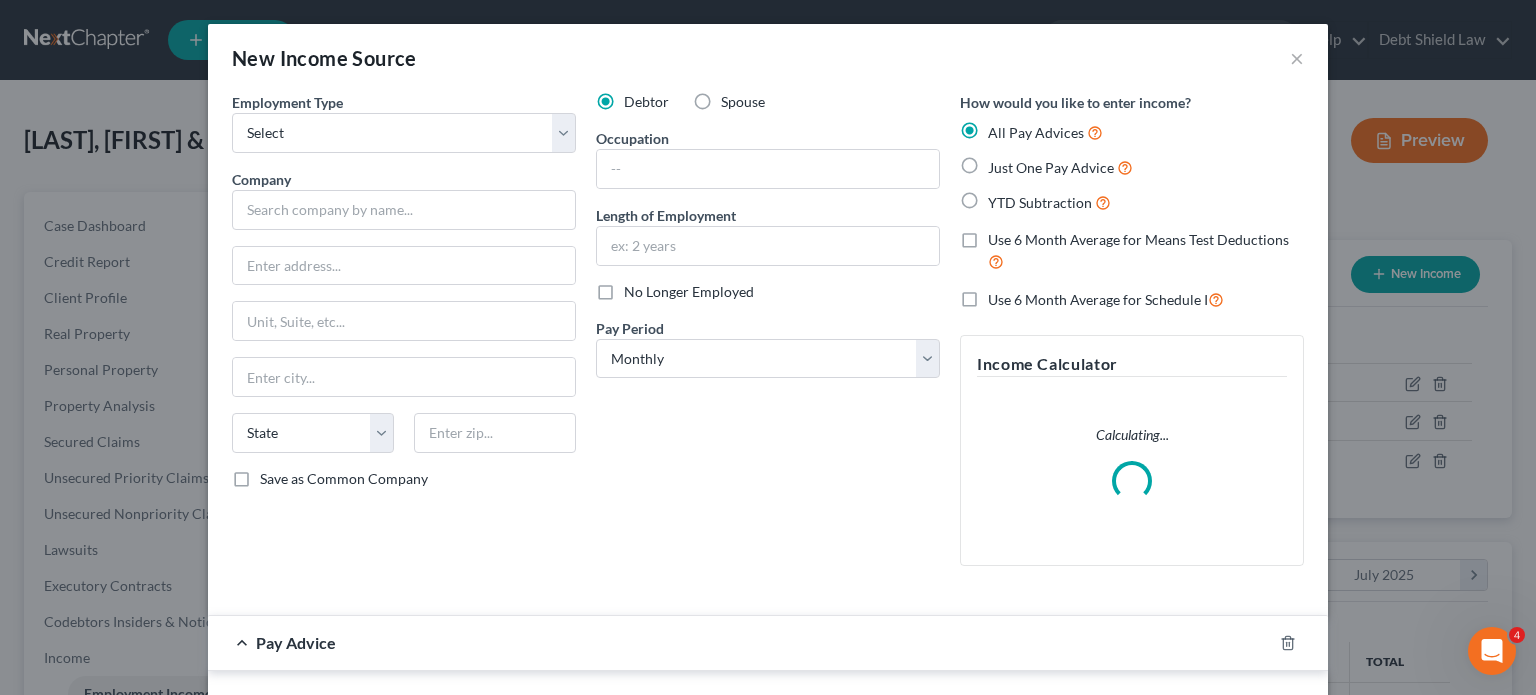 scroll, scrollTop: 999643, scrollLeft: 999375, axis: both 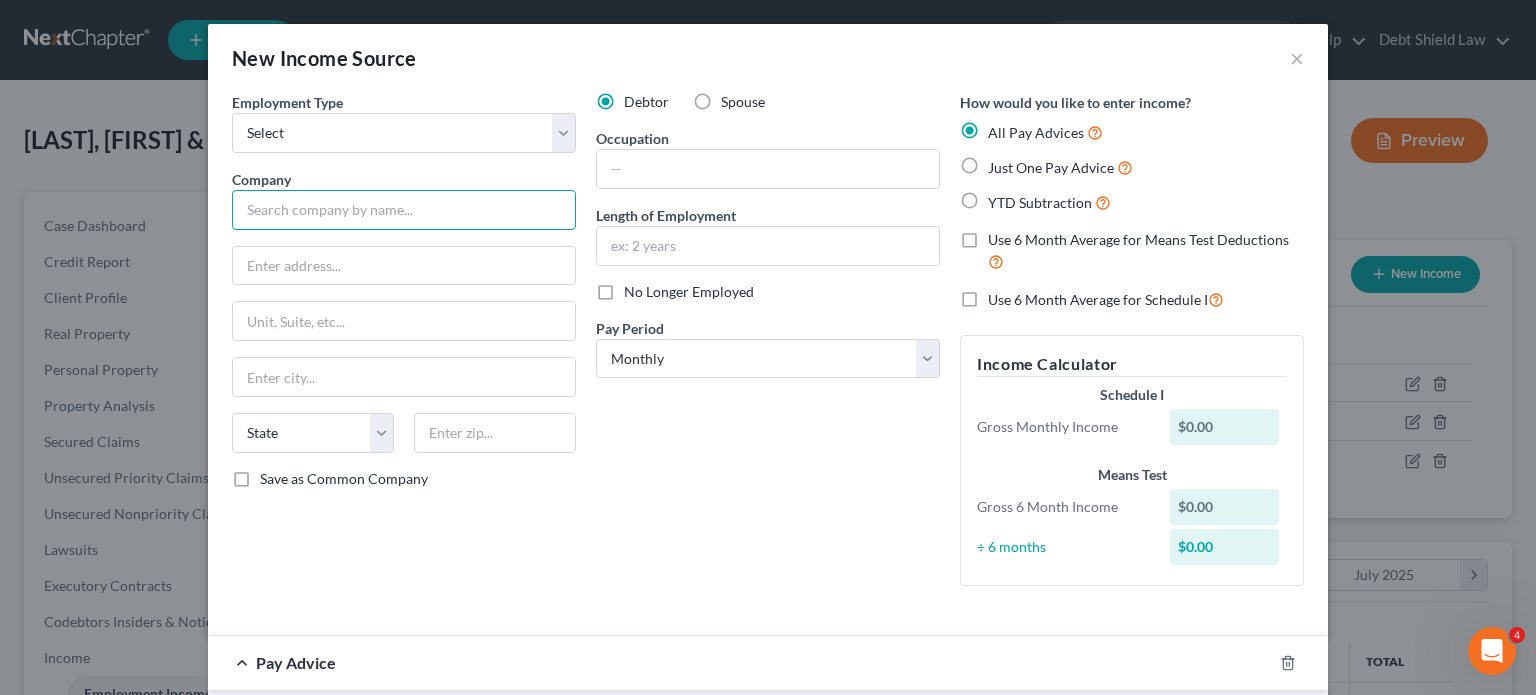 click at bounding box center [404, 210] 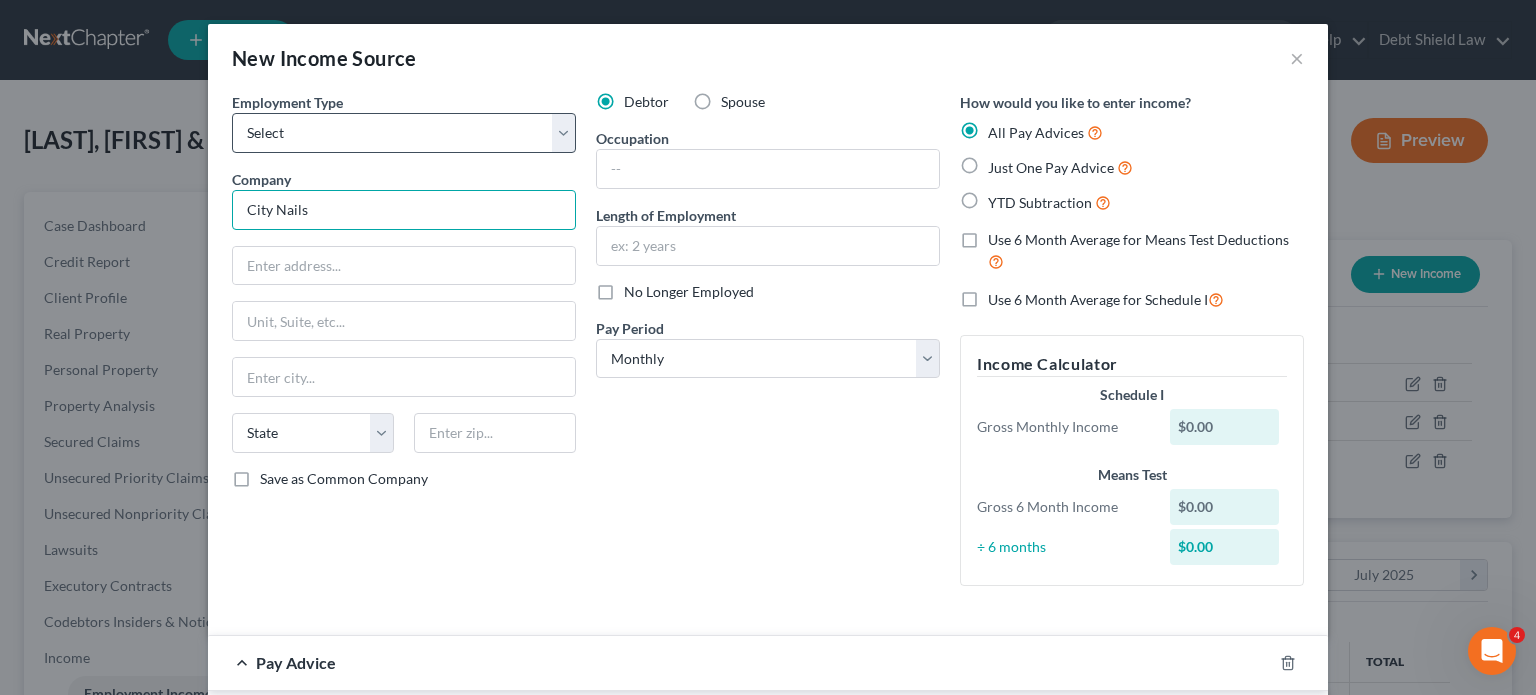 type on "City Nails" 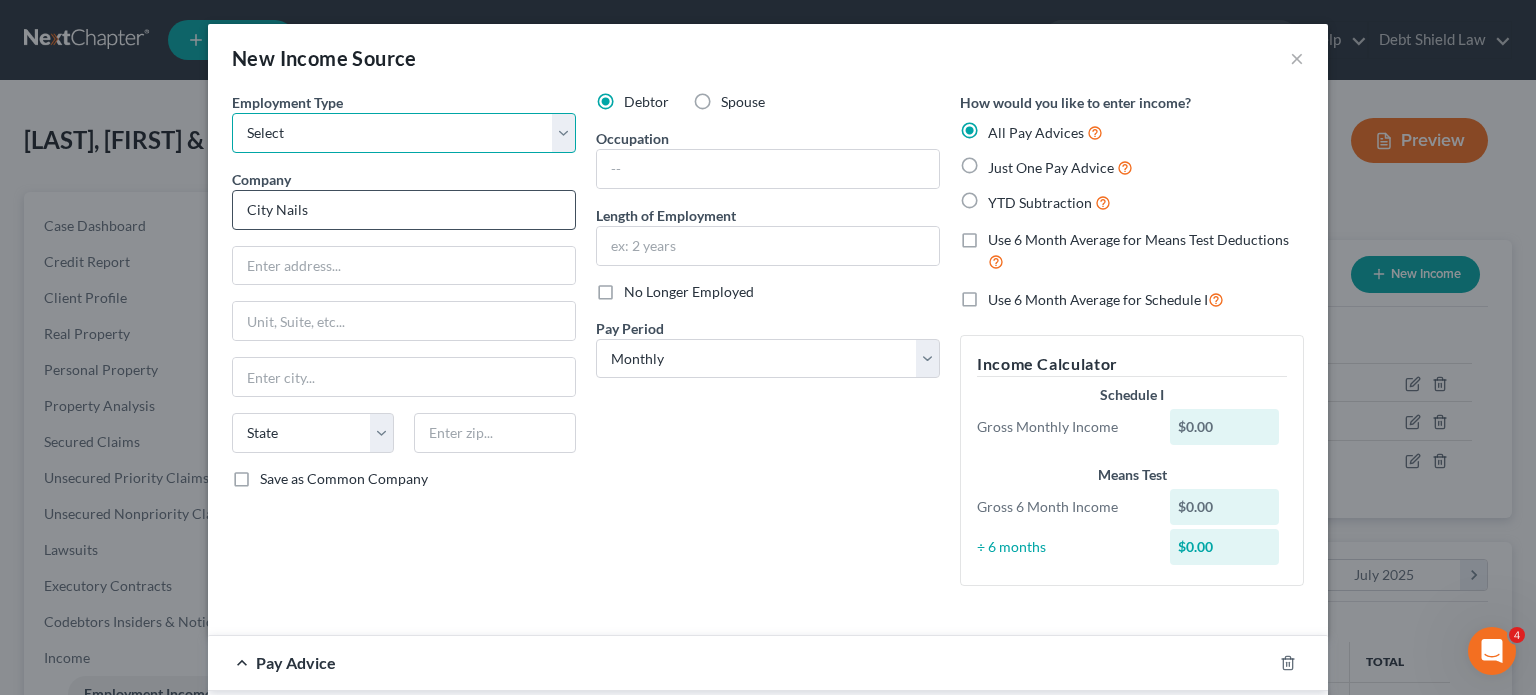 drag, startPoint x: 486, startPoint y: 112, endPoint x: 404, endPoint y: 189, distance: 112.48556 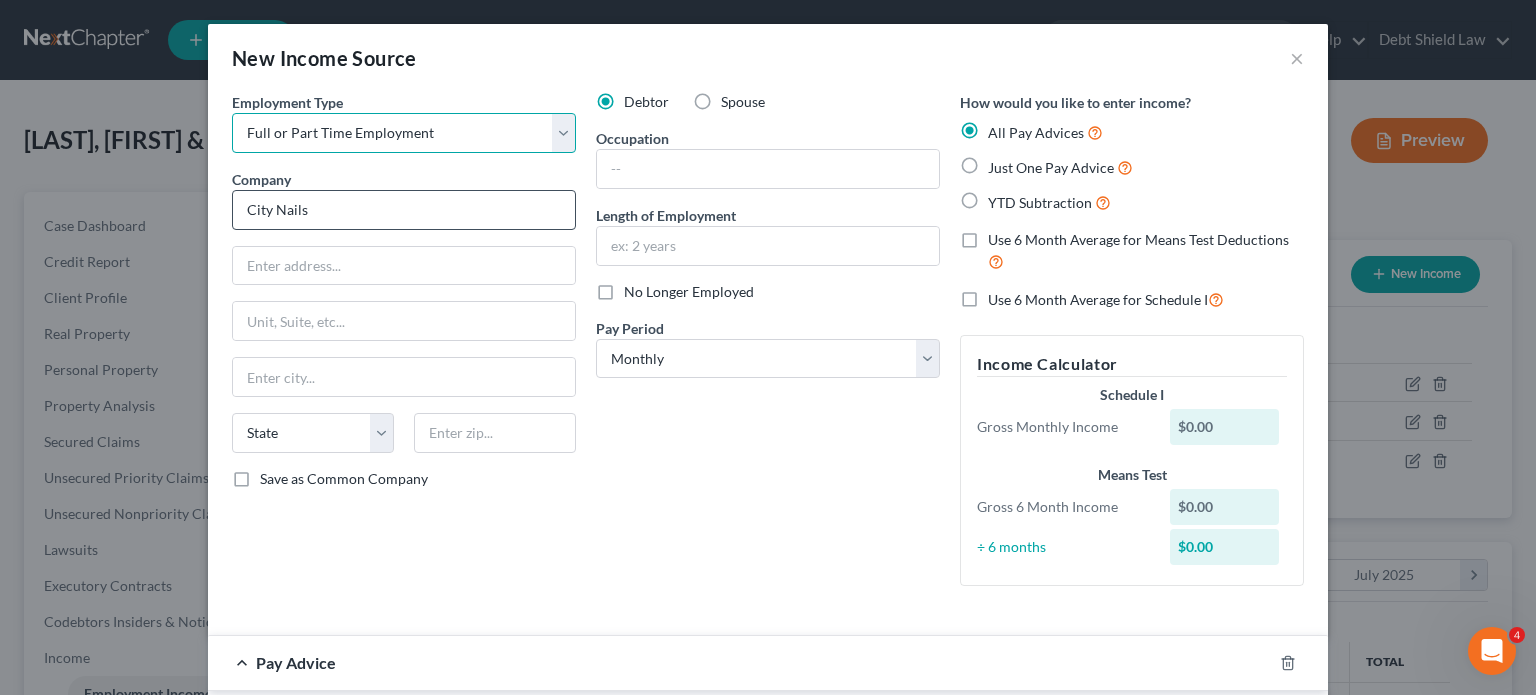 click on "Select Full or Part Time Employment Self Employment" at bounding box center (404, 133) 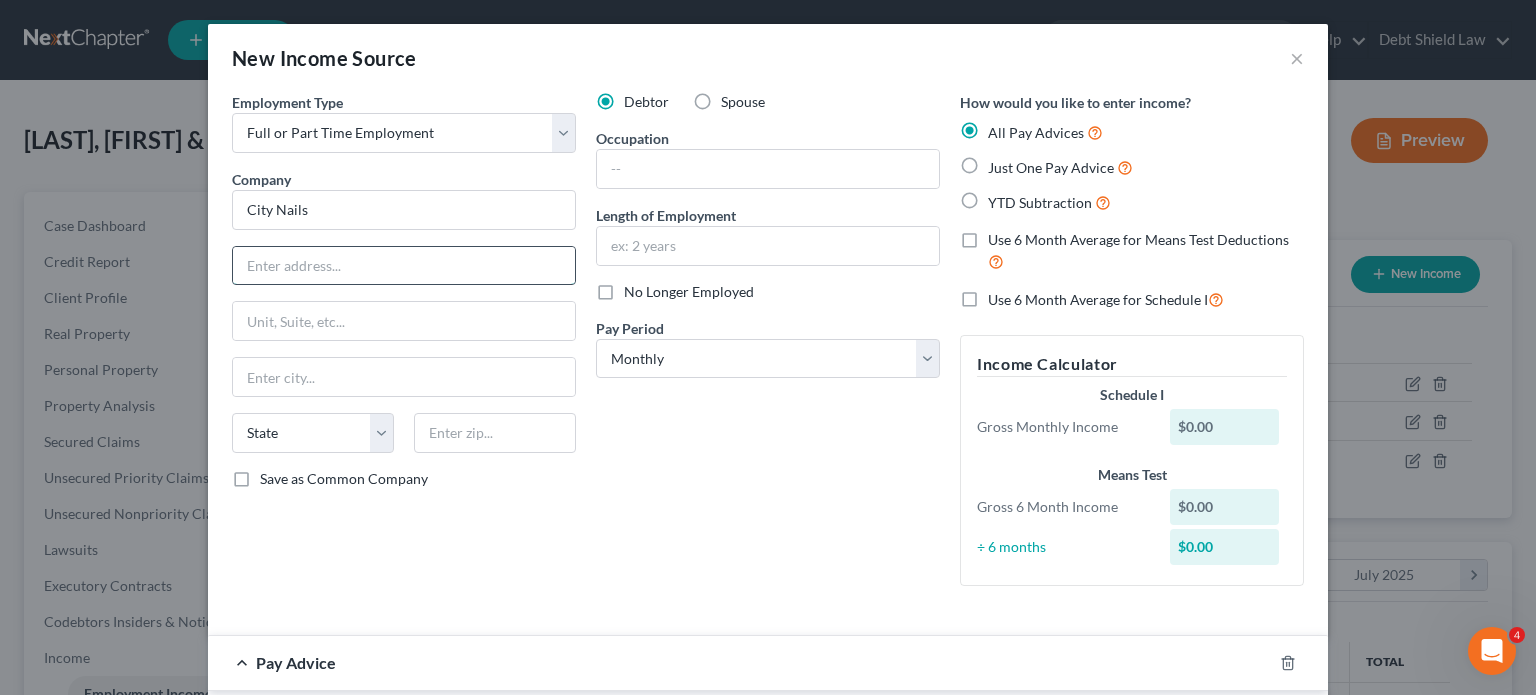 click at bounding box center [404, 266] 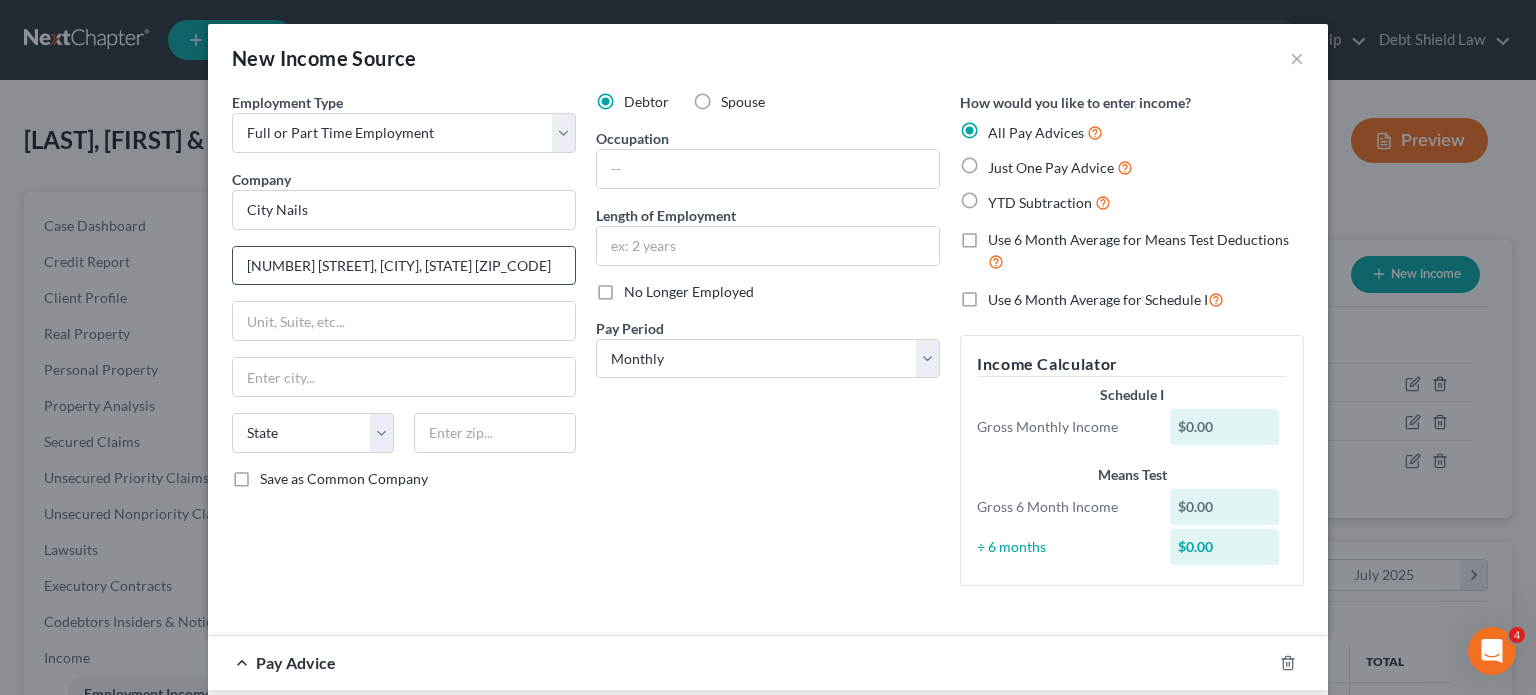 click on "[NUMBER] [STREET], [CITY], [STATE] [ZIP_CODE]" at bounding box center [404, 266] 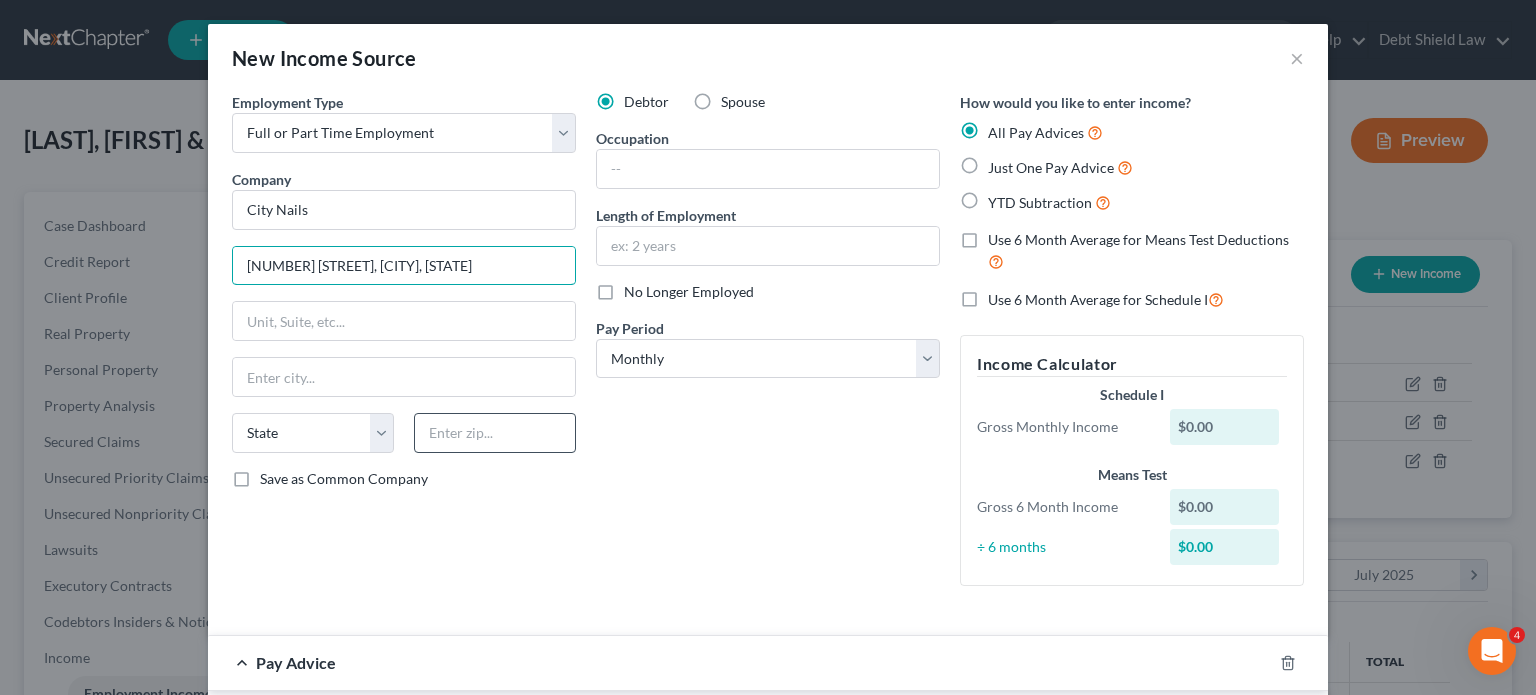 type on "[NUMBER] [STREET], [CITY], [STATE]" 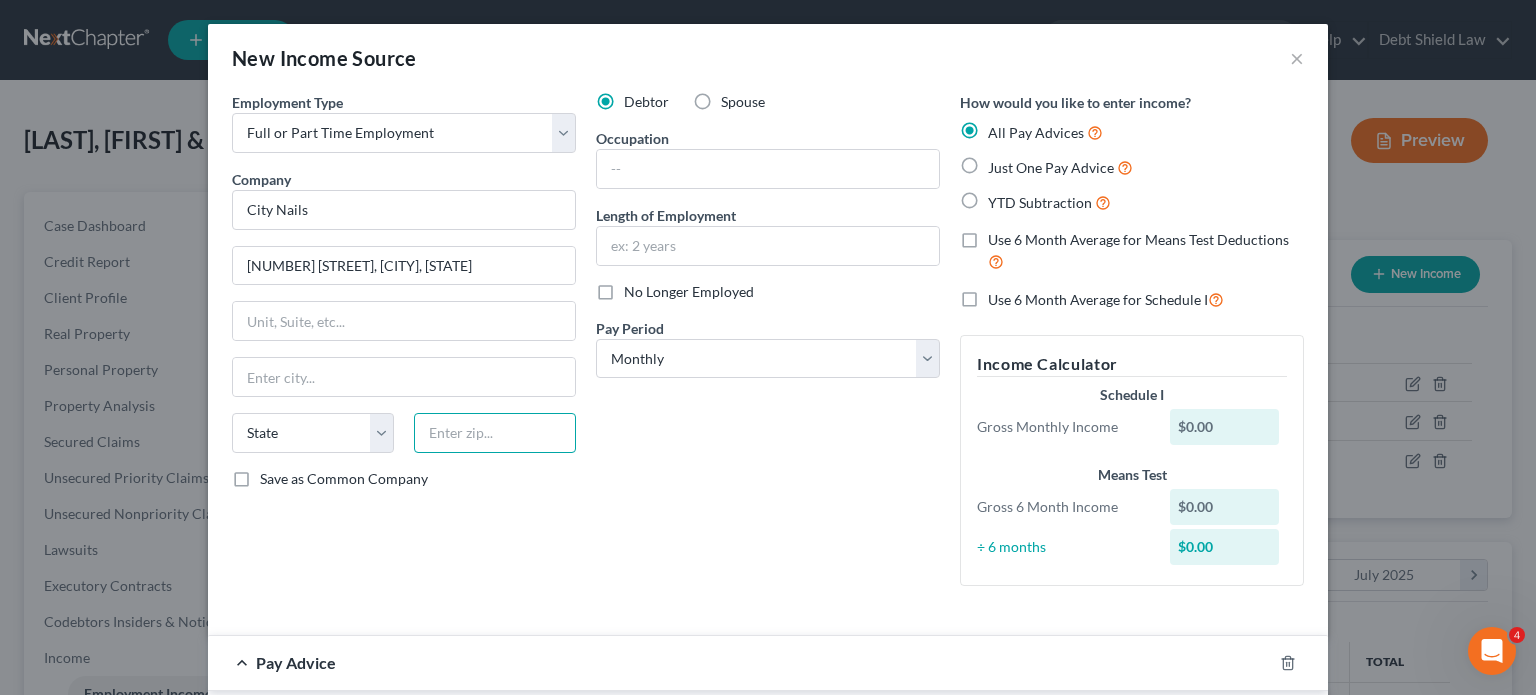 click at bounding box center (495, 433) 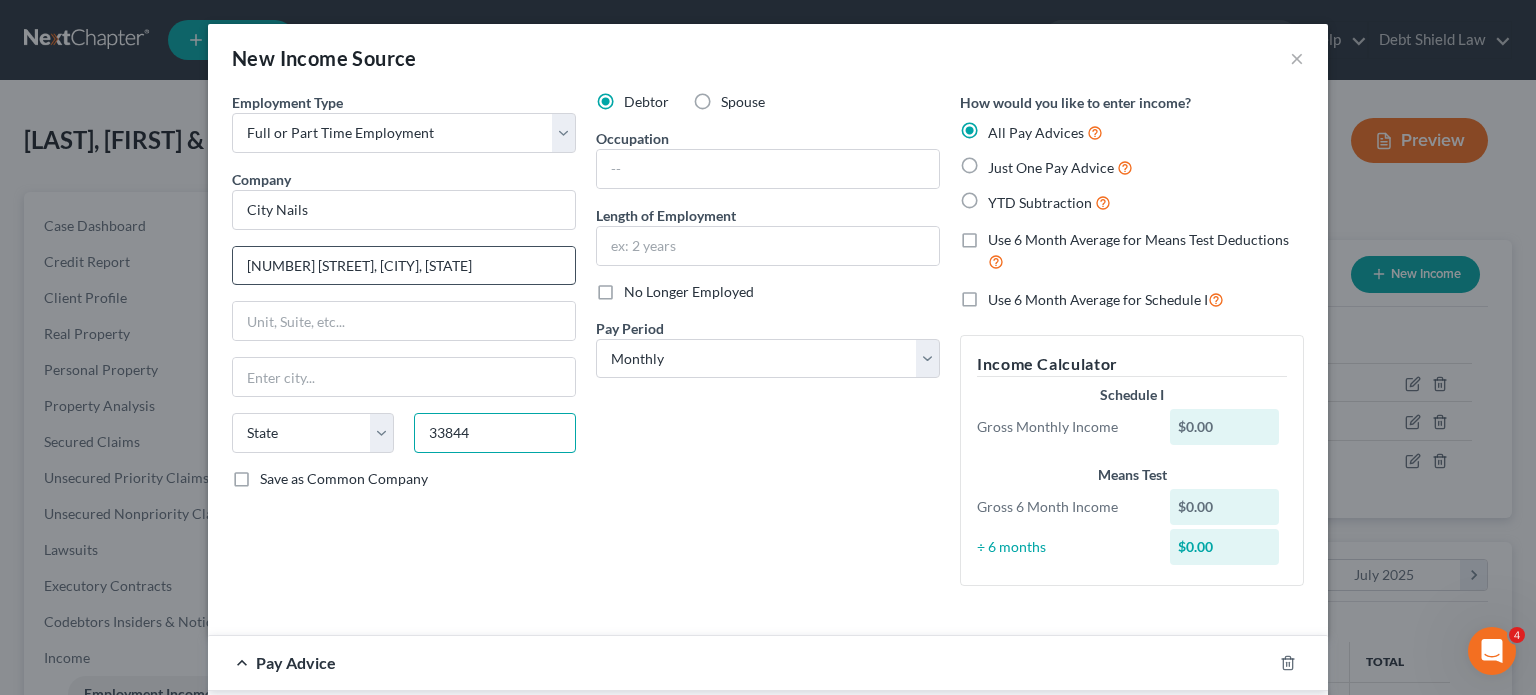 type on "33844" 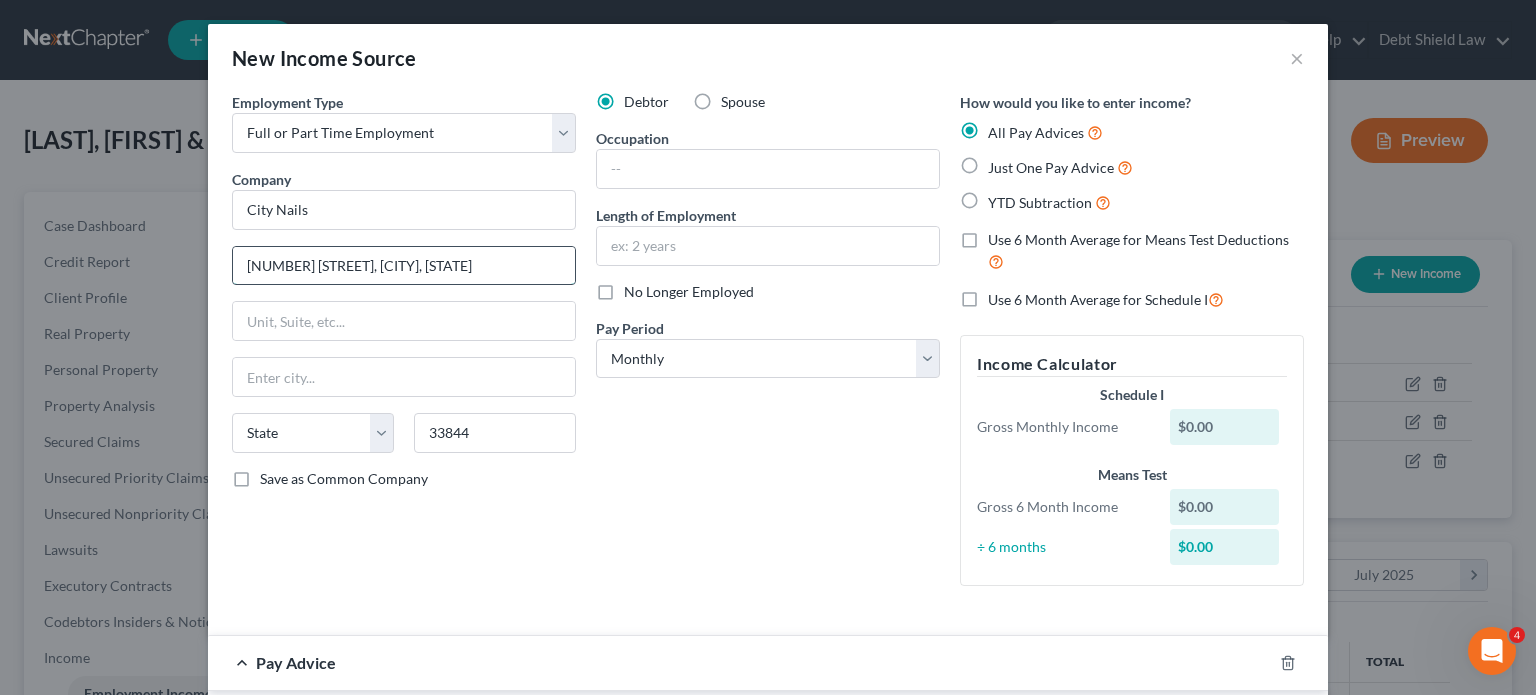 drag, startPoint x: 335, startPoint y: 261, endPoint x: 478, endPoint y: 265, distance: 143.05594 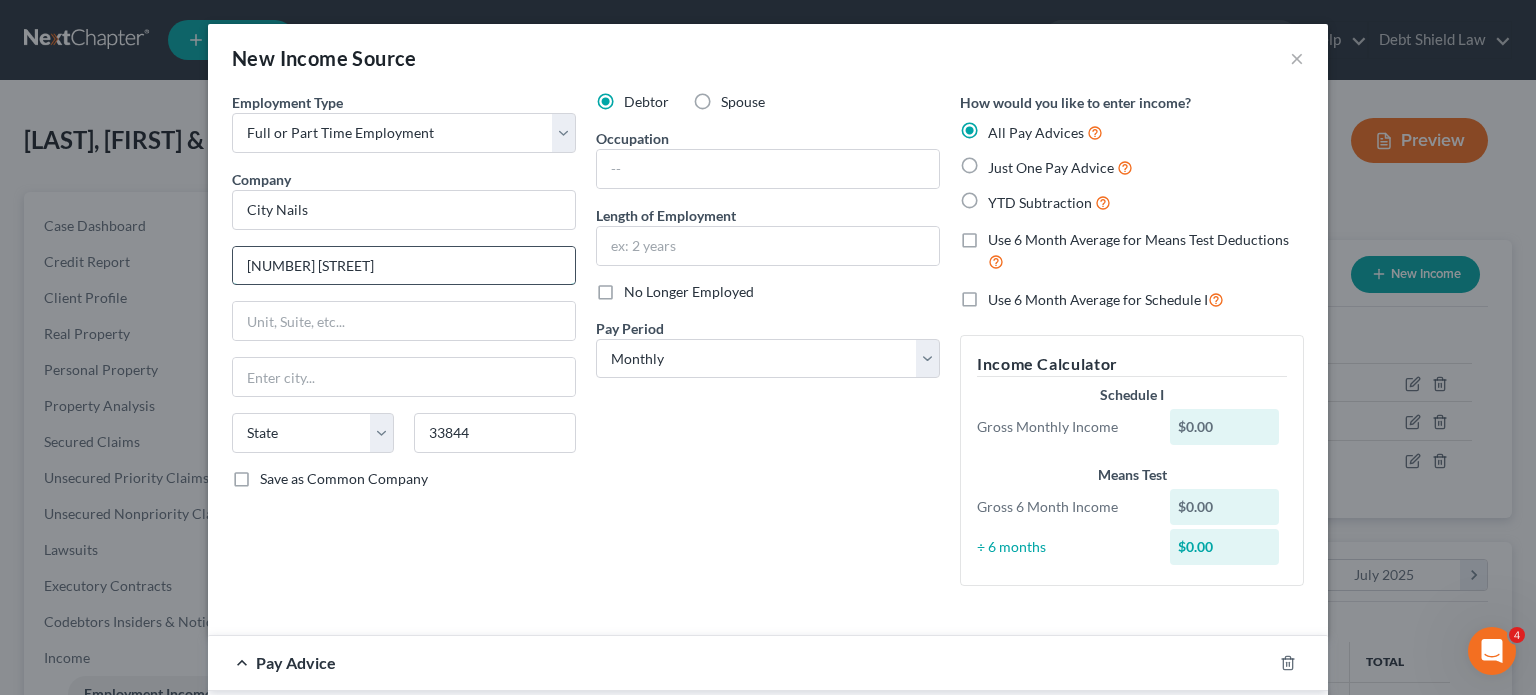 type on "[CITY]" 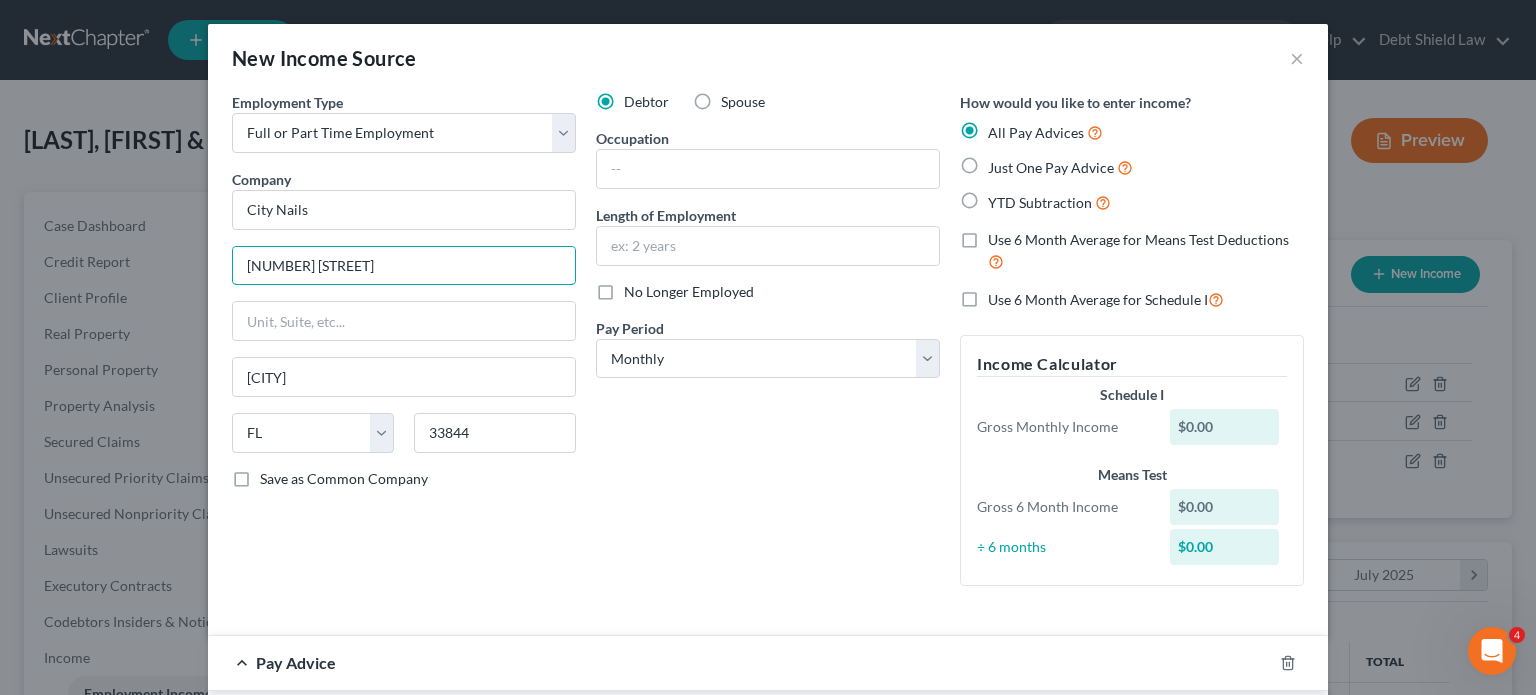 type on "[NUMBER] [STREET]" 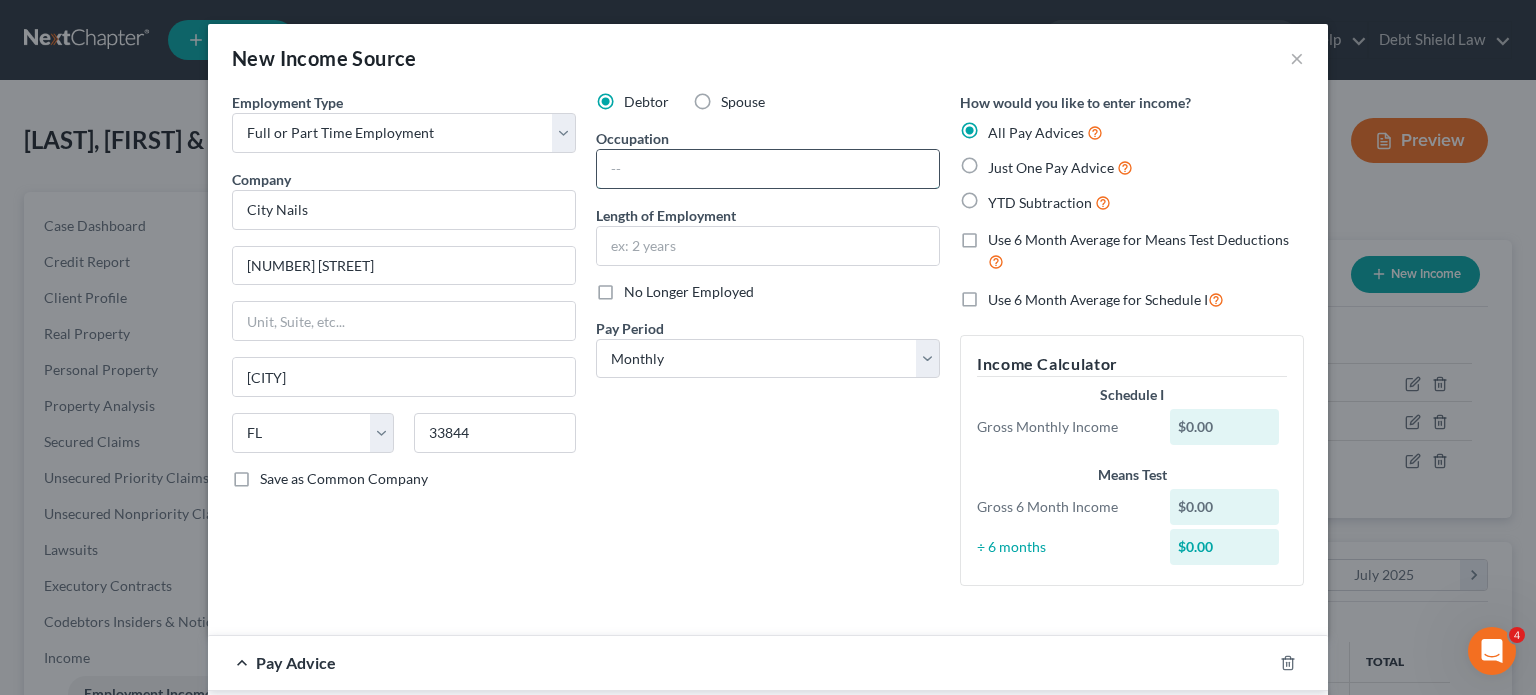 click at bounding box center [768, 169] 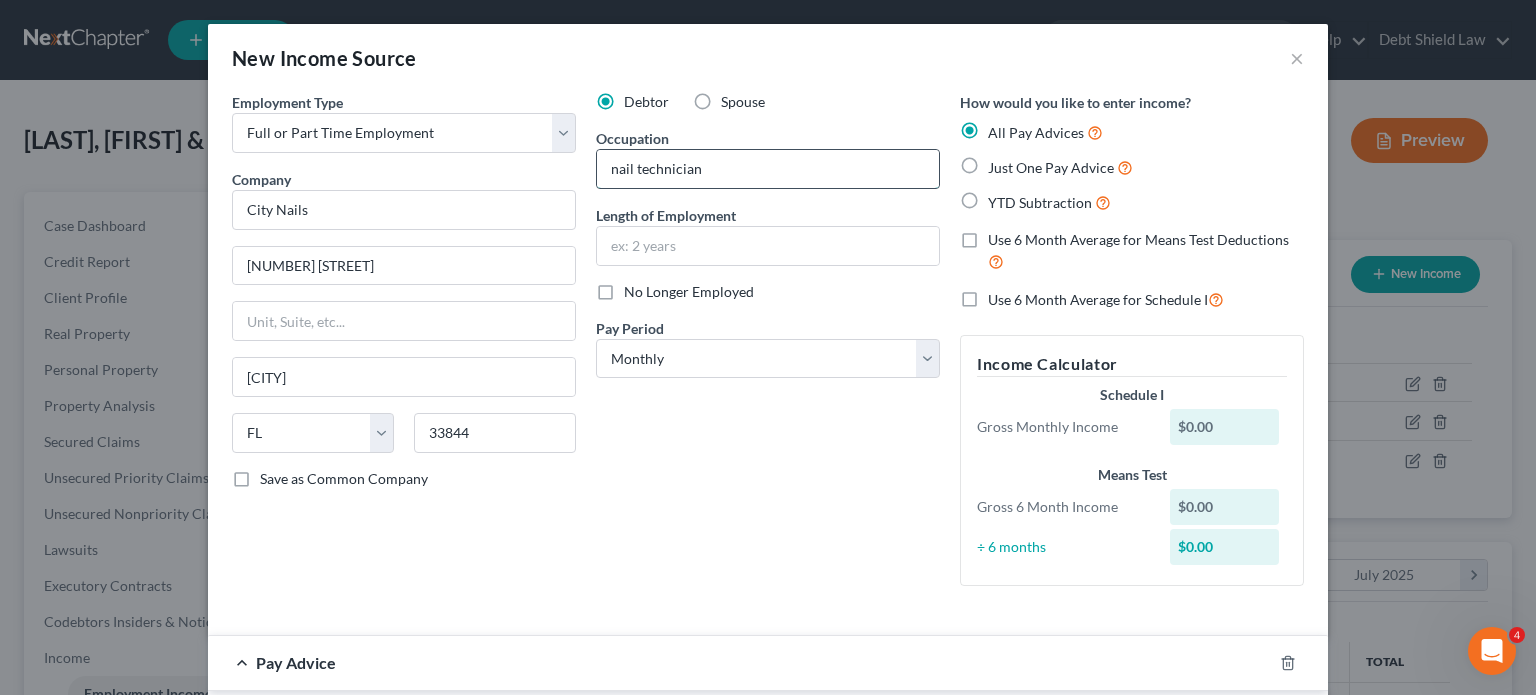 click on "nail technician" at bounding box center (768, 169) 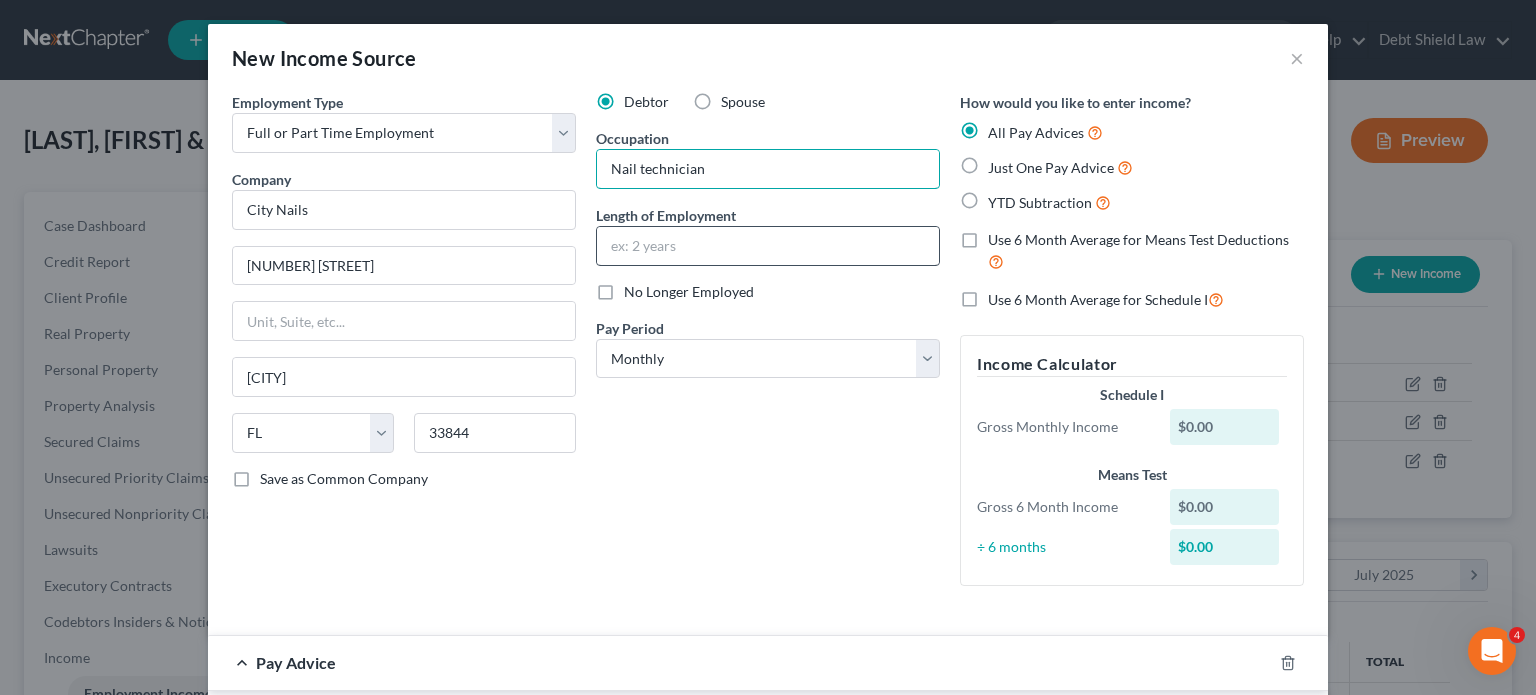 type on "Nail technician" 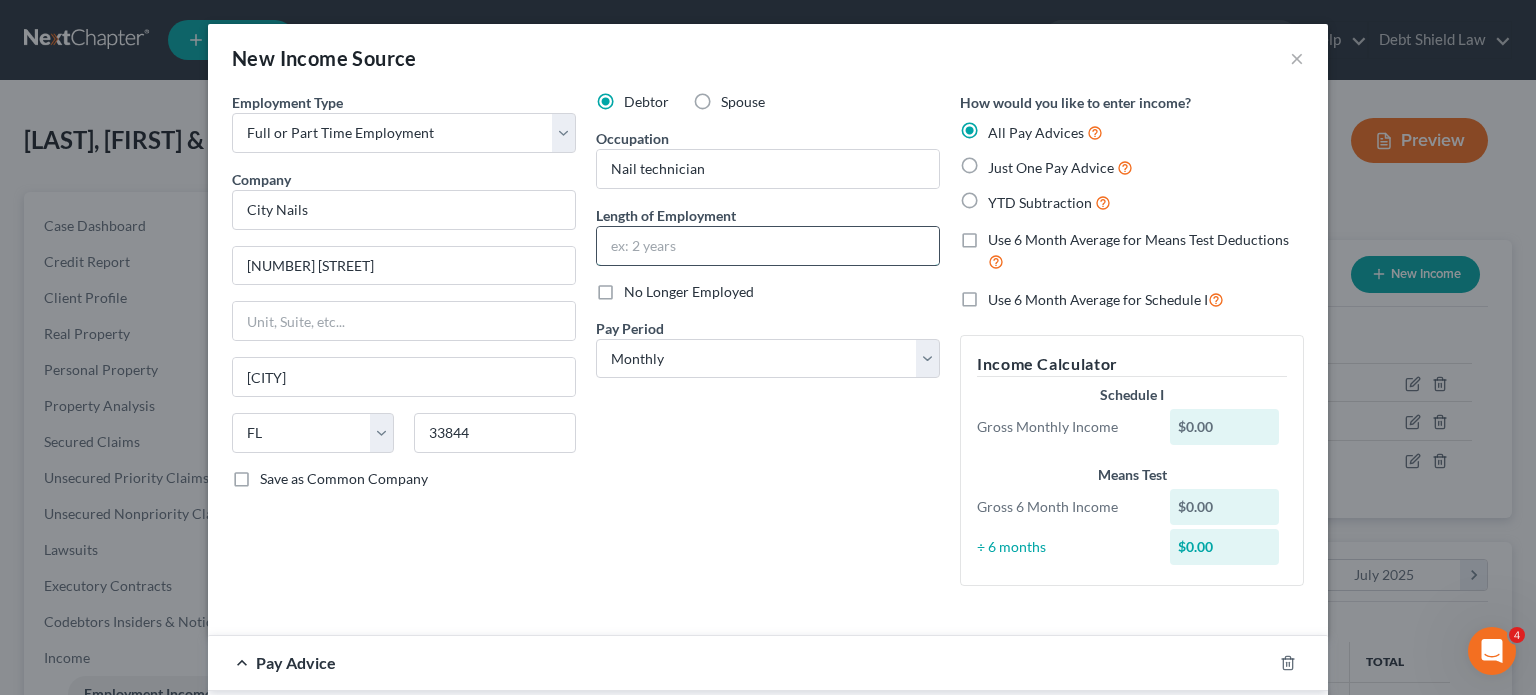 click at bounding box center [768, 246] 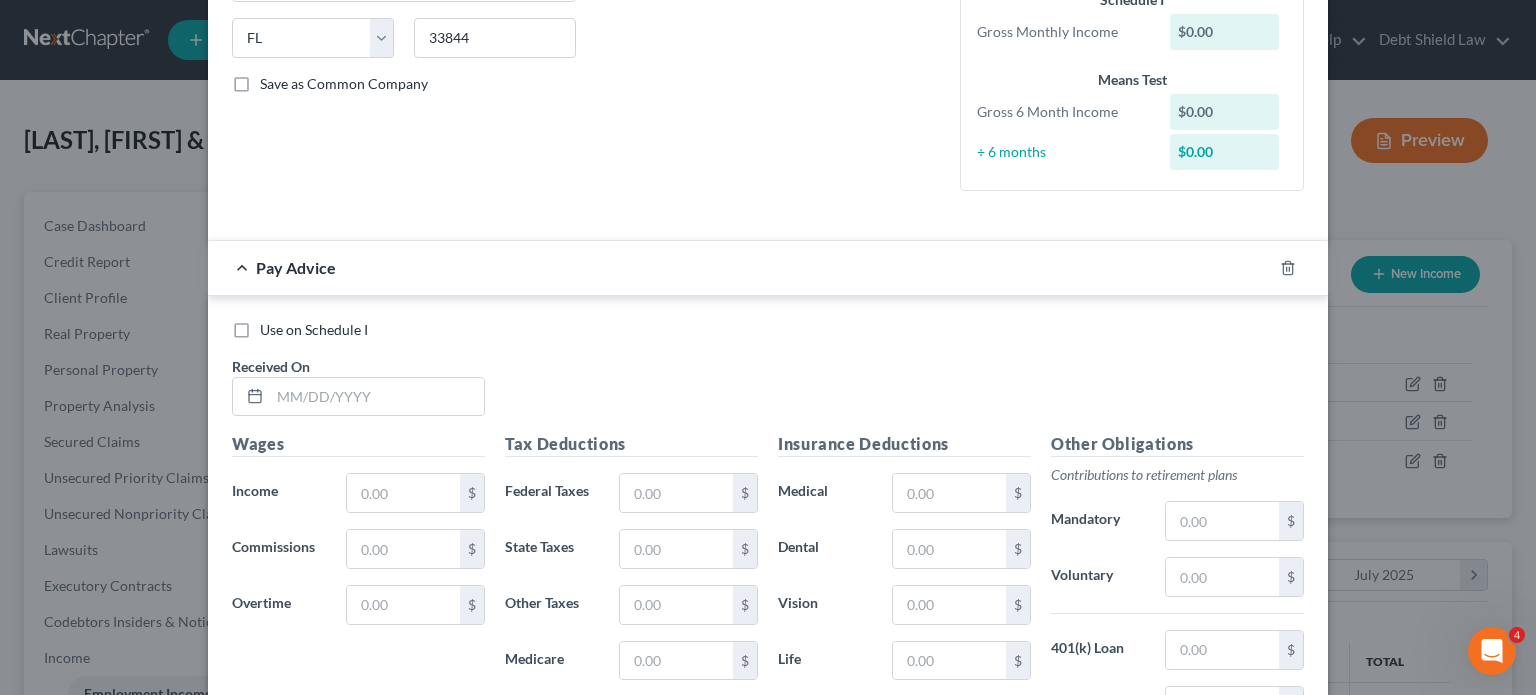scroll, scrollTop: 396, scrollLeft: 0, axis: vertical 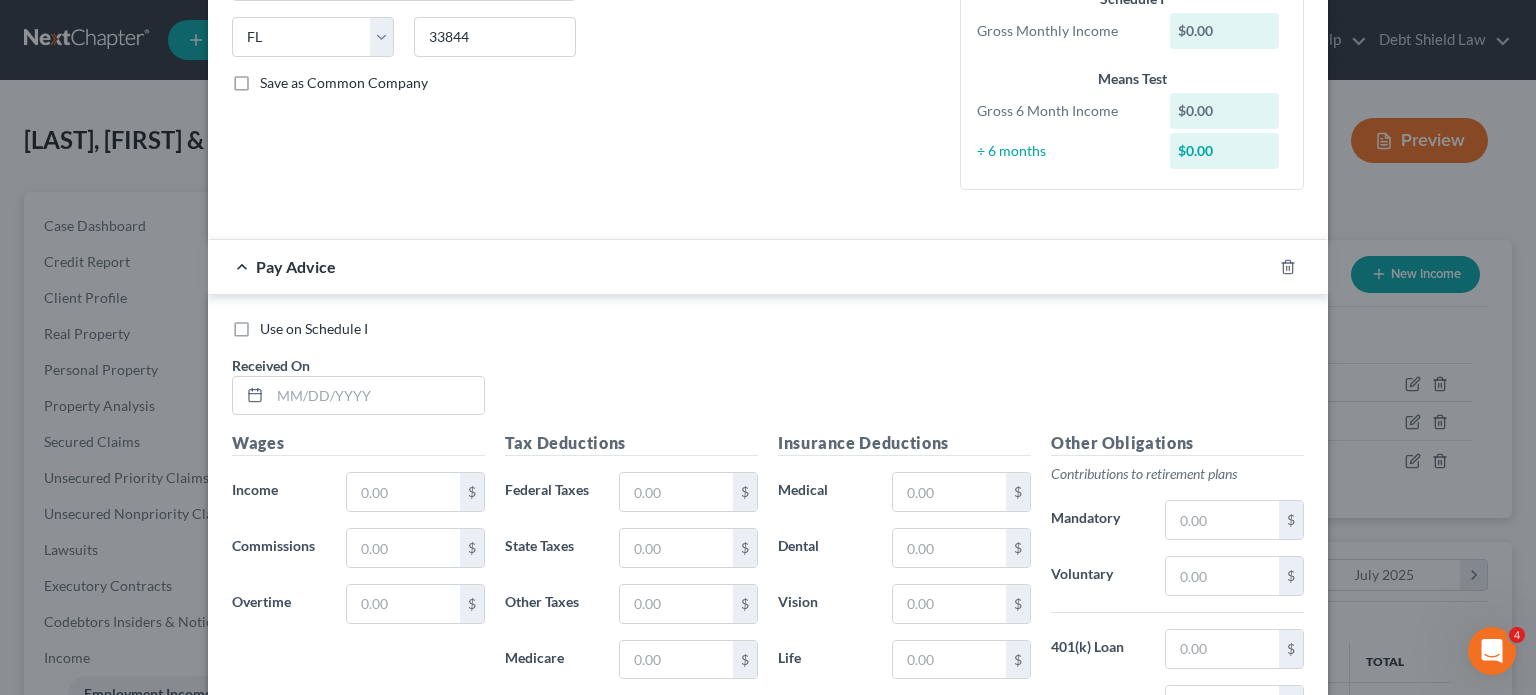 type on "Started from [MONTH] [DAY],[YEAR]" 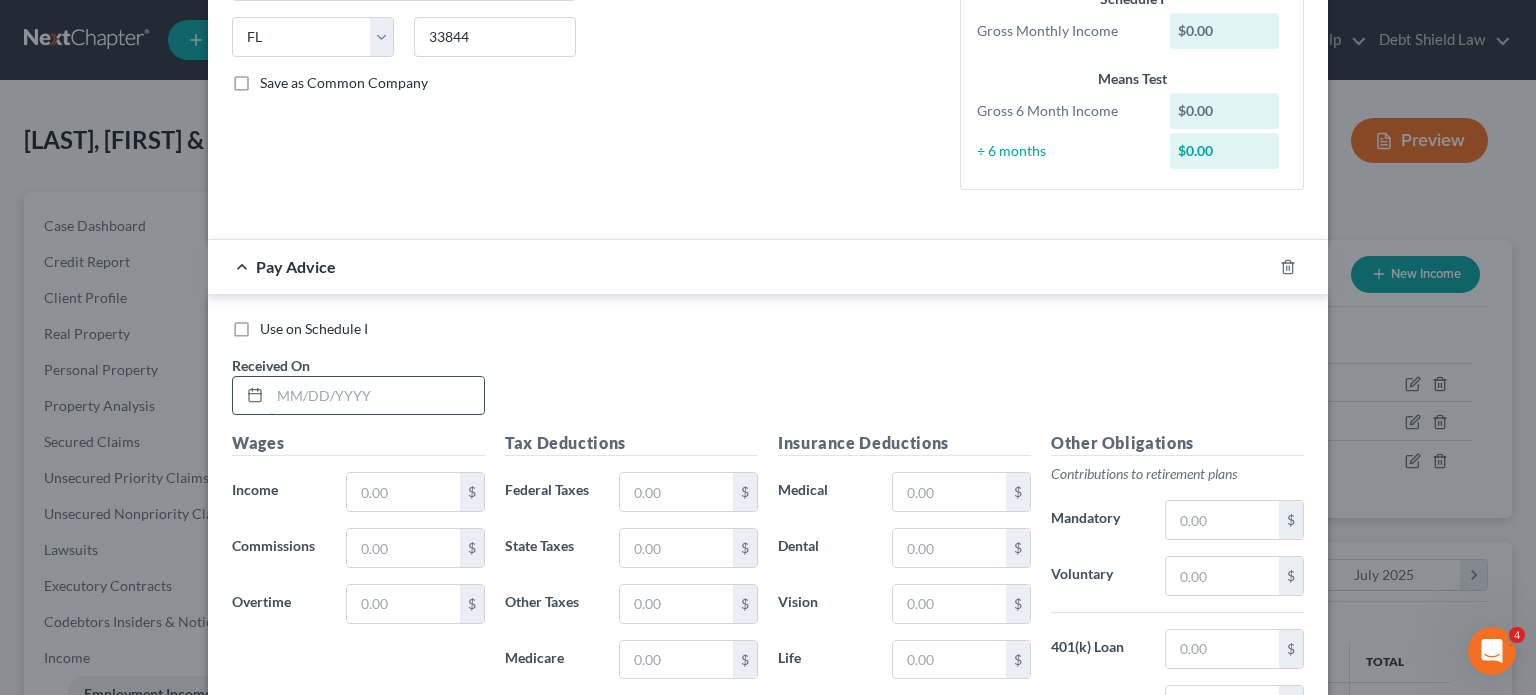 click at bounding box center (377, 396) 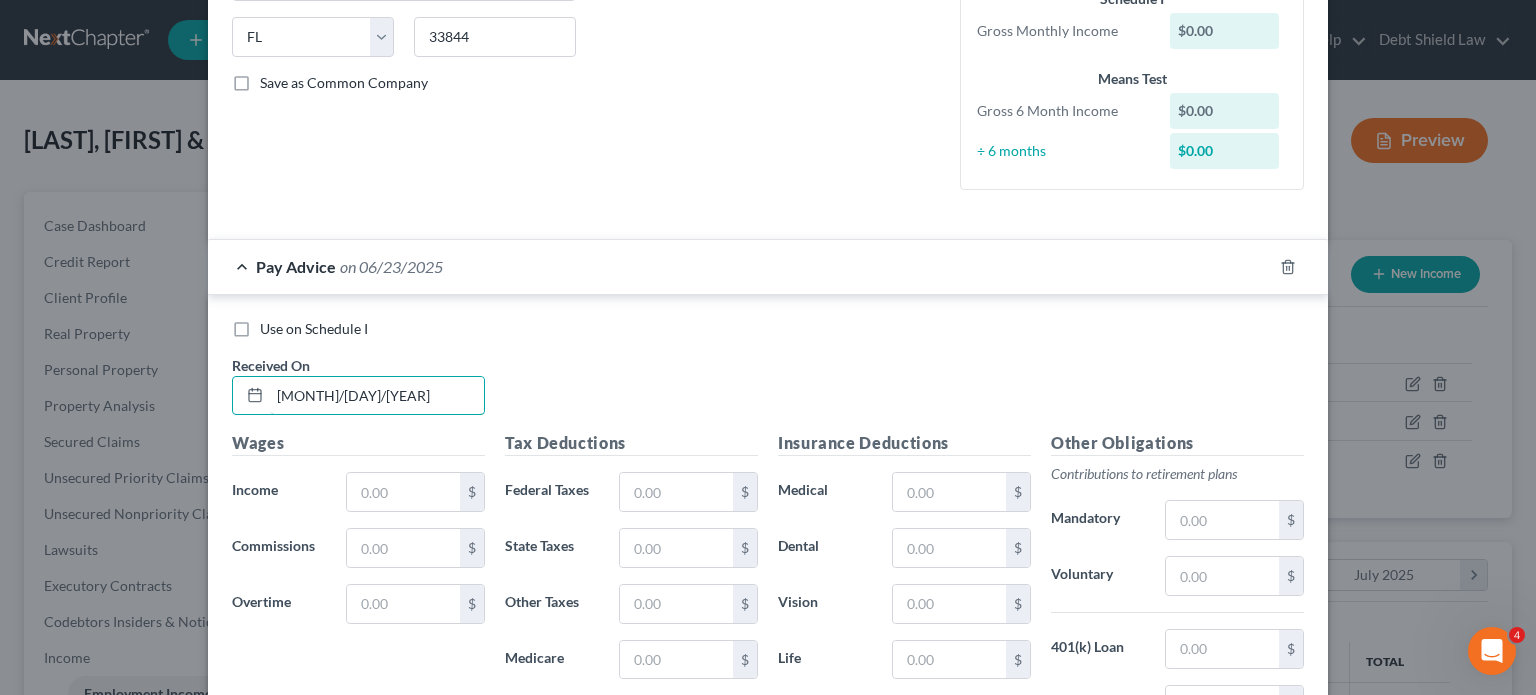 type on "[MONTH]/[DAY]/[YEAR]" 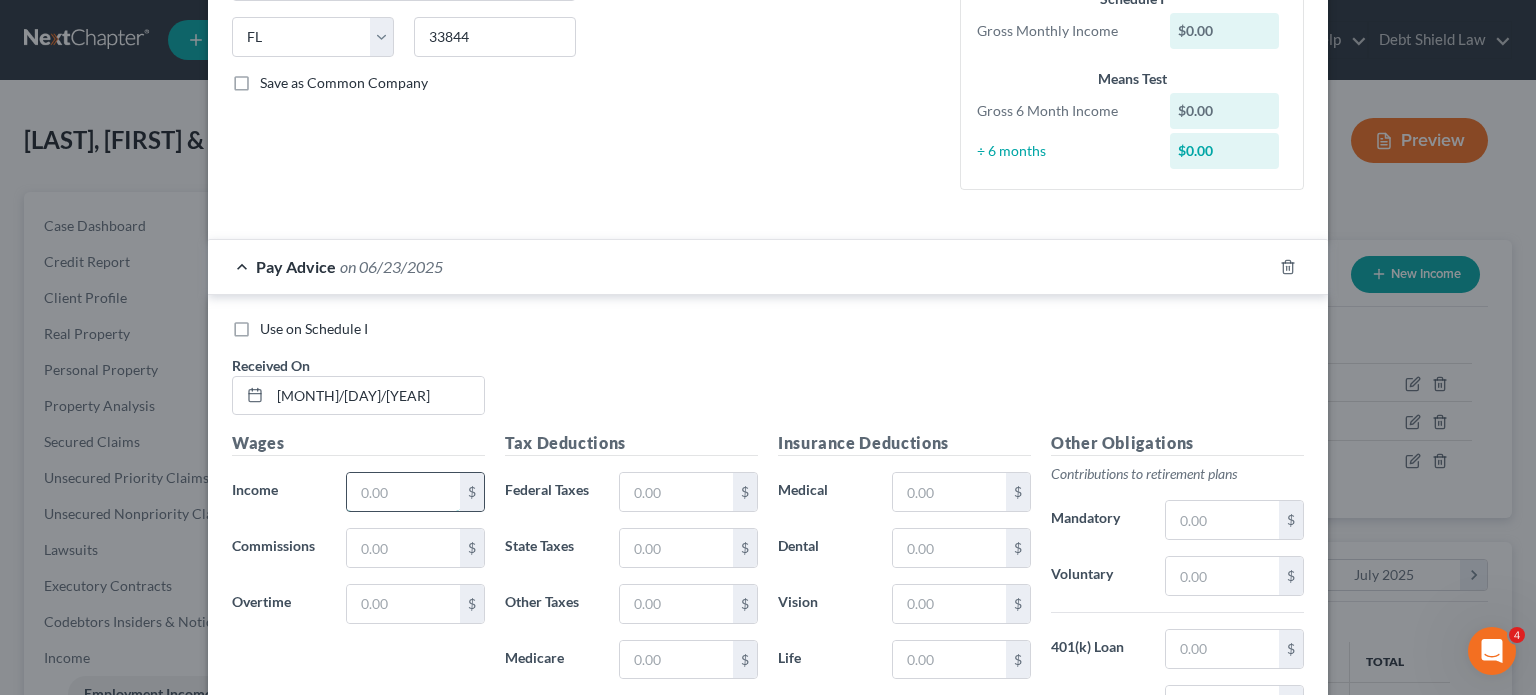 click at bounding box center (403, 492) 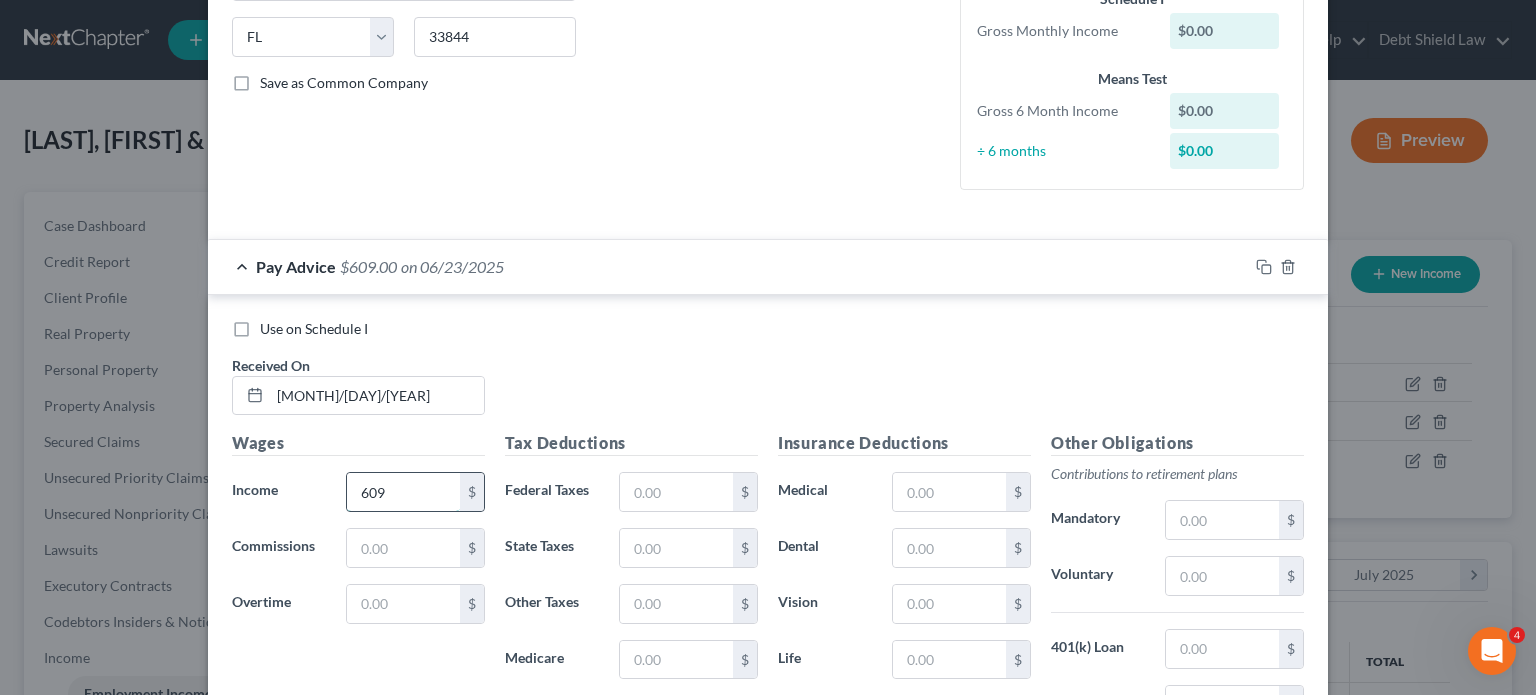 scroll, scrollTop: 702, scrollLeft: 0, axis: vertical 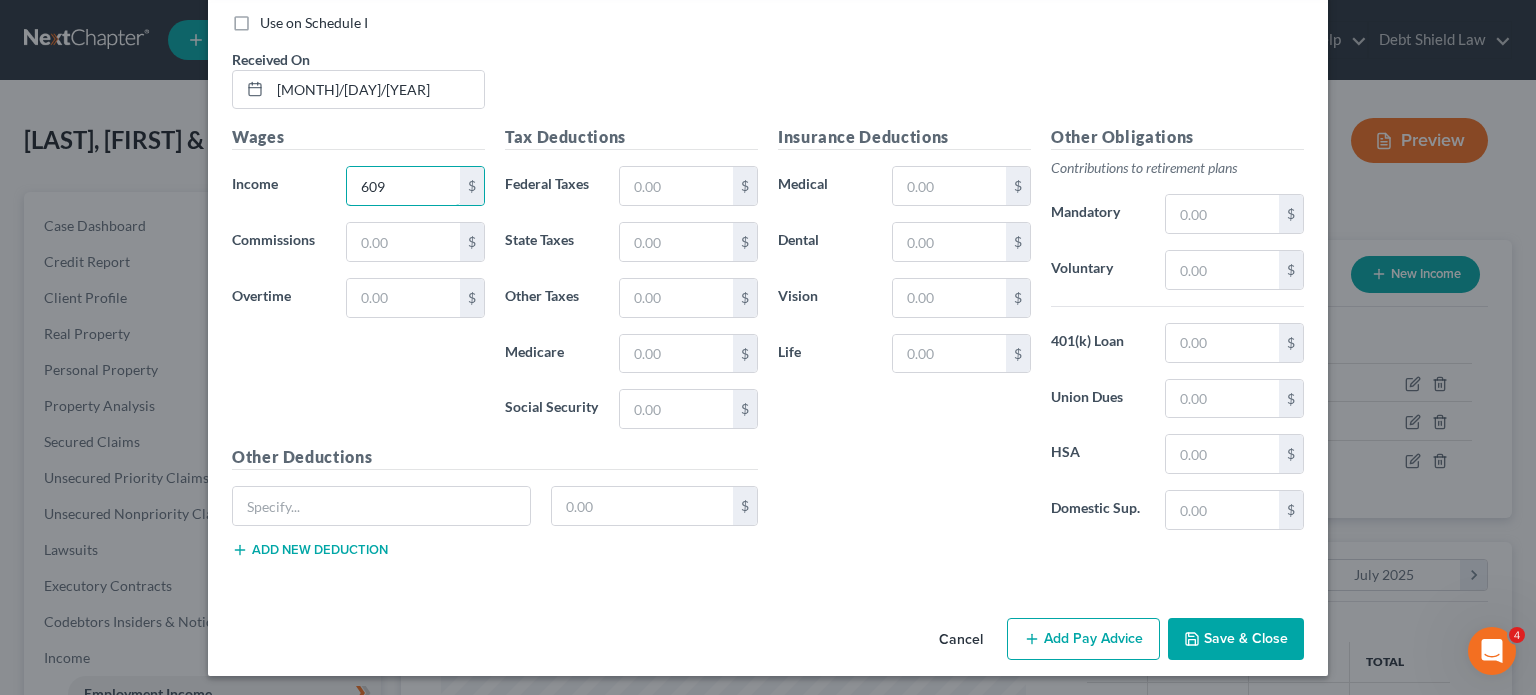 type on "609" 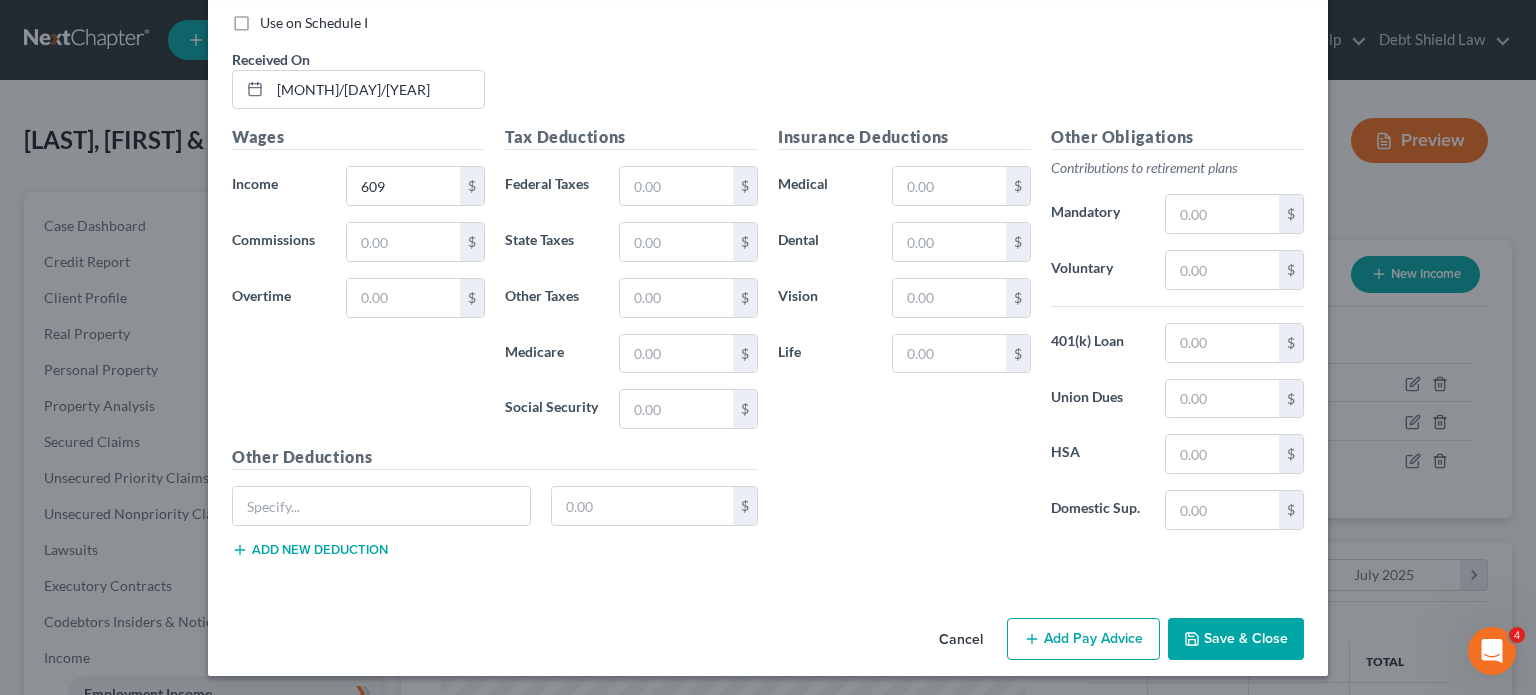 click on "Add Pay Advice" at bounding box center [1083, 639] 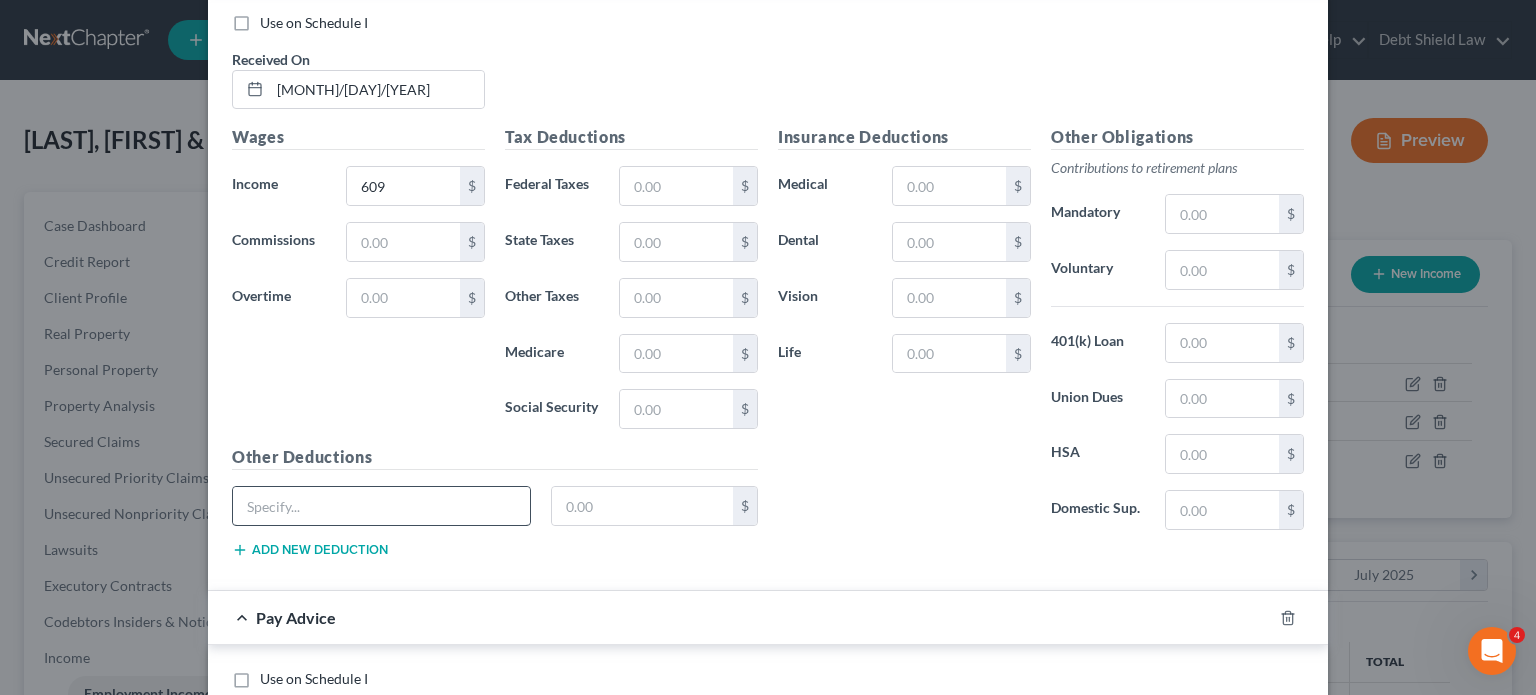 scroll, scrollTop: 962, scrollLeft: 0, axis: vertical 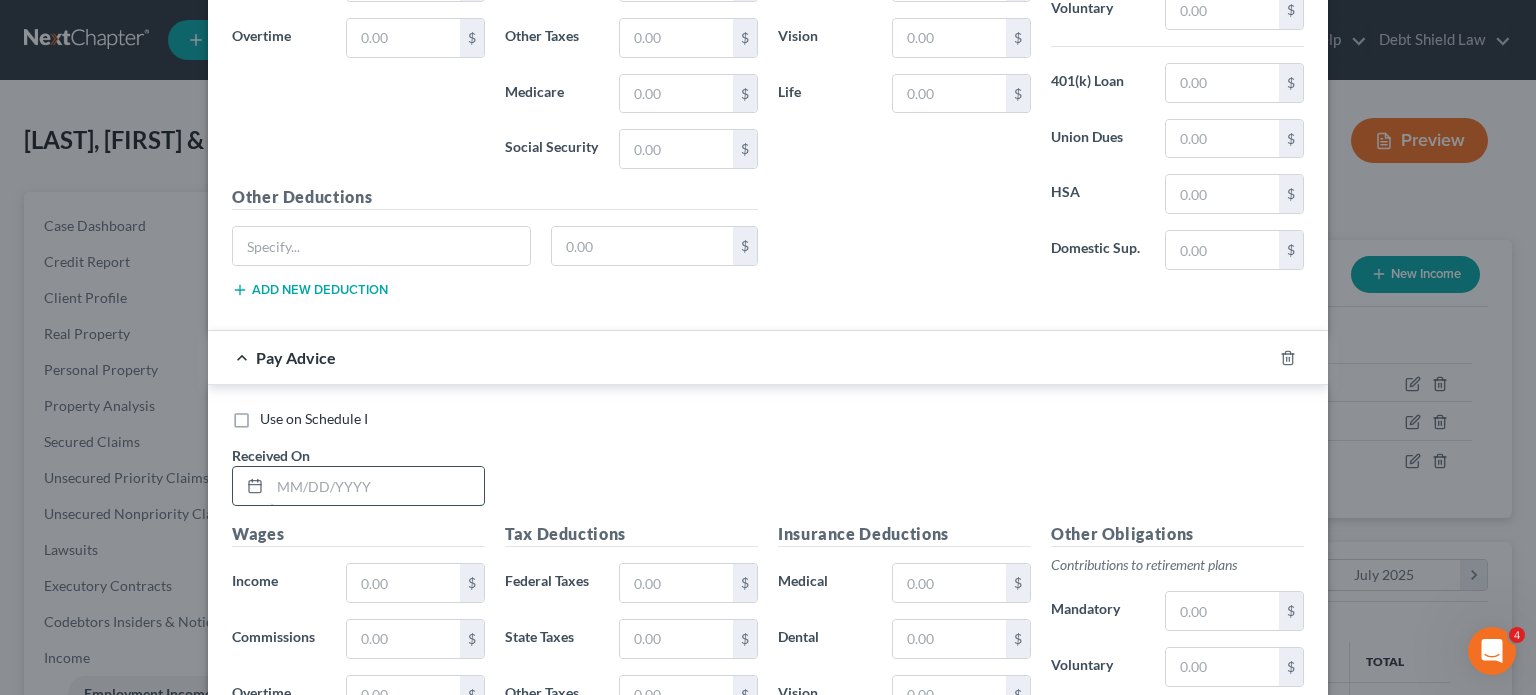click at bounding box center (377, 486) 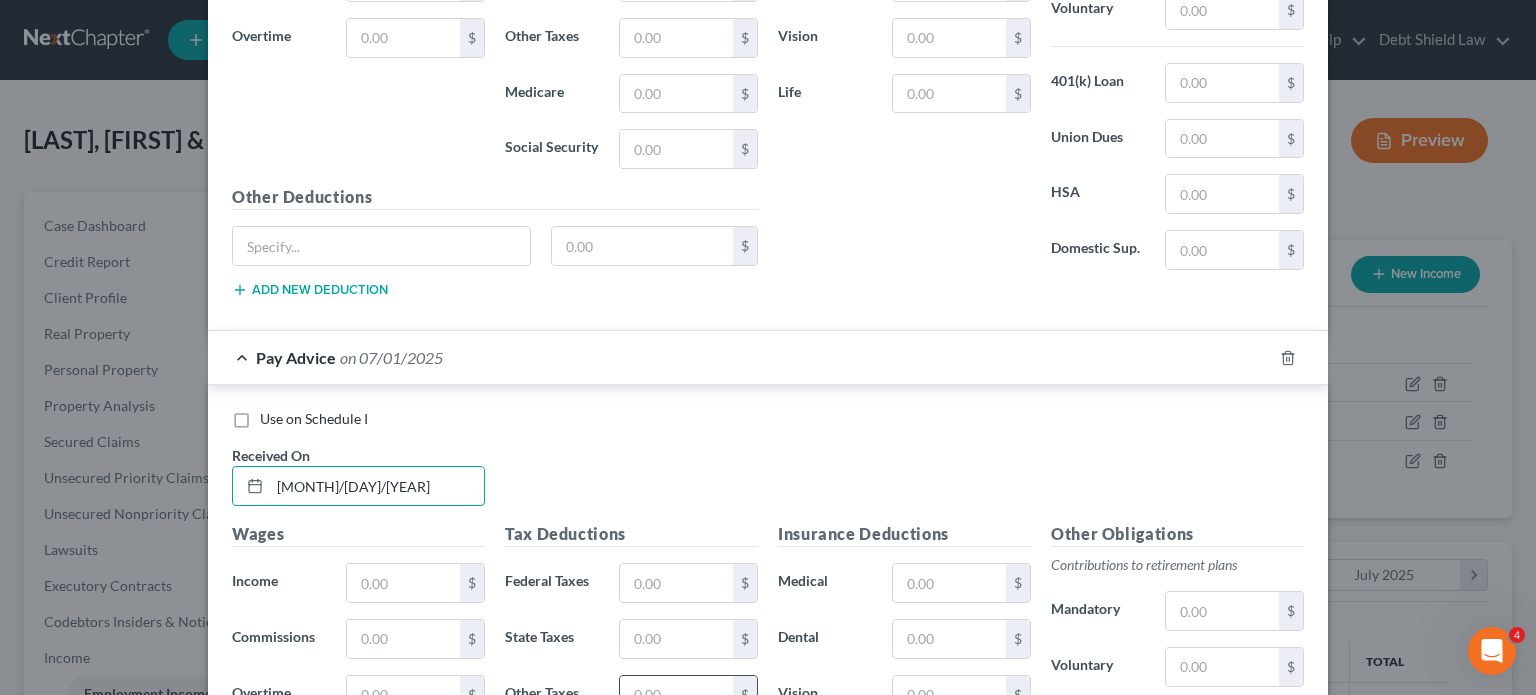 type on "[MONTH]/[DAY]/[YEAR]" 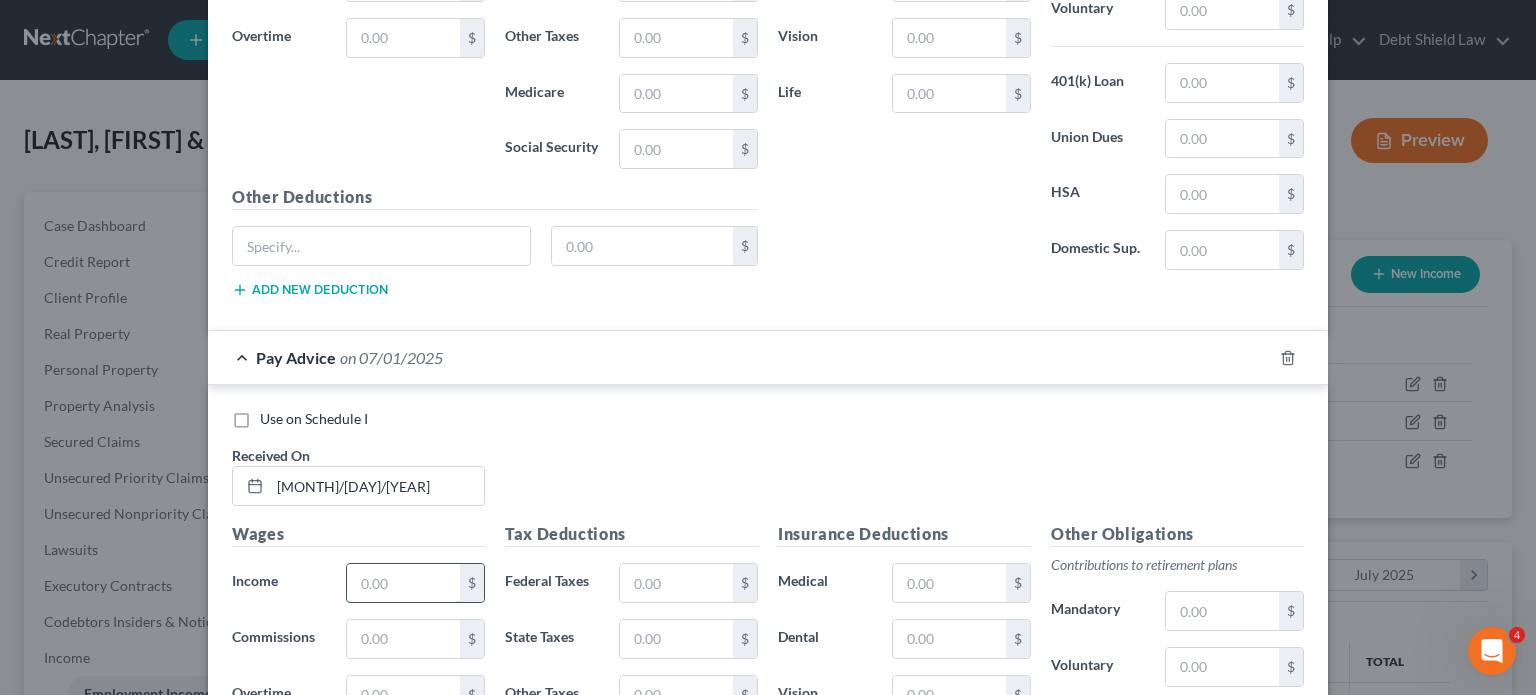 click at bounding box center [403, 583] 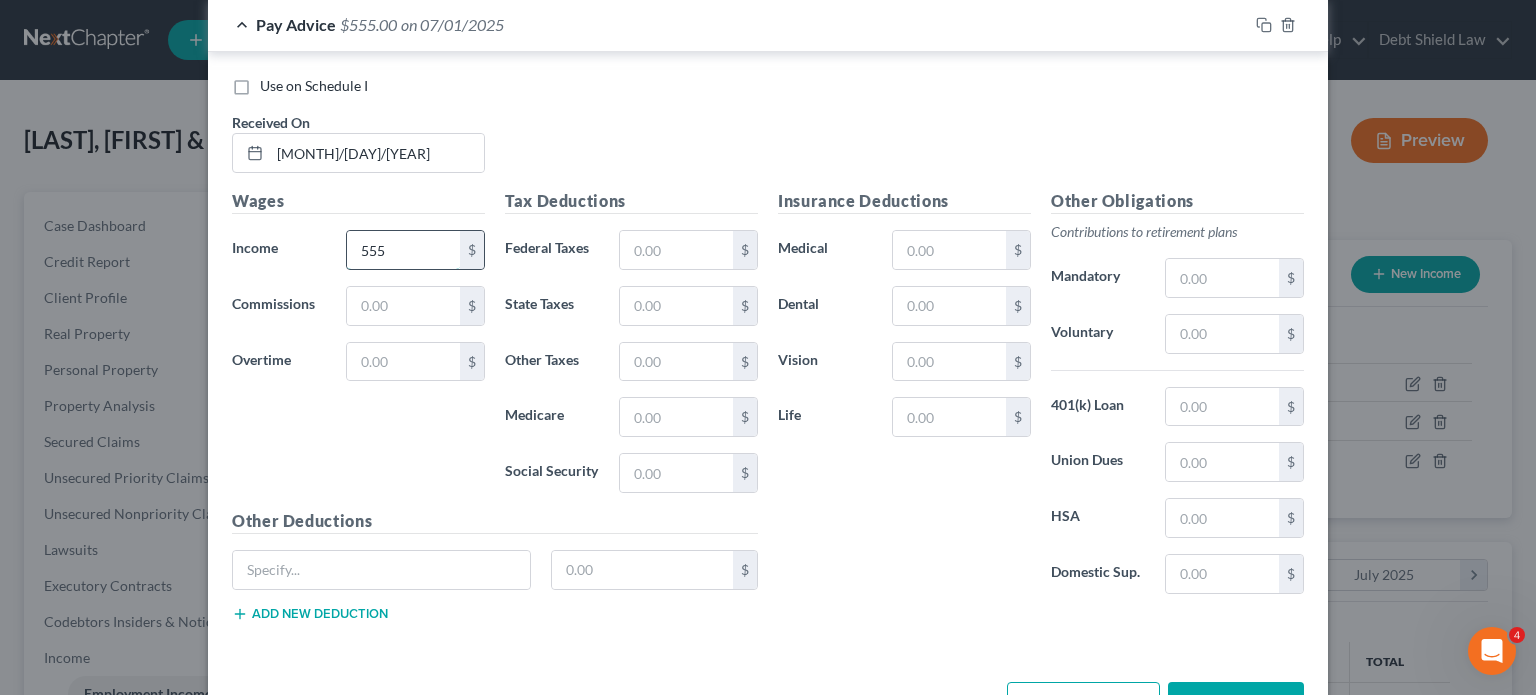 scroll, scrollTop: 1356, scrollLeft: 0, axis: vertical 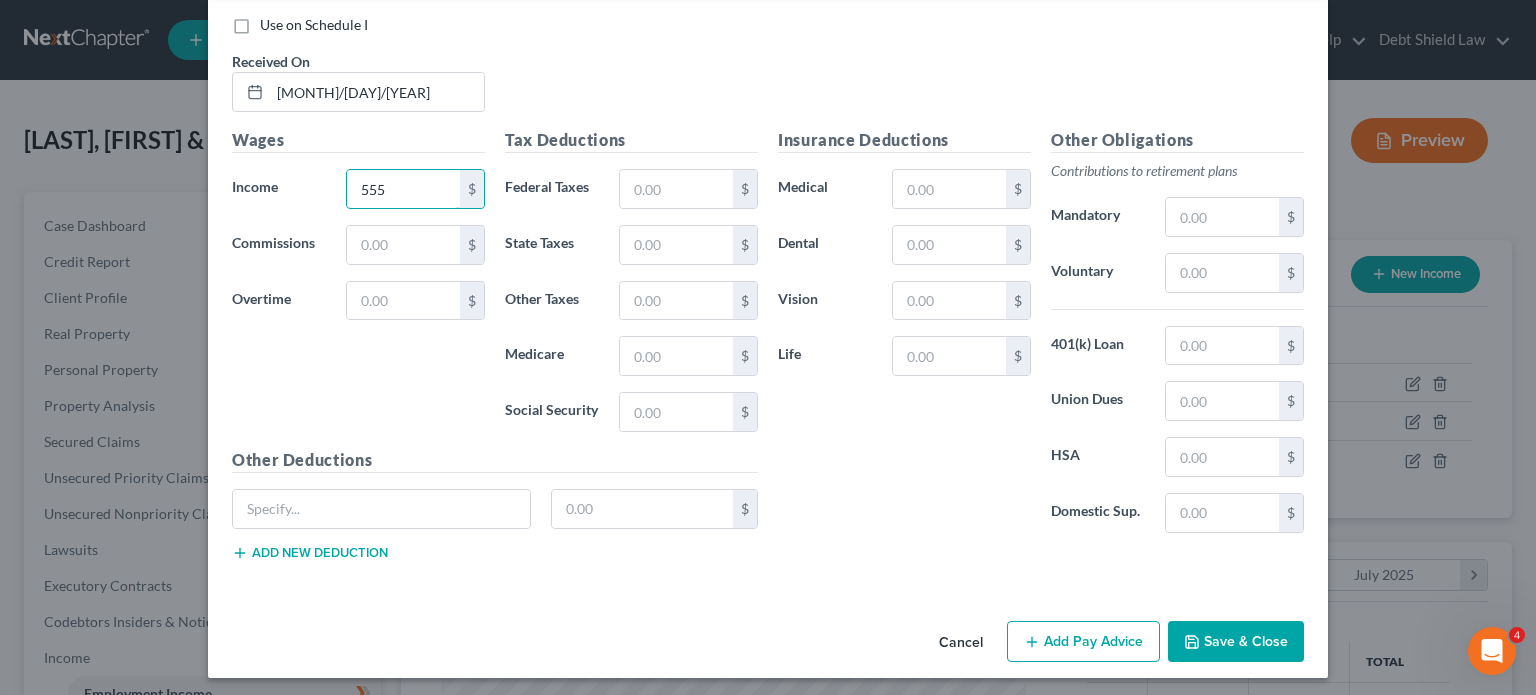 type on "555" 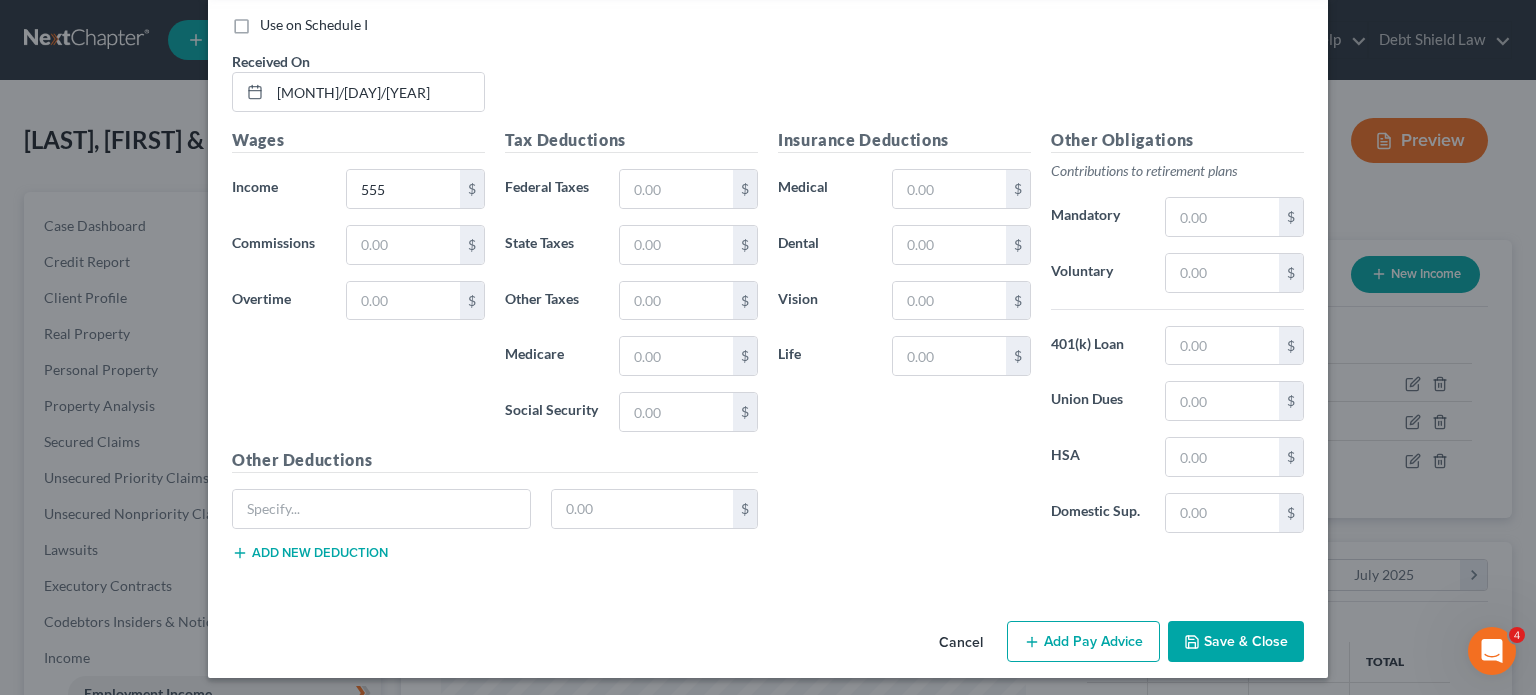 click on "Add Pay Advice" at bounding box center (1083, 642) 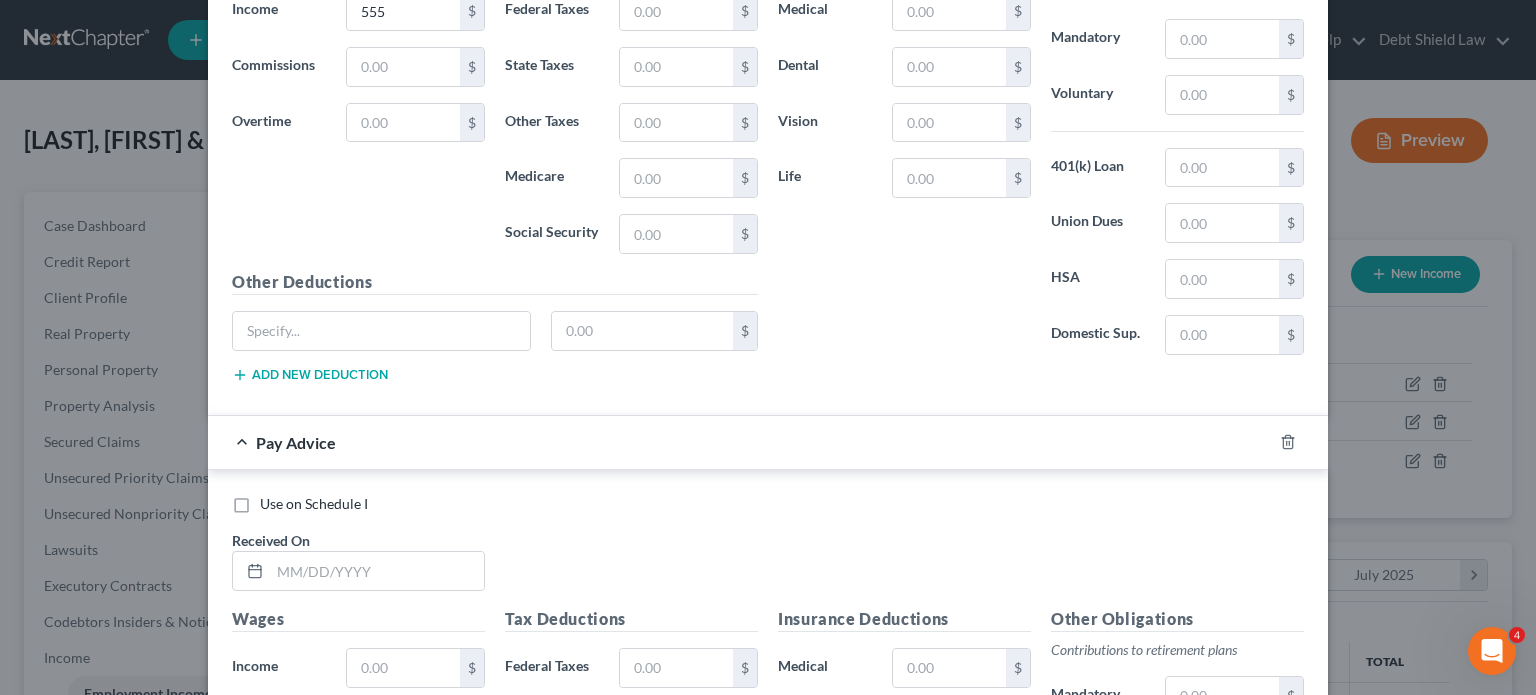 scroll, scrollTop: 1540, scrollLeft: 0, axis: vertical 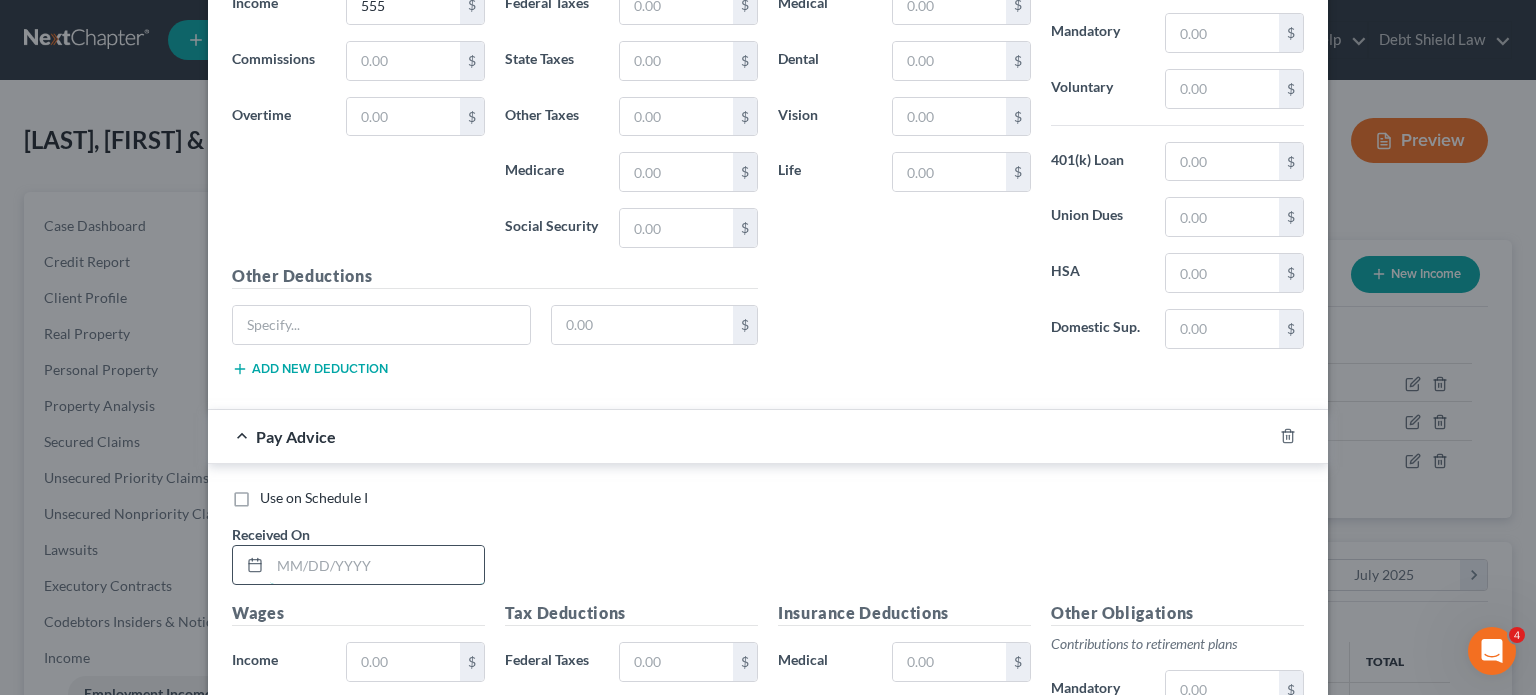 click at bounding box center [377, 565] 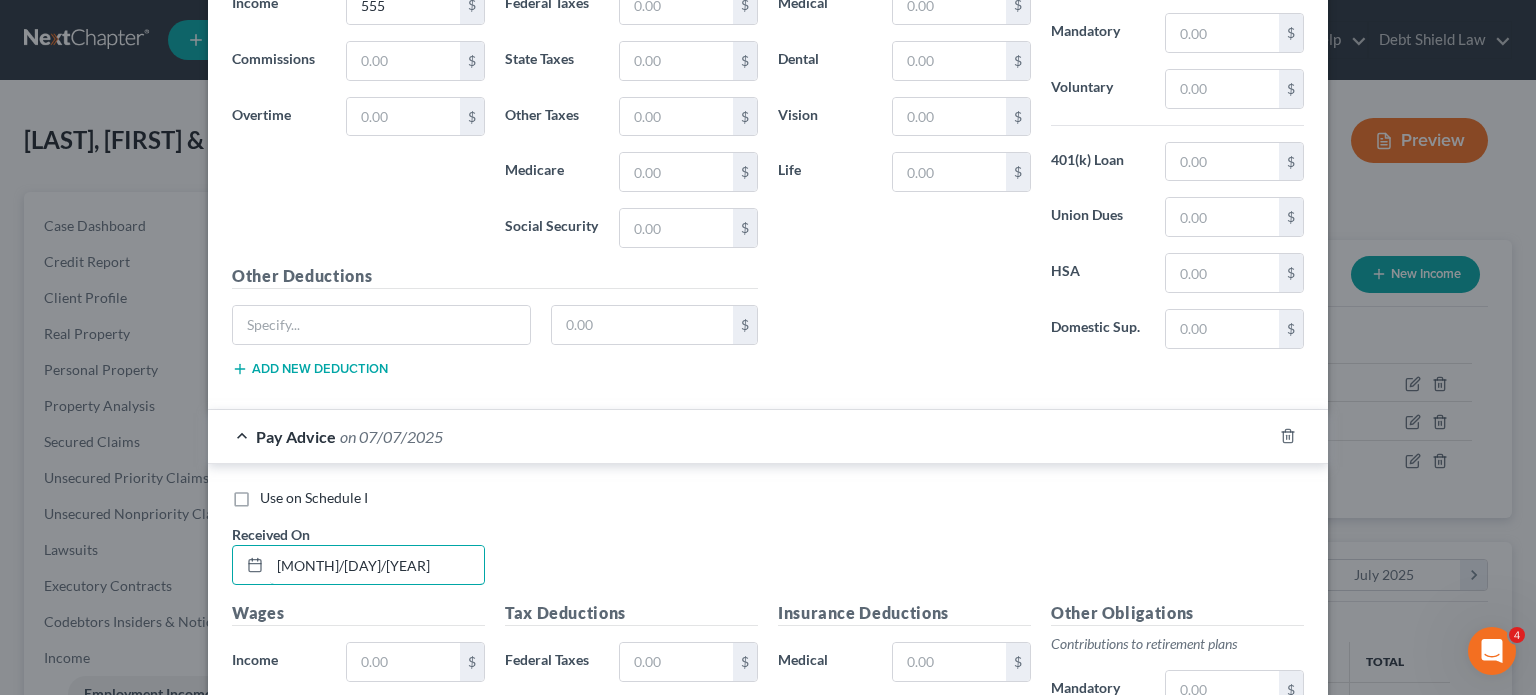 type on "[MONTH]/[DAY]/[YEAR]" 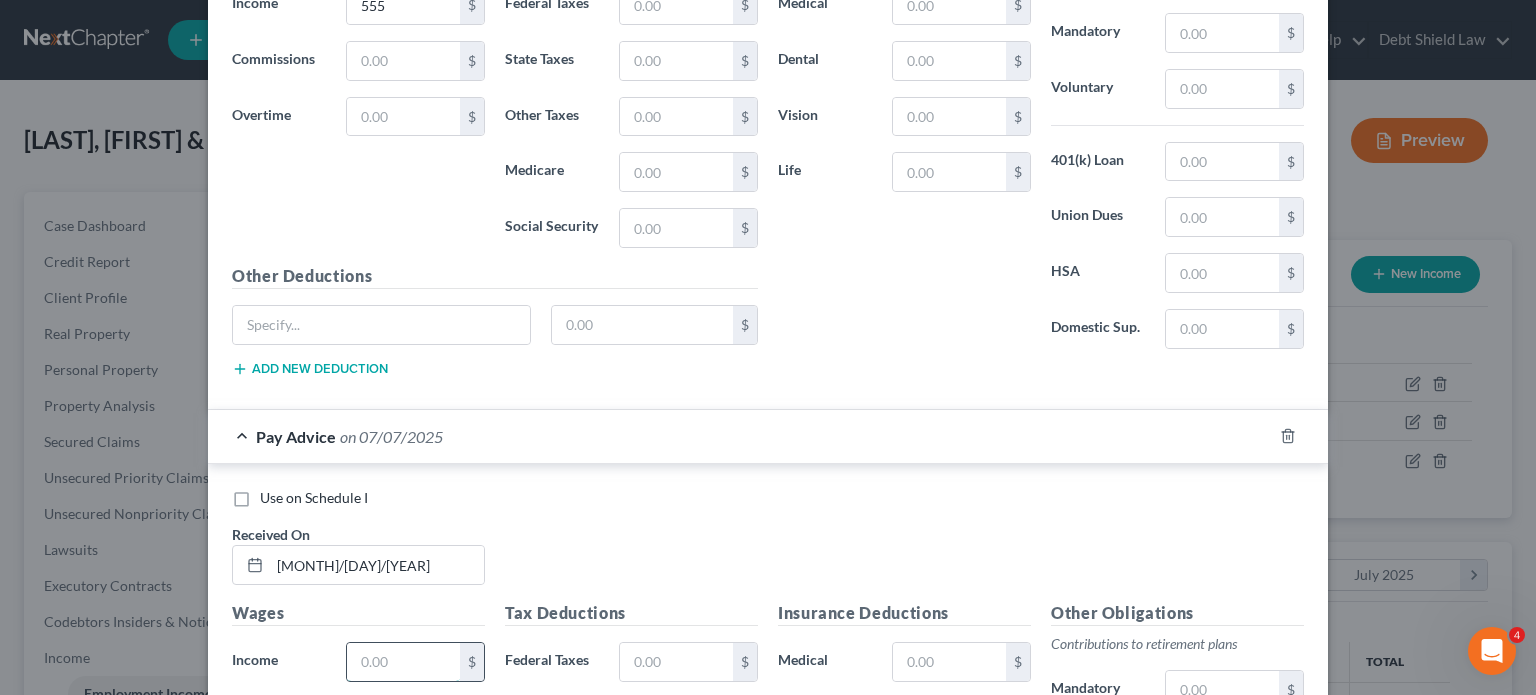 click at bounding box center (403, 662) 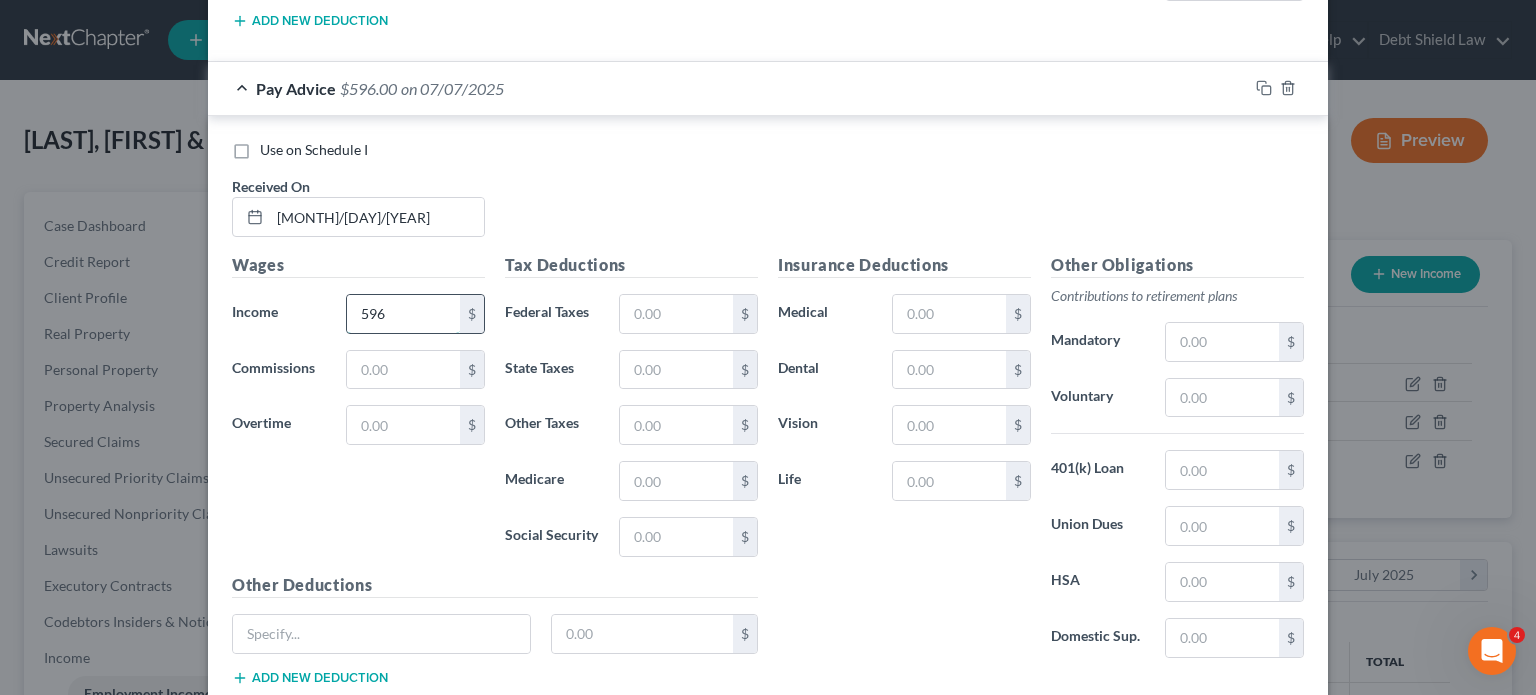 scroll, scrollTop: 2008, scrollLeft: 0, axis: vertical 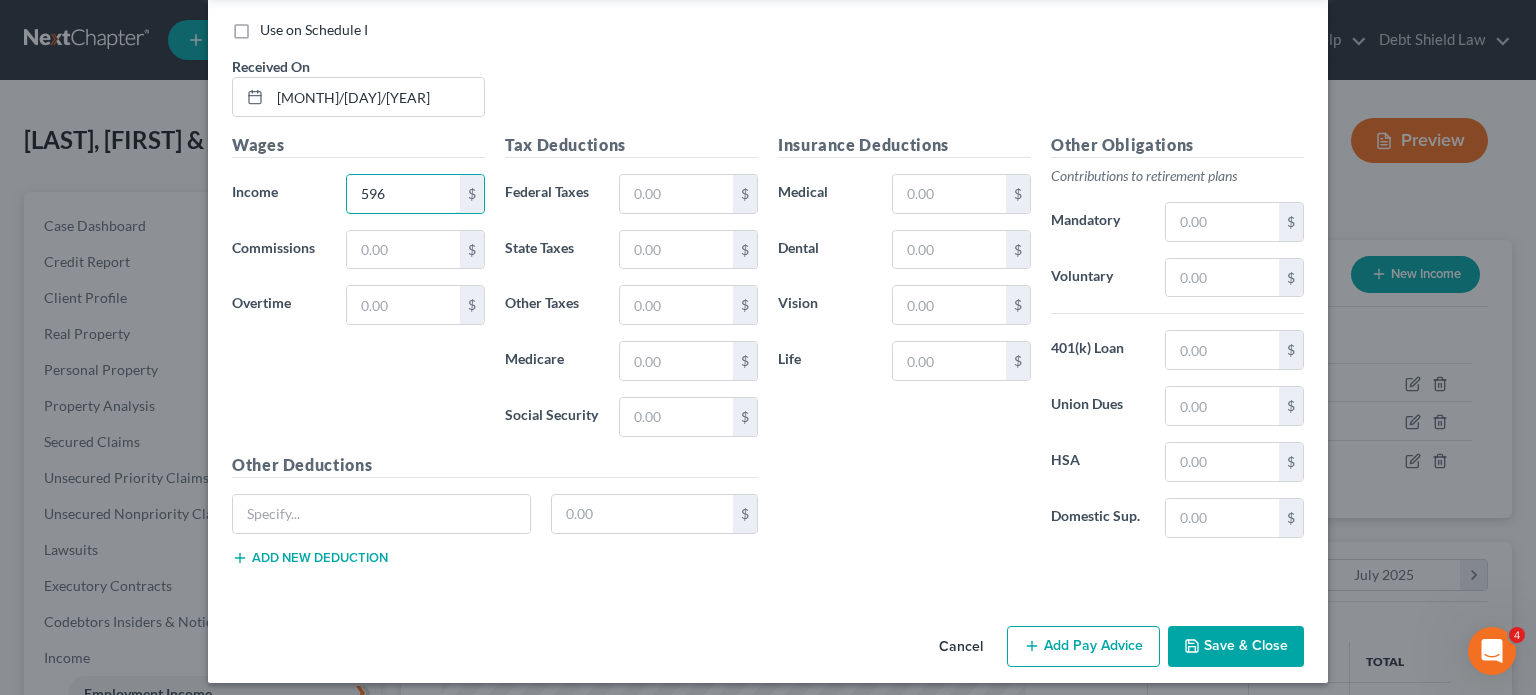 type on "596" 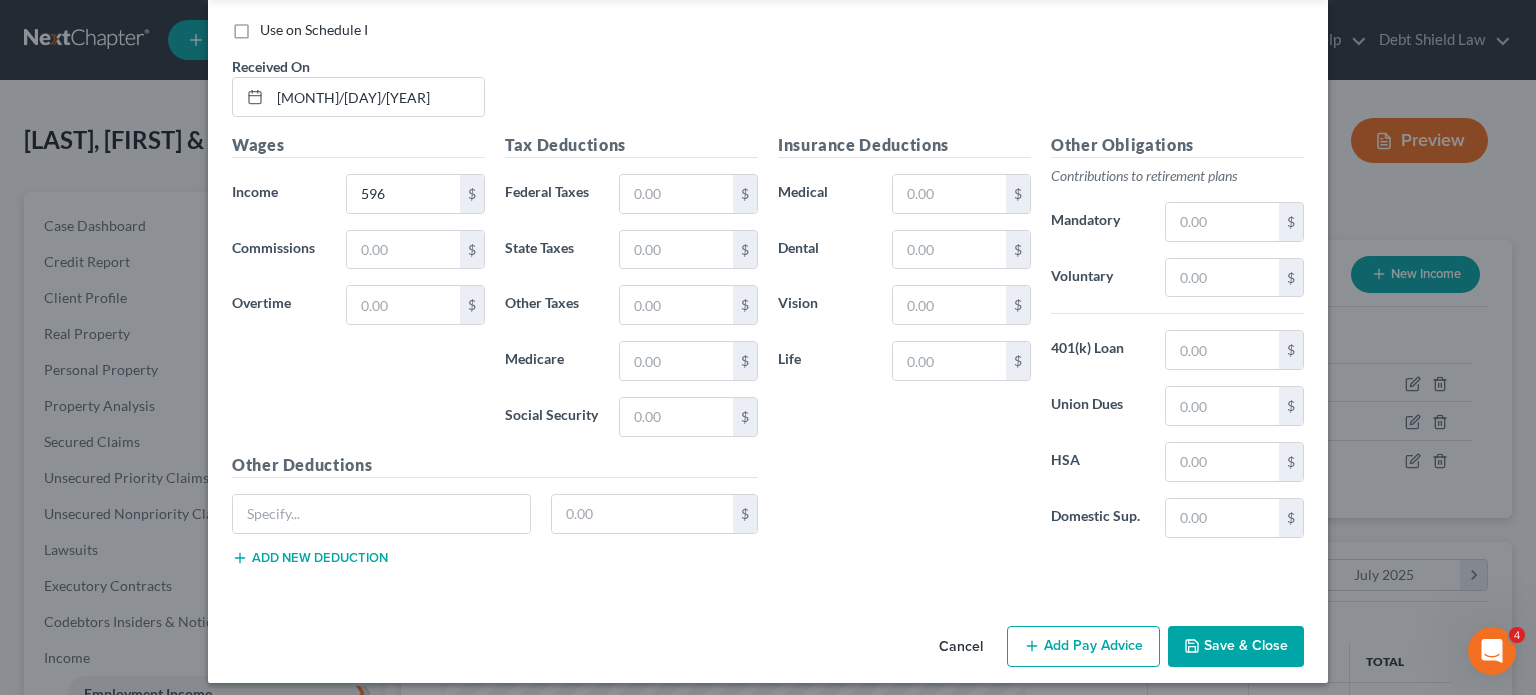 click on "Add Pay Advice" at bounding box center [1083, 647] 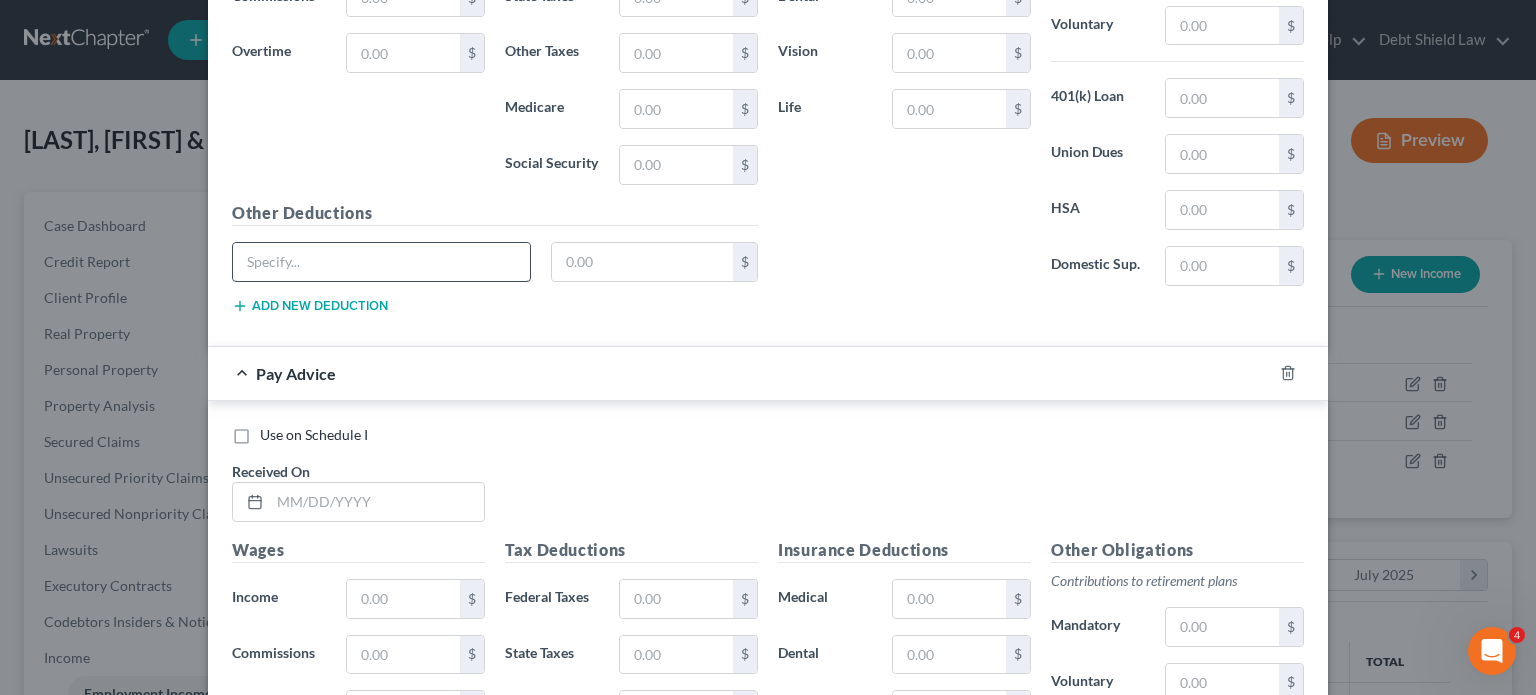 scroll, scrollTop: 2261, scrollLeft: 0, axis: vertical 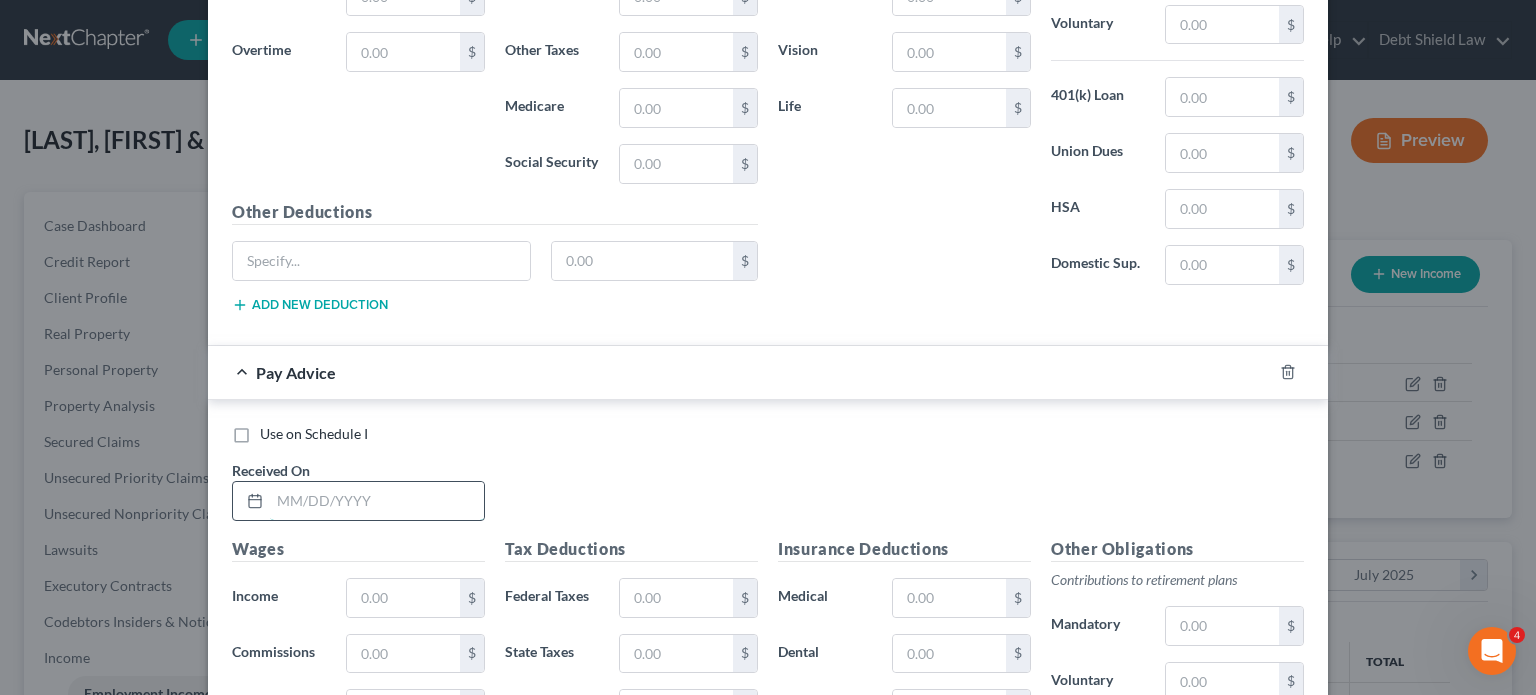 click at bounding box center [377, 501] 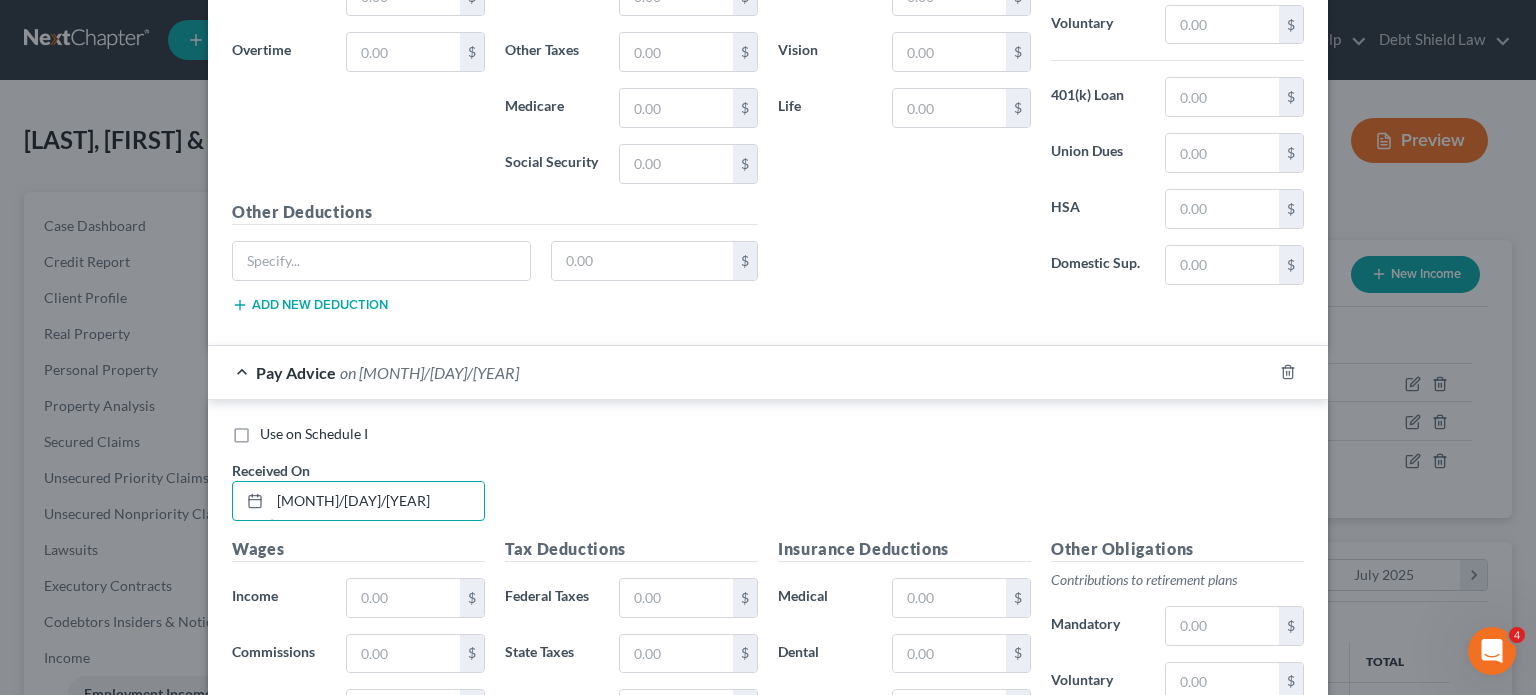 type on "[MONTH]/[DAY]/[YEAR]" 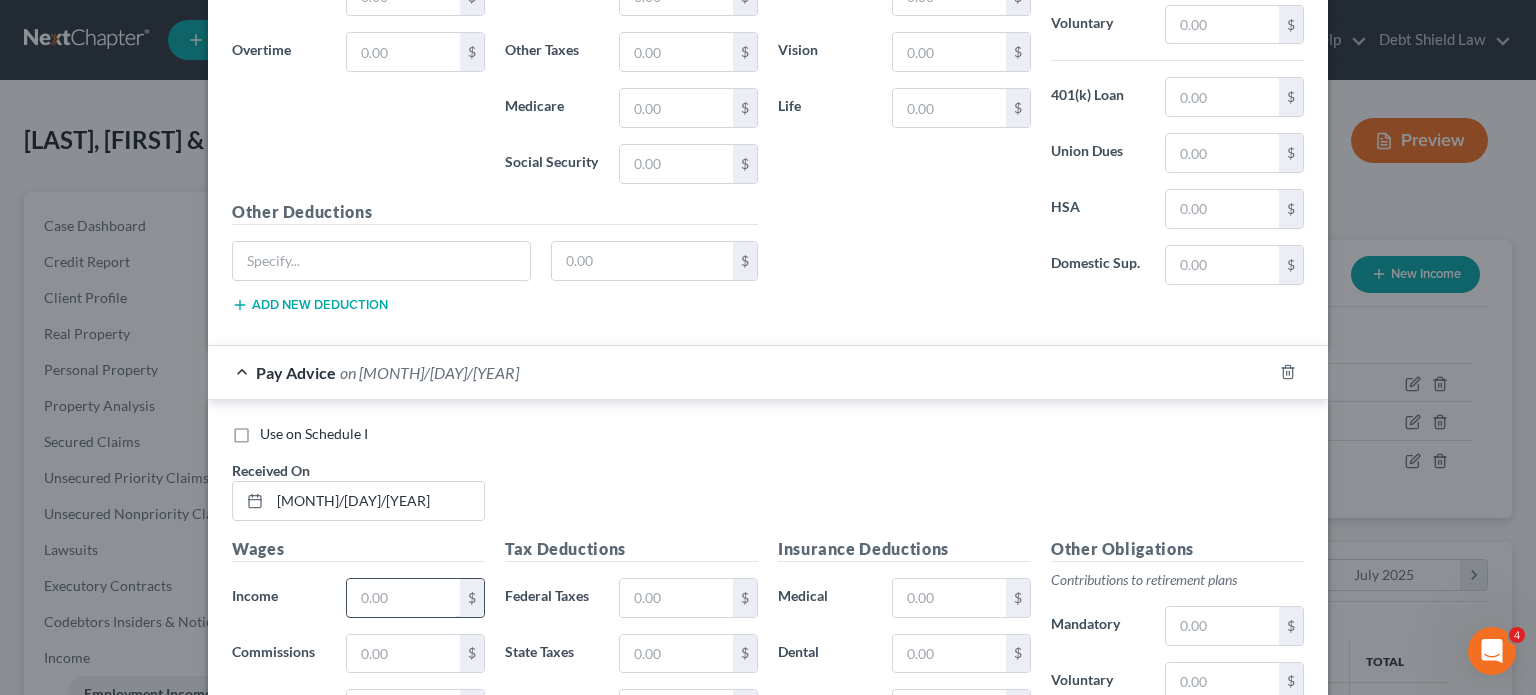 click at bounding box center (403, 598) 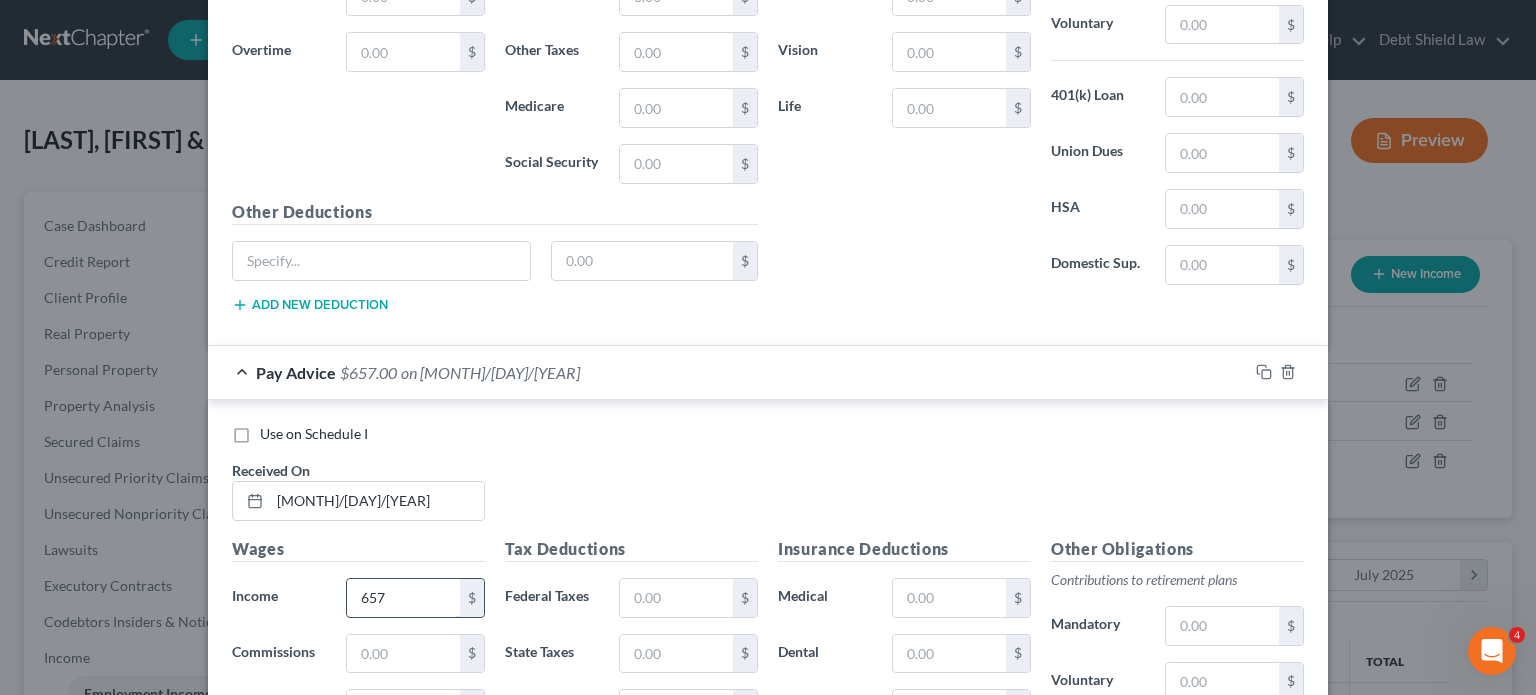 scroll, scrollTop: 2662, scrollLeft: 0, axis: vertical 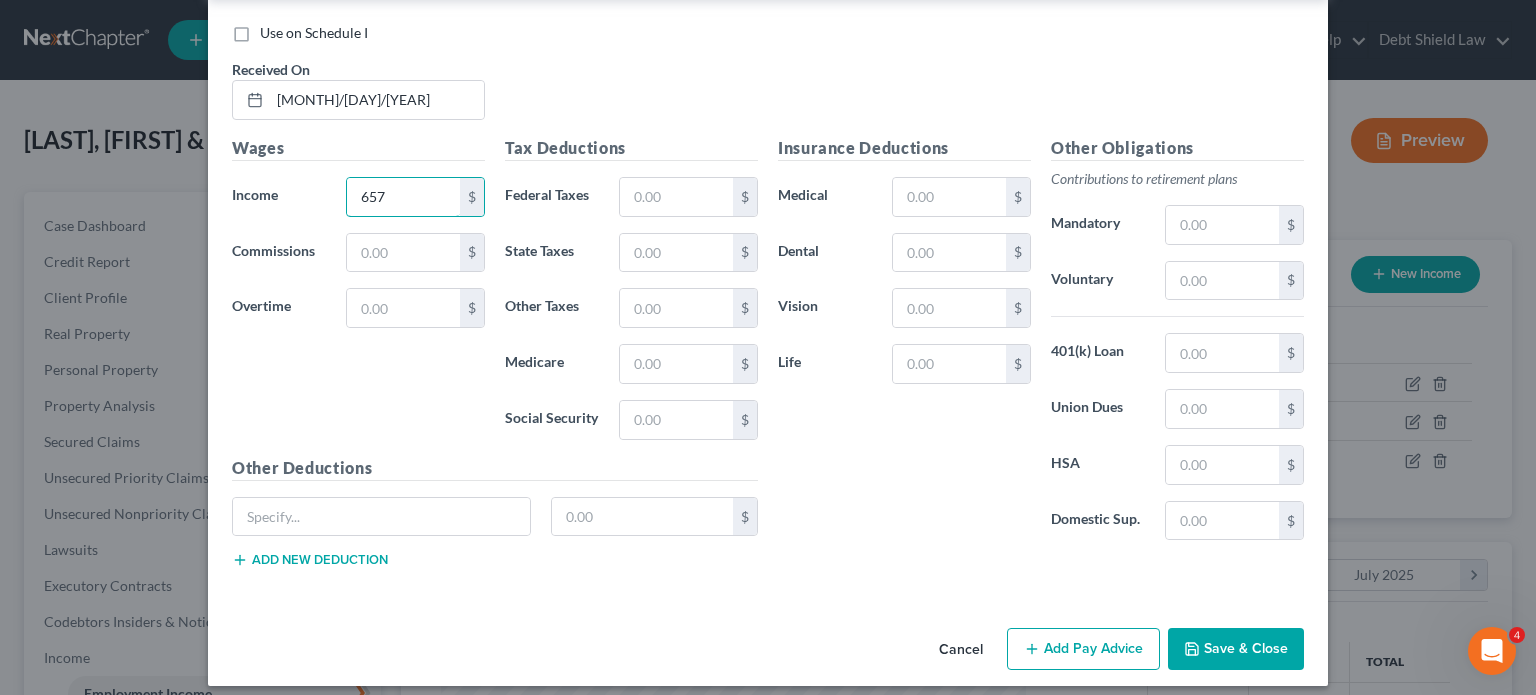 type on "657" 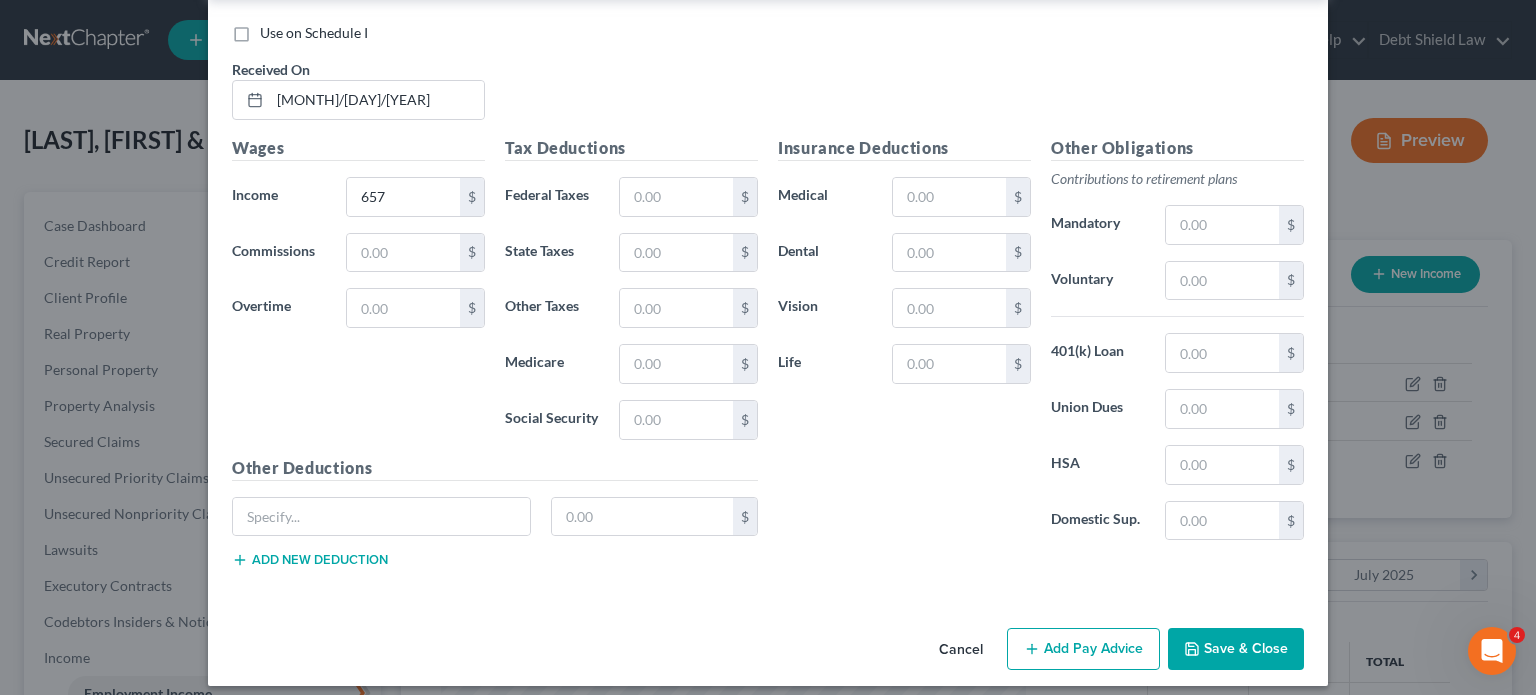 click on "Add Pay Advice" at bounding box center [1083, 649] 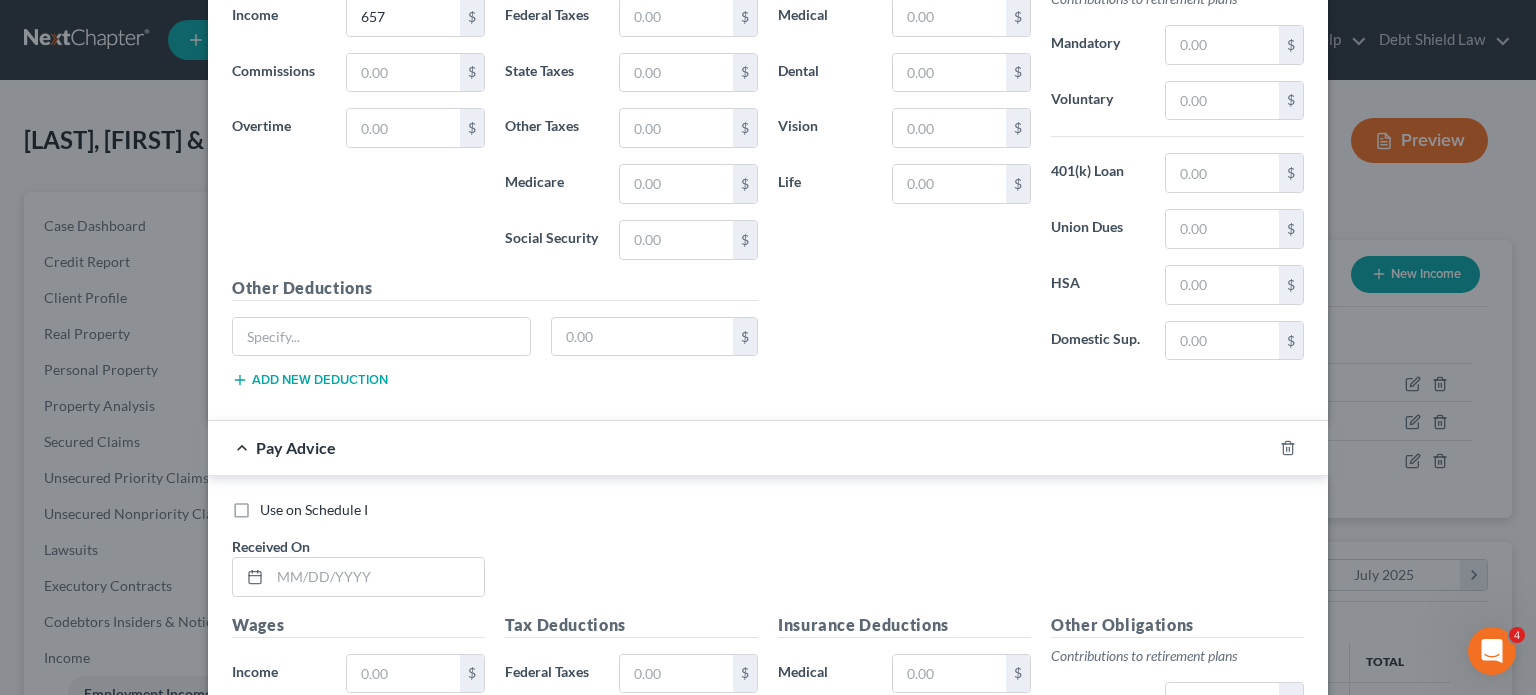 scroll, scrollTop: 2843, scrollLeft: 0, axis: vertical 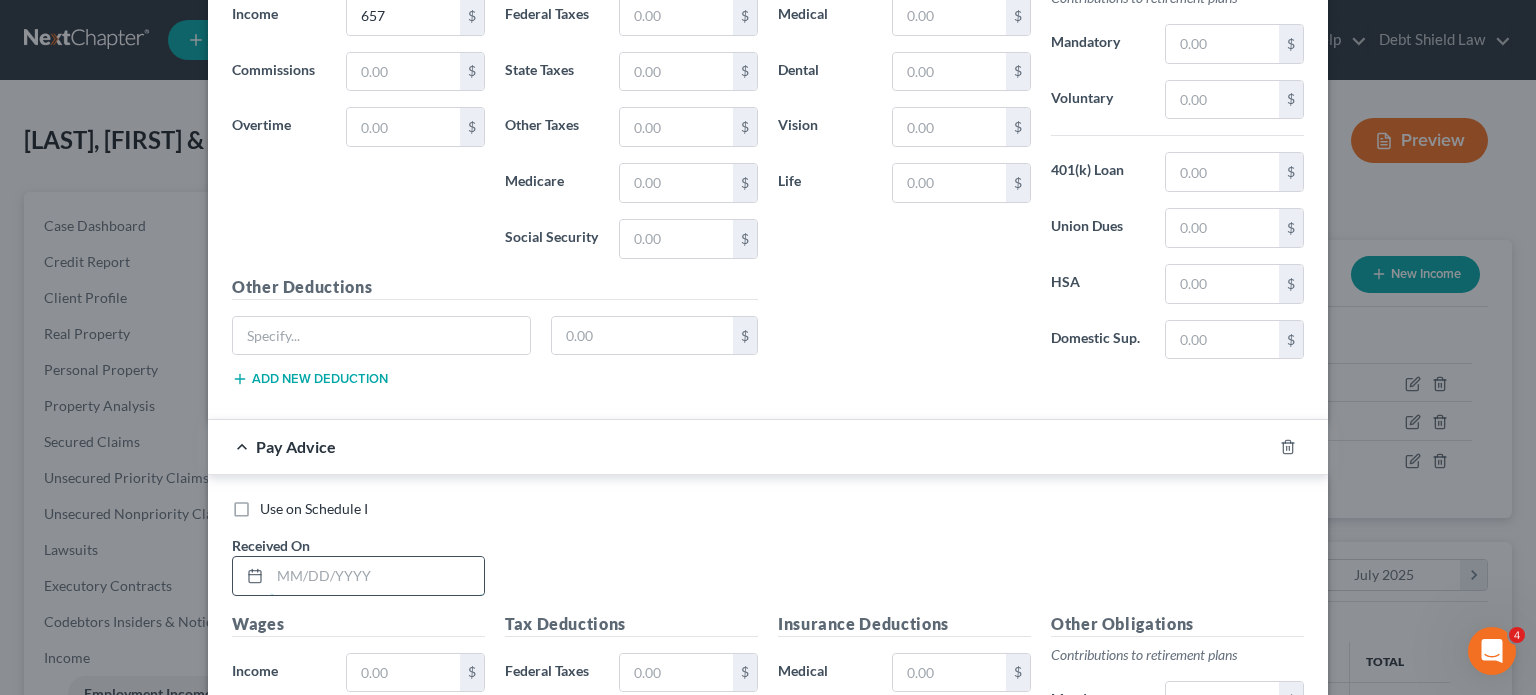 click at bounding box center [377, 576] 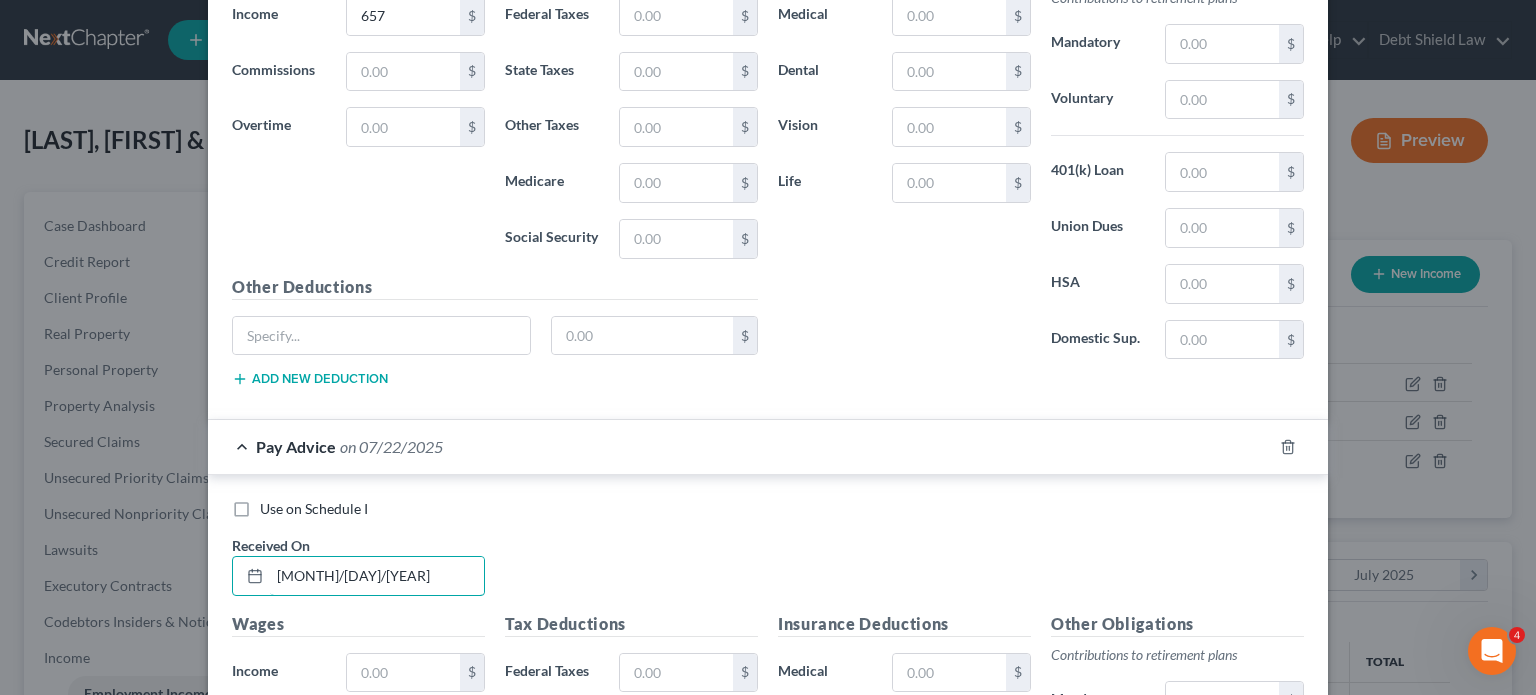 type on "[MONTH]/[DAY]/[YEAR]" 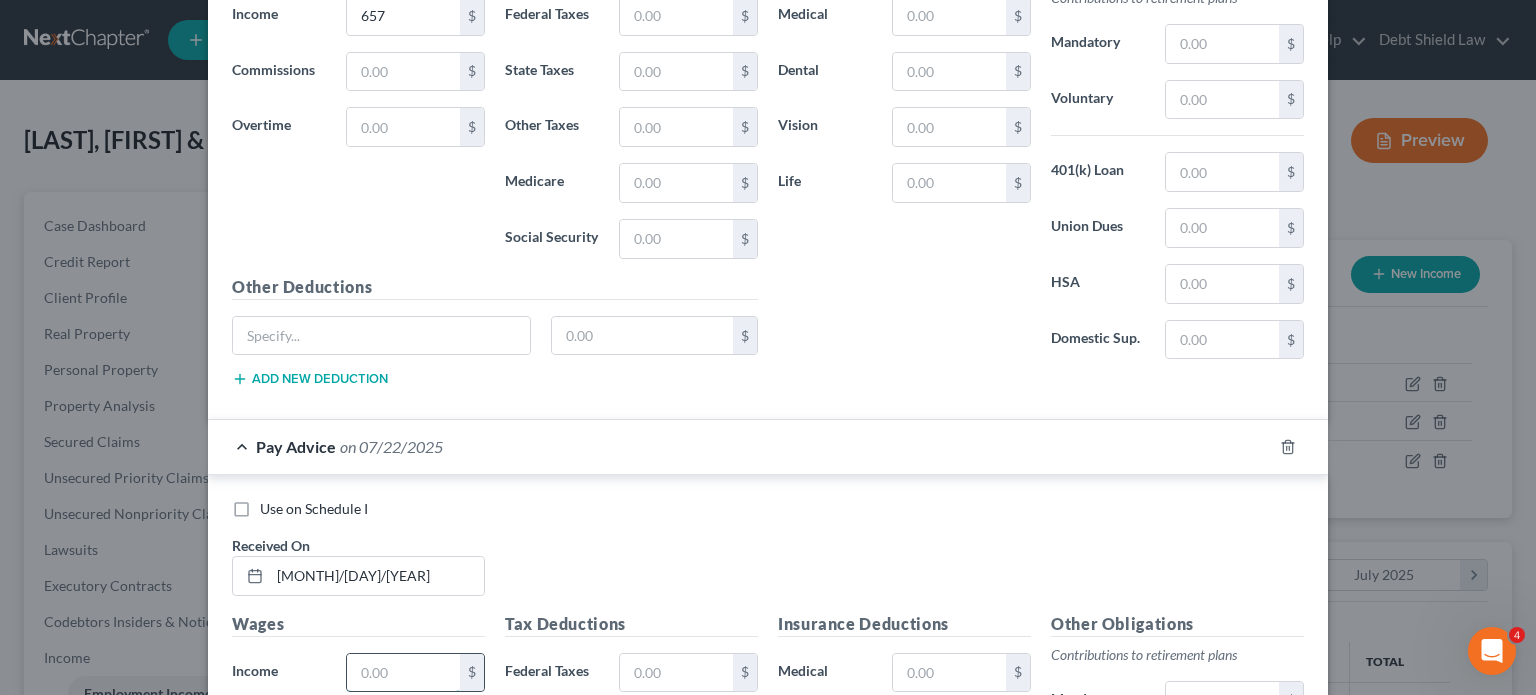 click at bounding box center [403, 673] 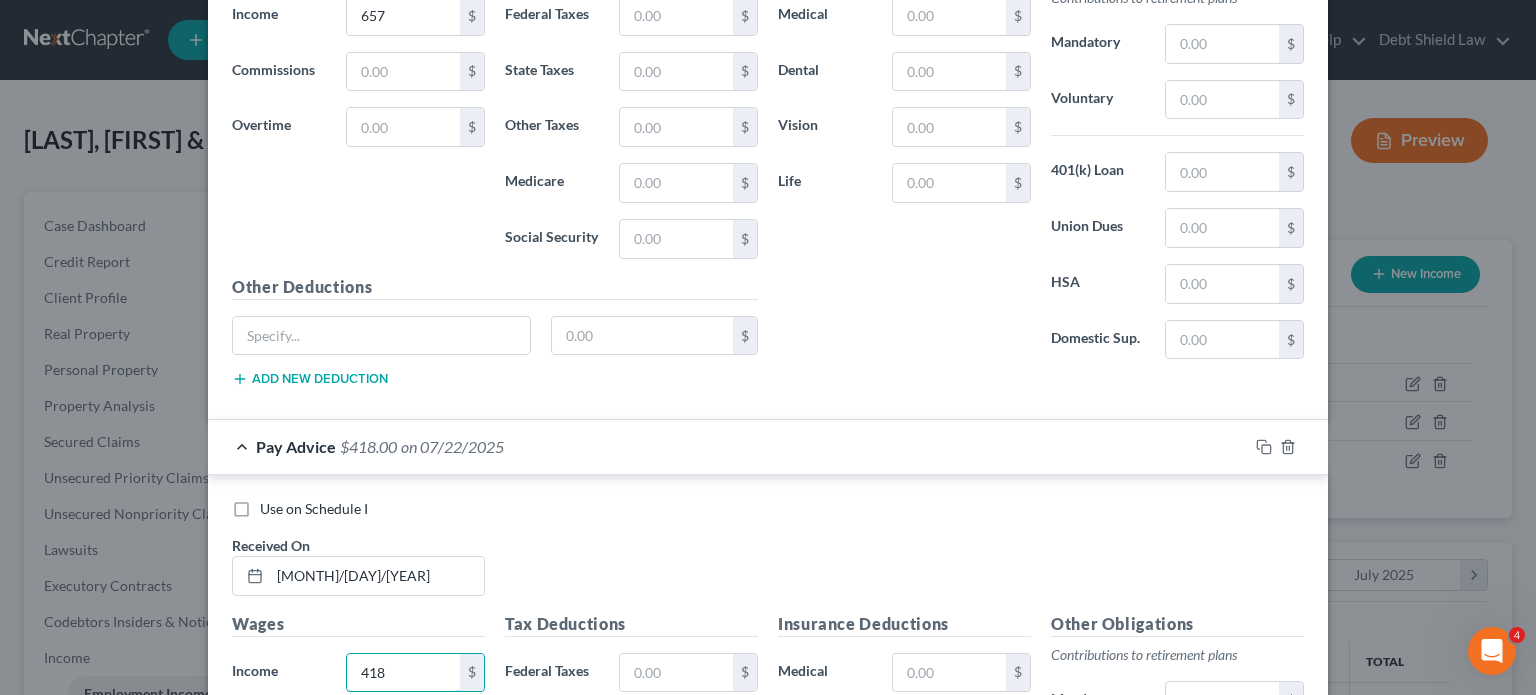 type on "418" 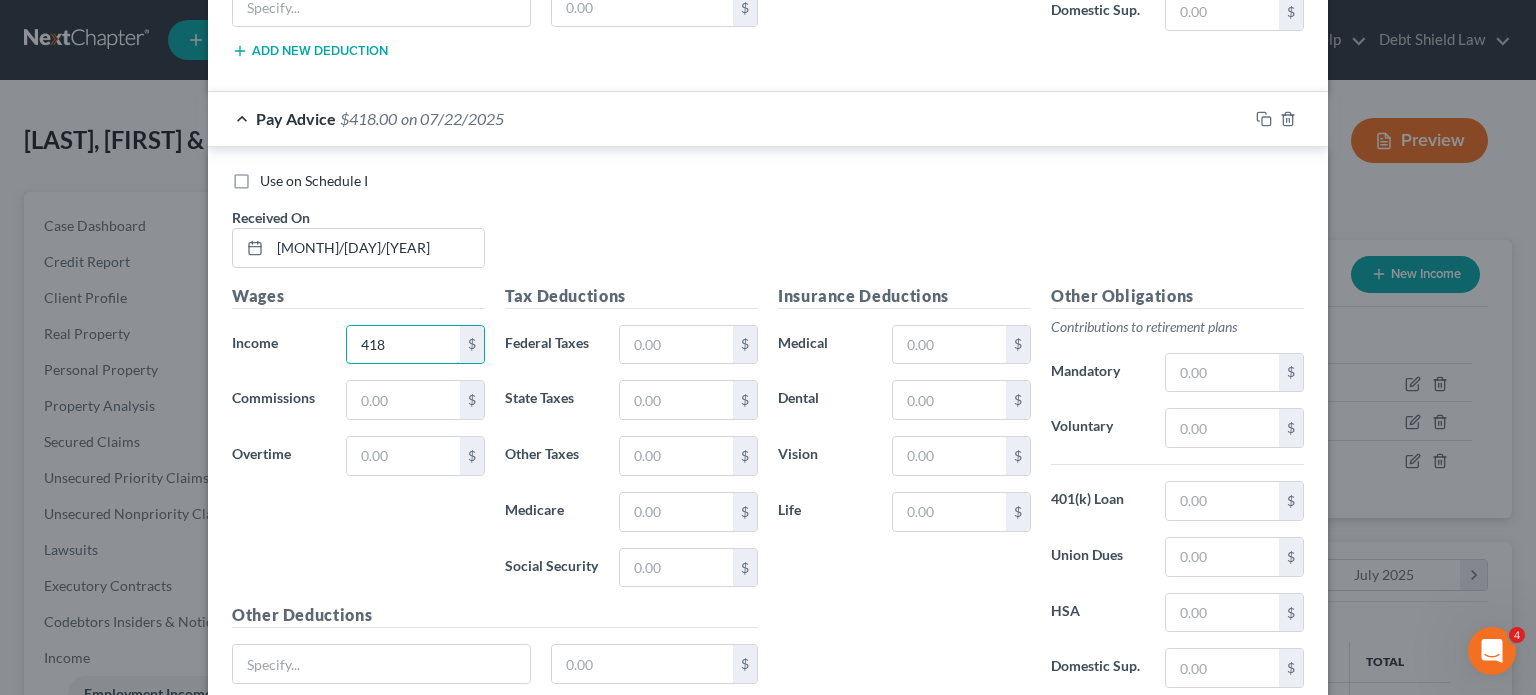 scroll, scrollTop: 3316, scrollLeft: 0, axis: vertical 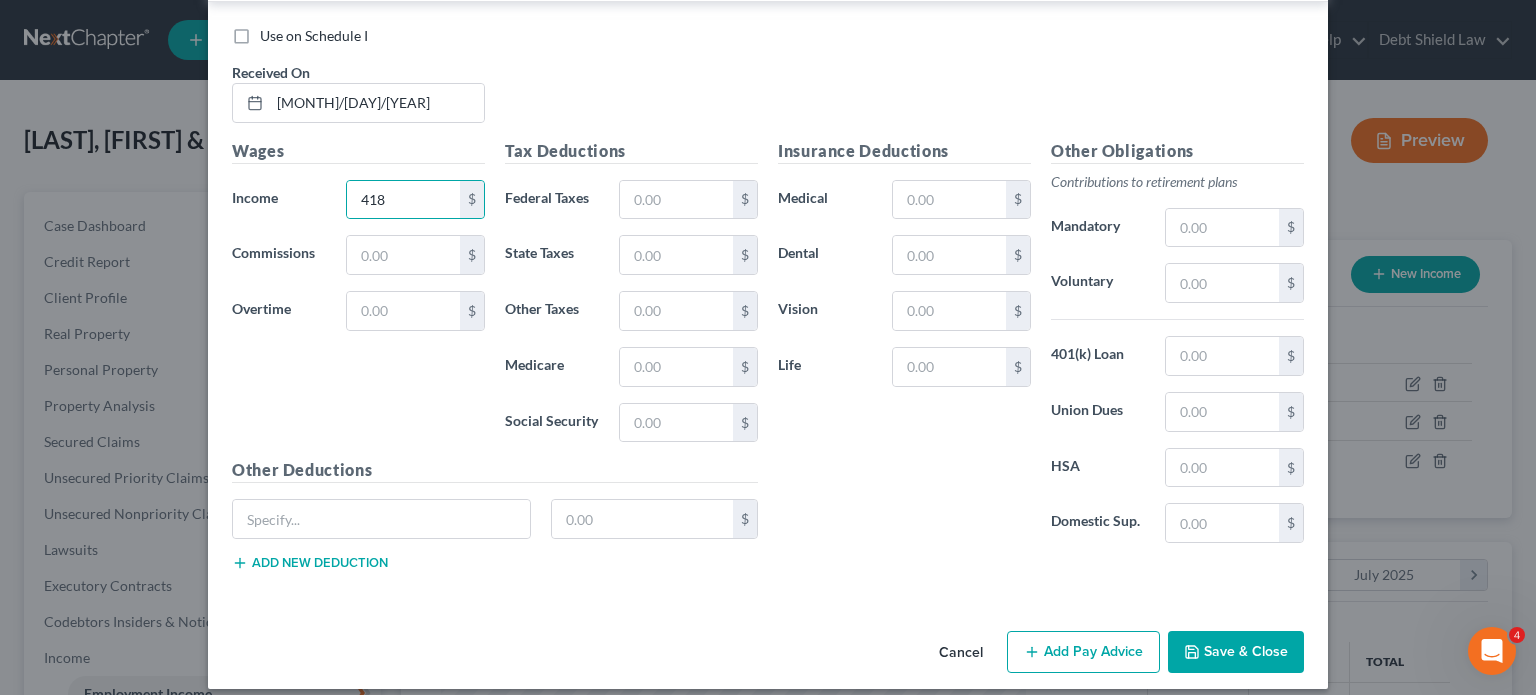 click on "Add Pay Advice" at bounding box center [1083, 652] 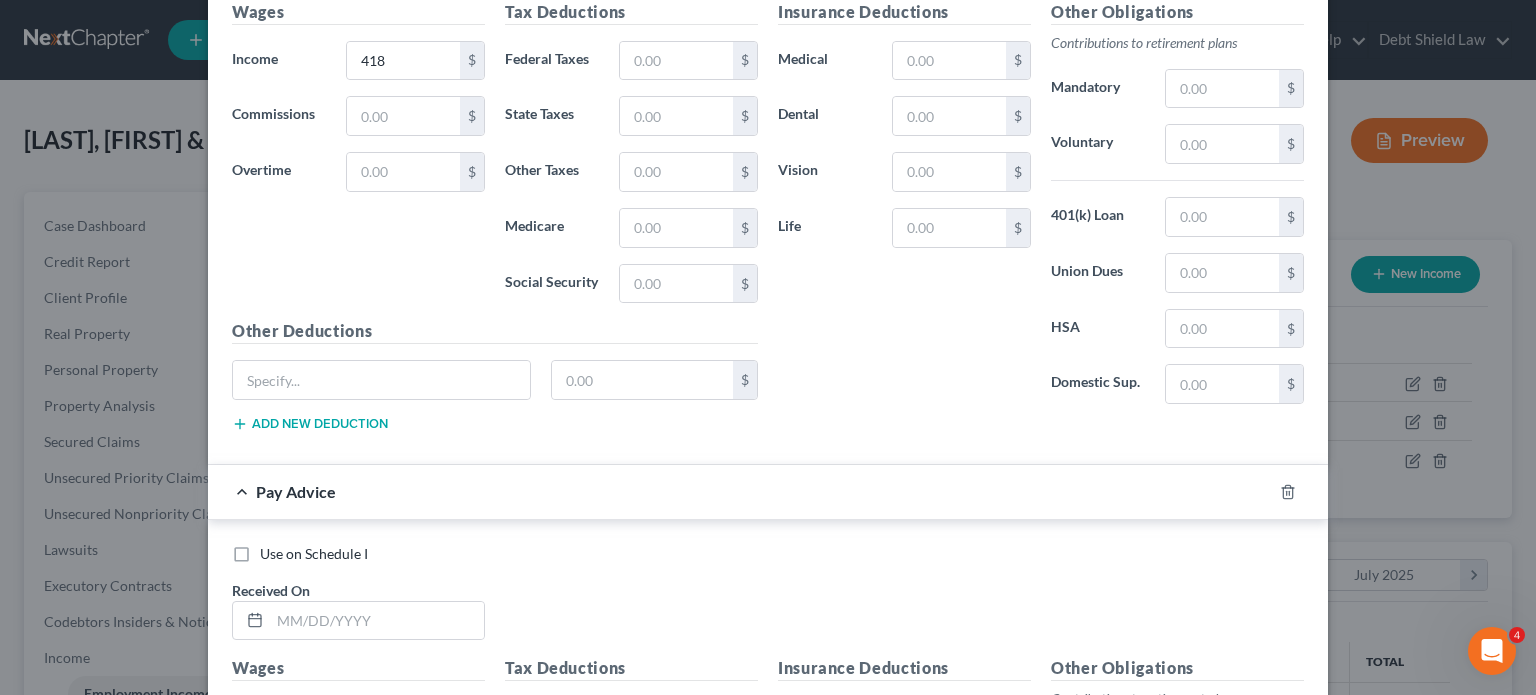 scroll, scrollTop: 3456, scrollLeft: 0, axis: vertical 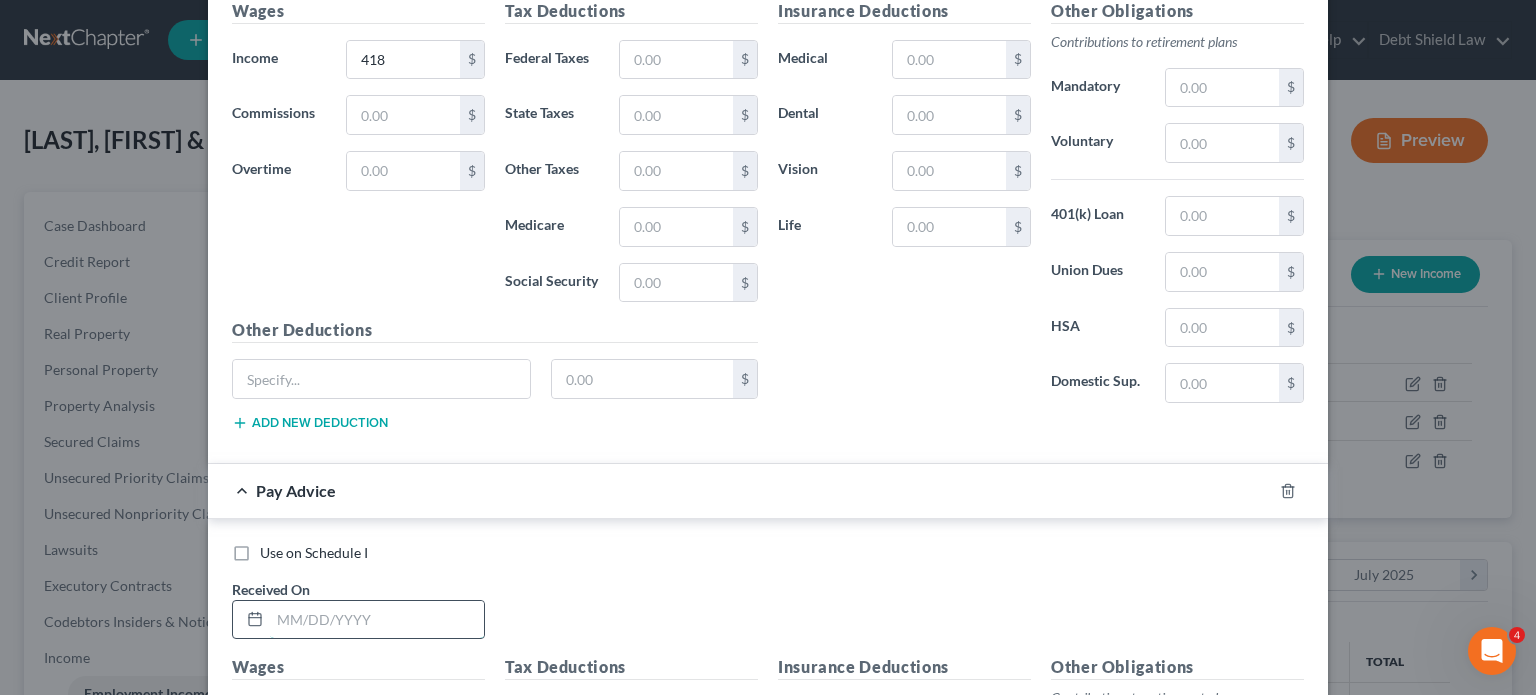 click at bounding box center [377, 620] 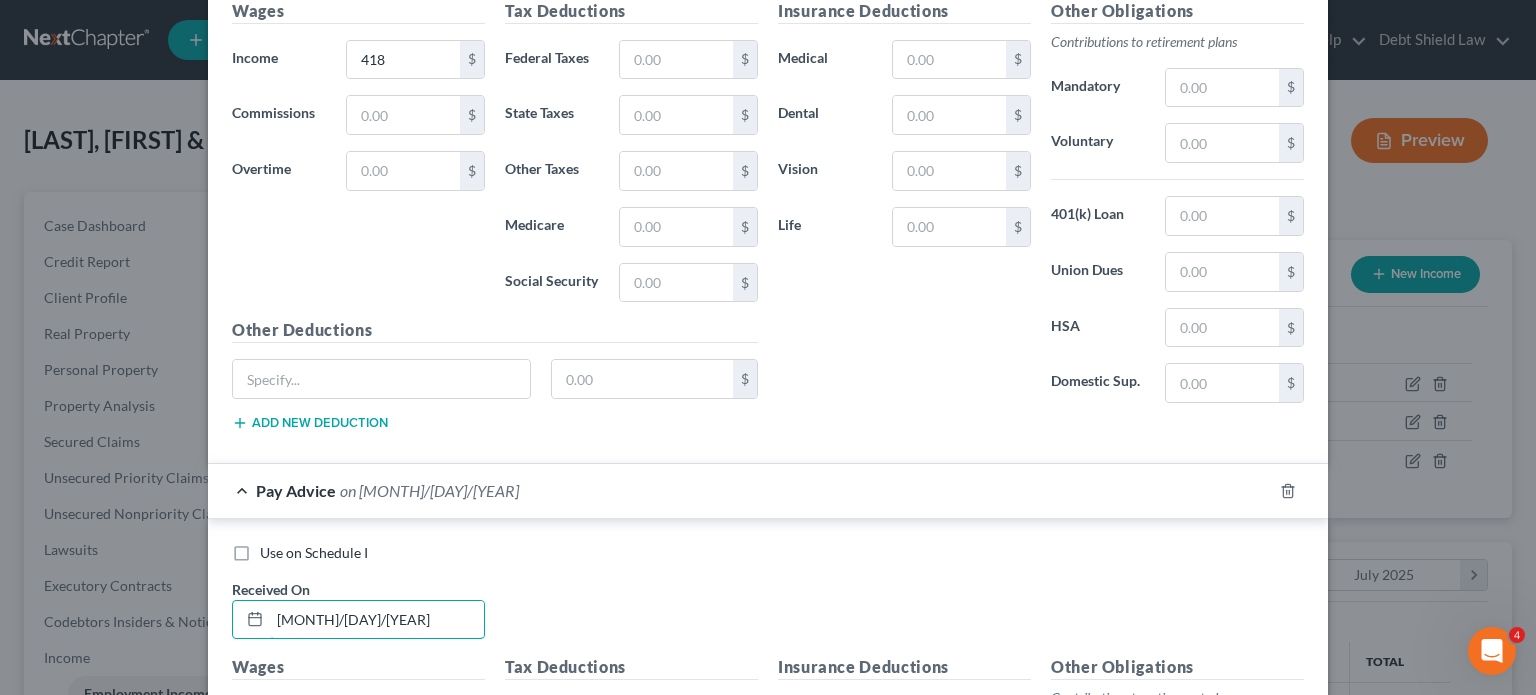 type on "[MONTH]/[DAY]/[YEAR]" 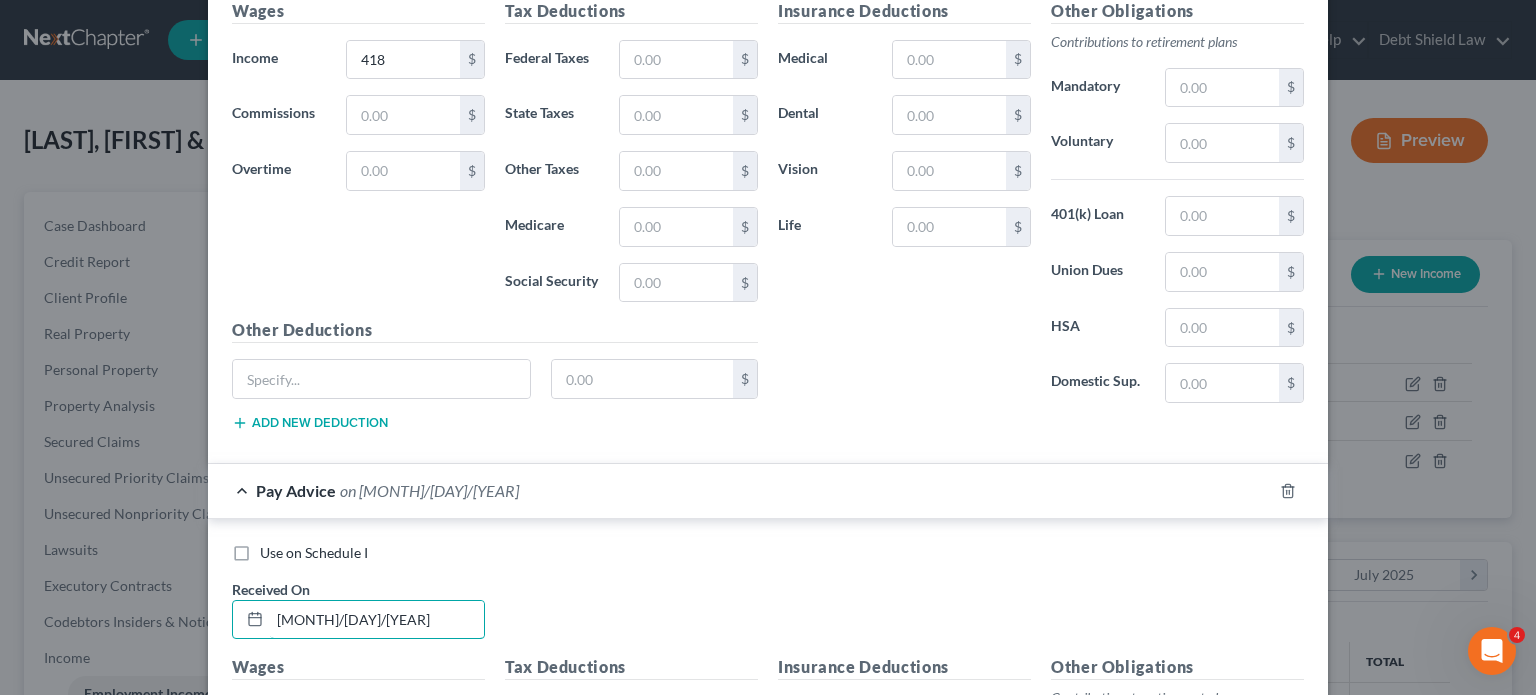 scroll, scrollTop: 3618, scrollLeft: 0, axis: vertical 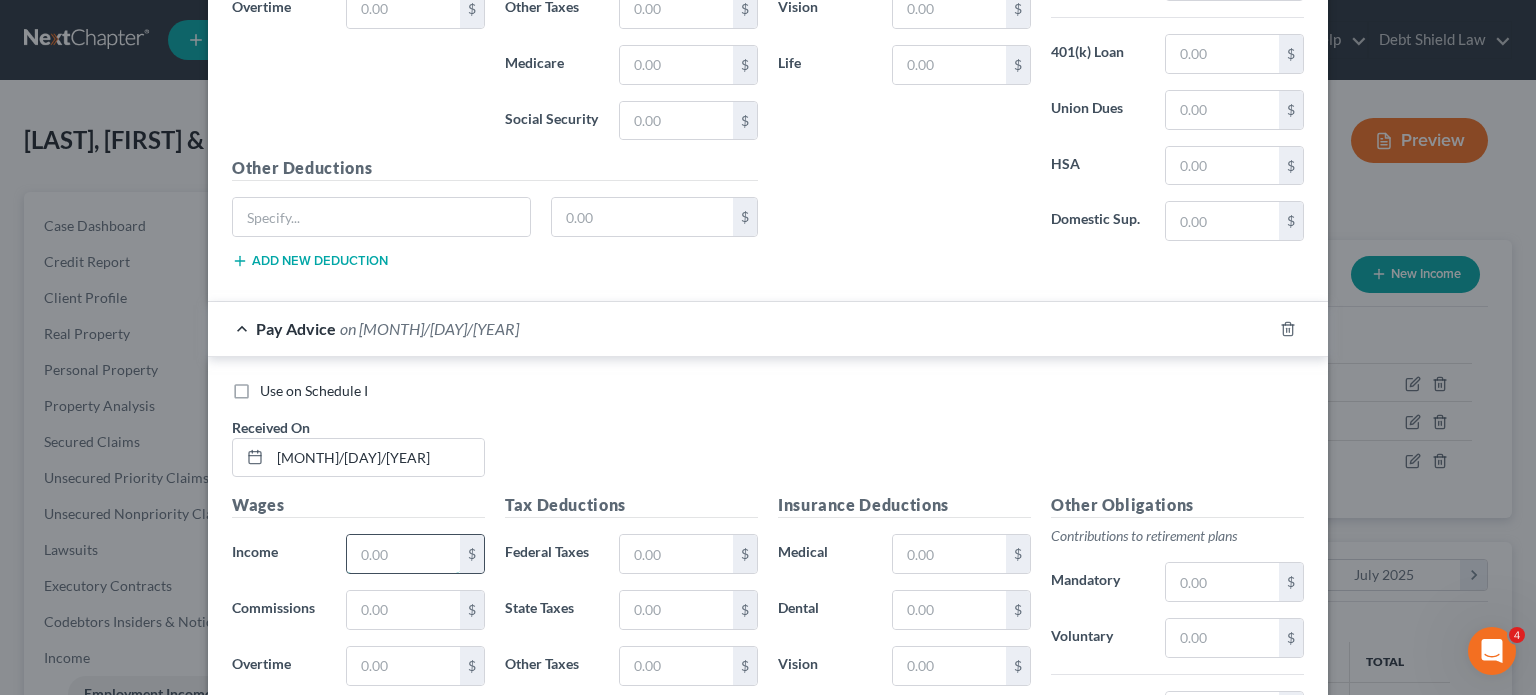 click at bounding box center [403, 554] 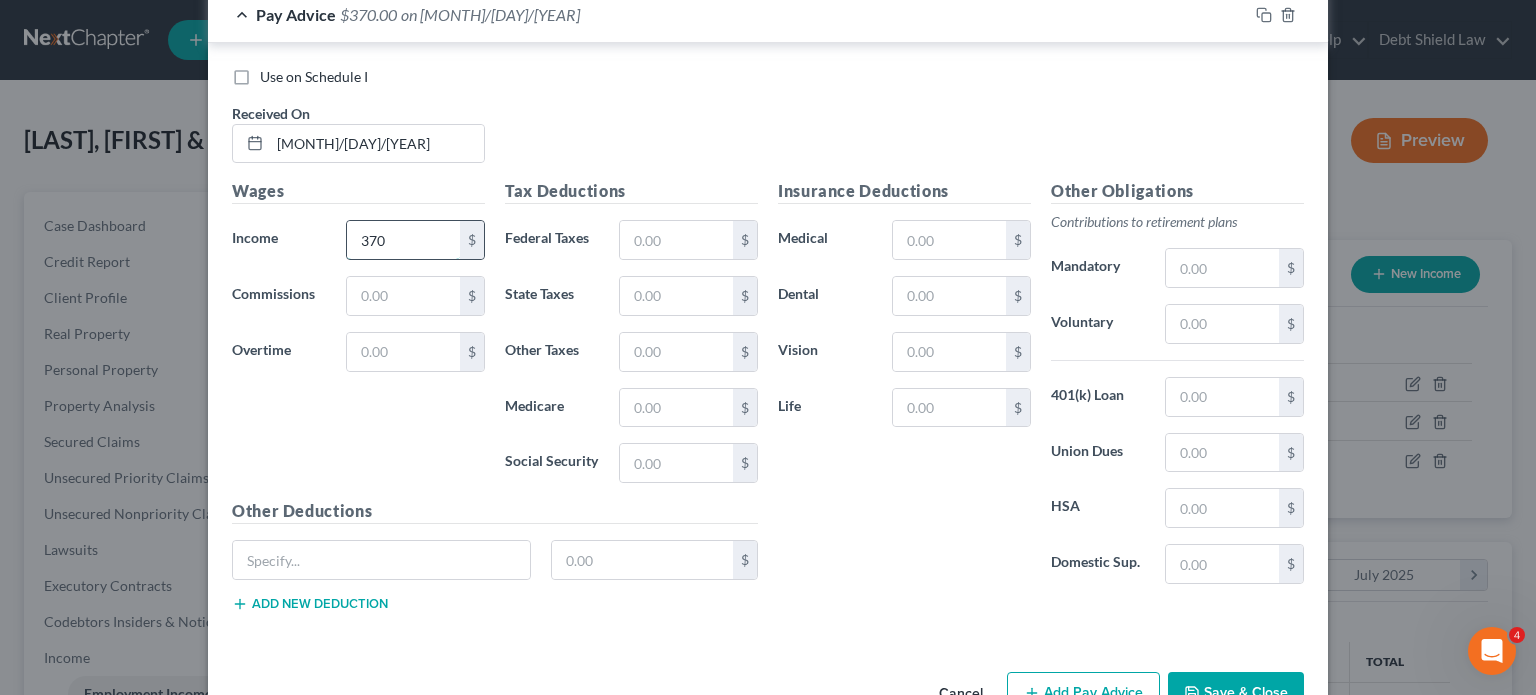 scroll, scrollTop: 3968, scrollLeft: 0, axis: vertical 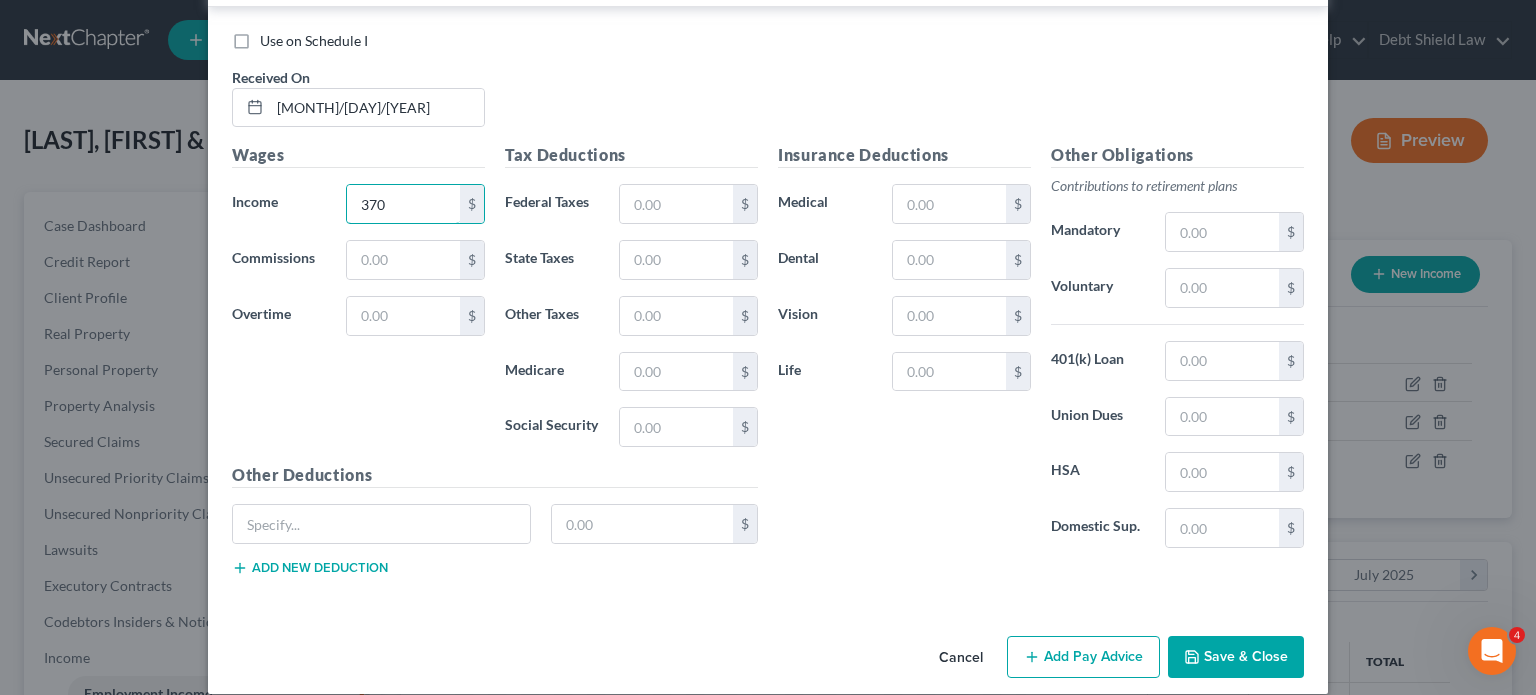 type on "370" 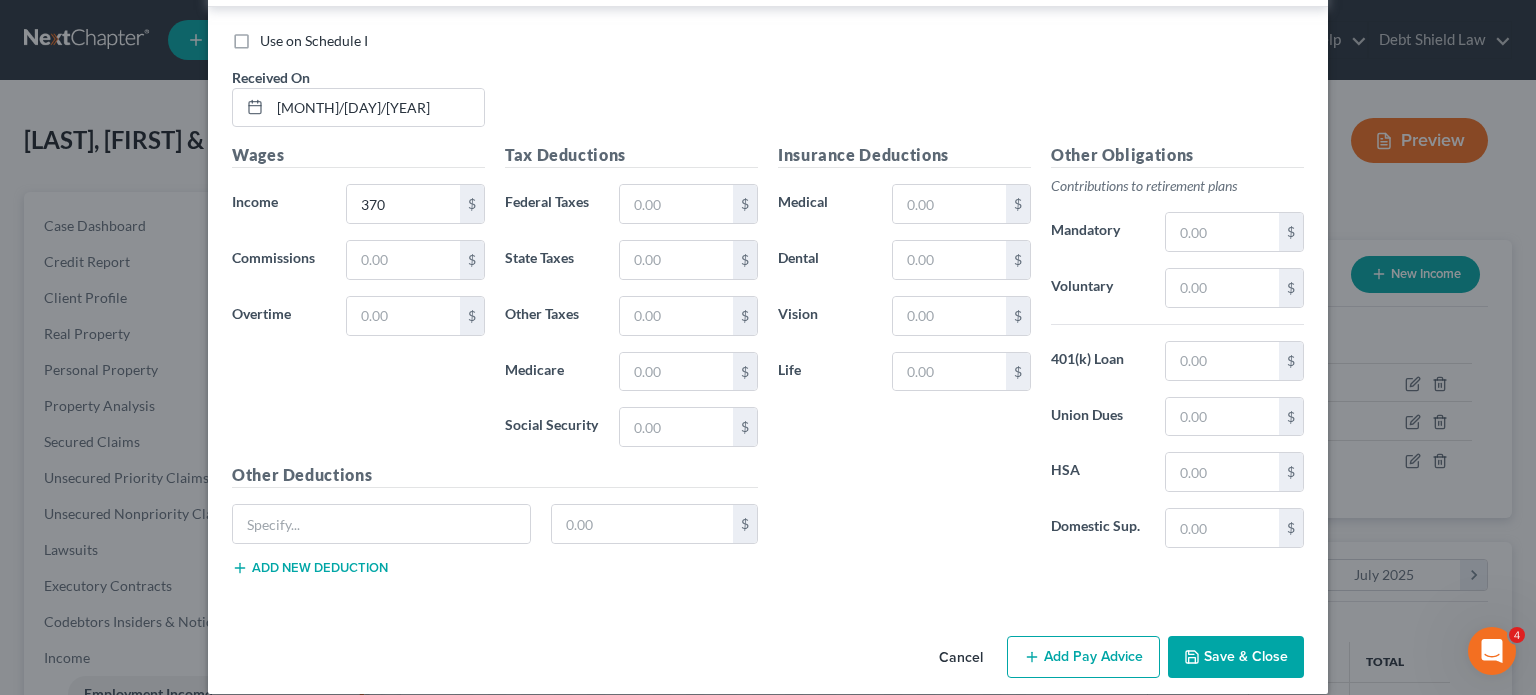 click on "Add Pay Advice" at bounding box center (1083, 657) 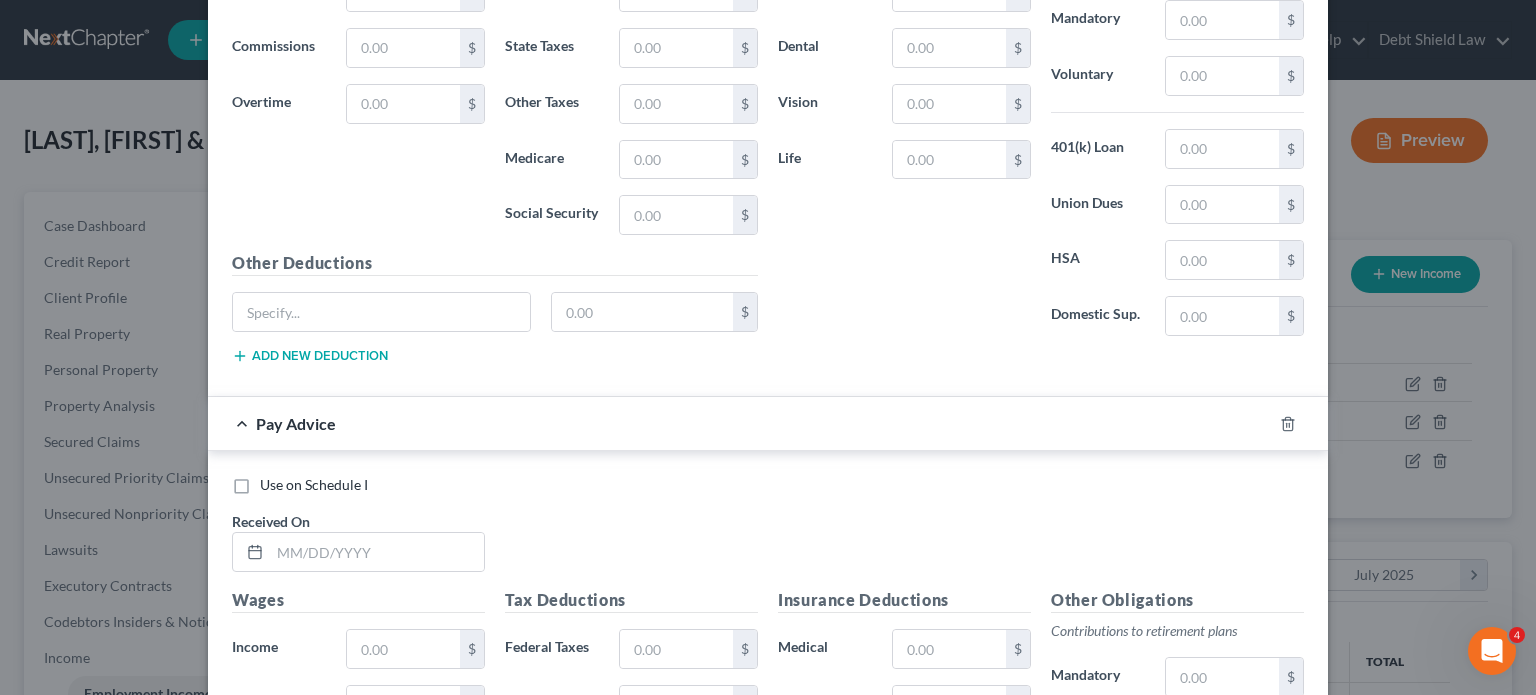 scroll, scrollTop: 4192, scrollLeft: 0, axis: vertical 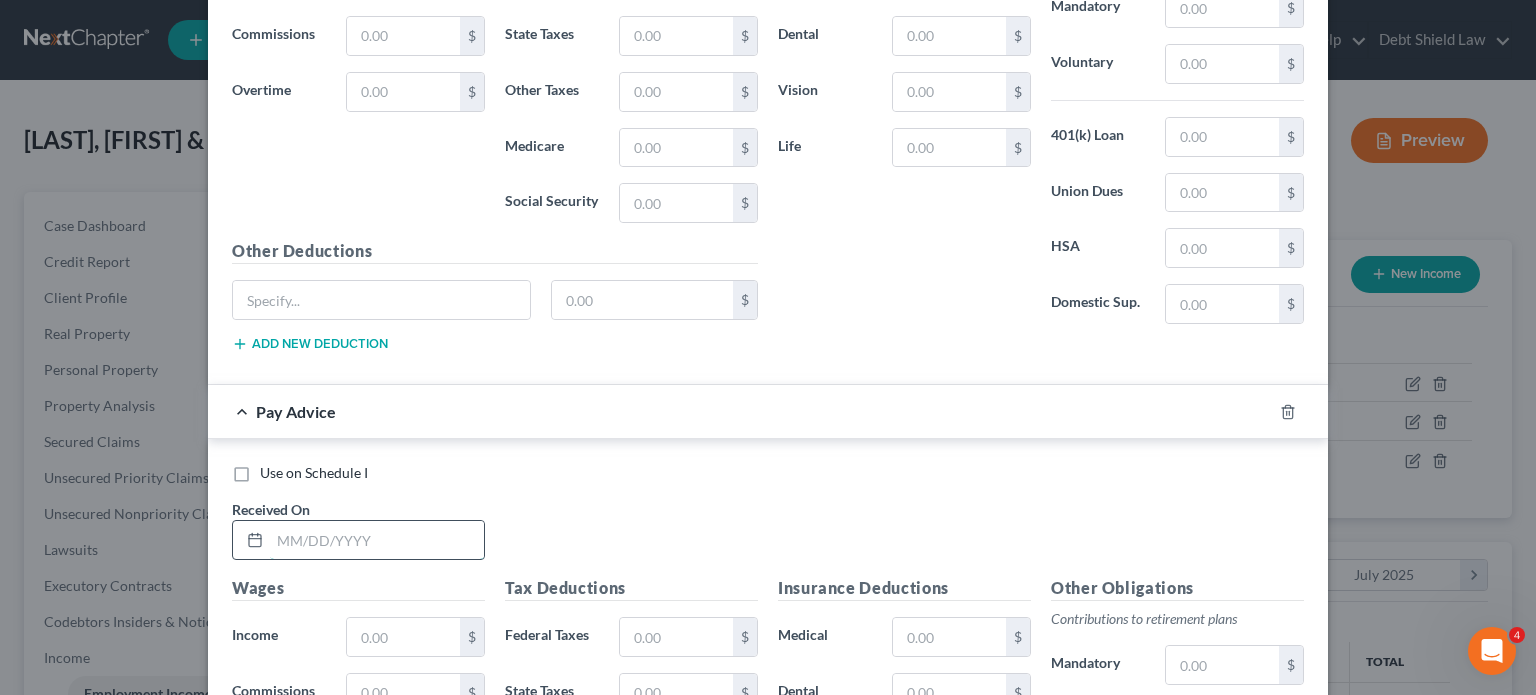 click at bounding box center [377, 540] 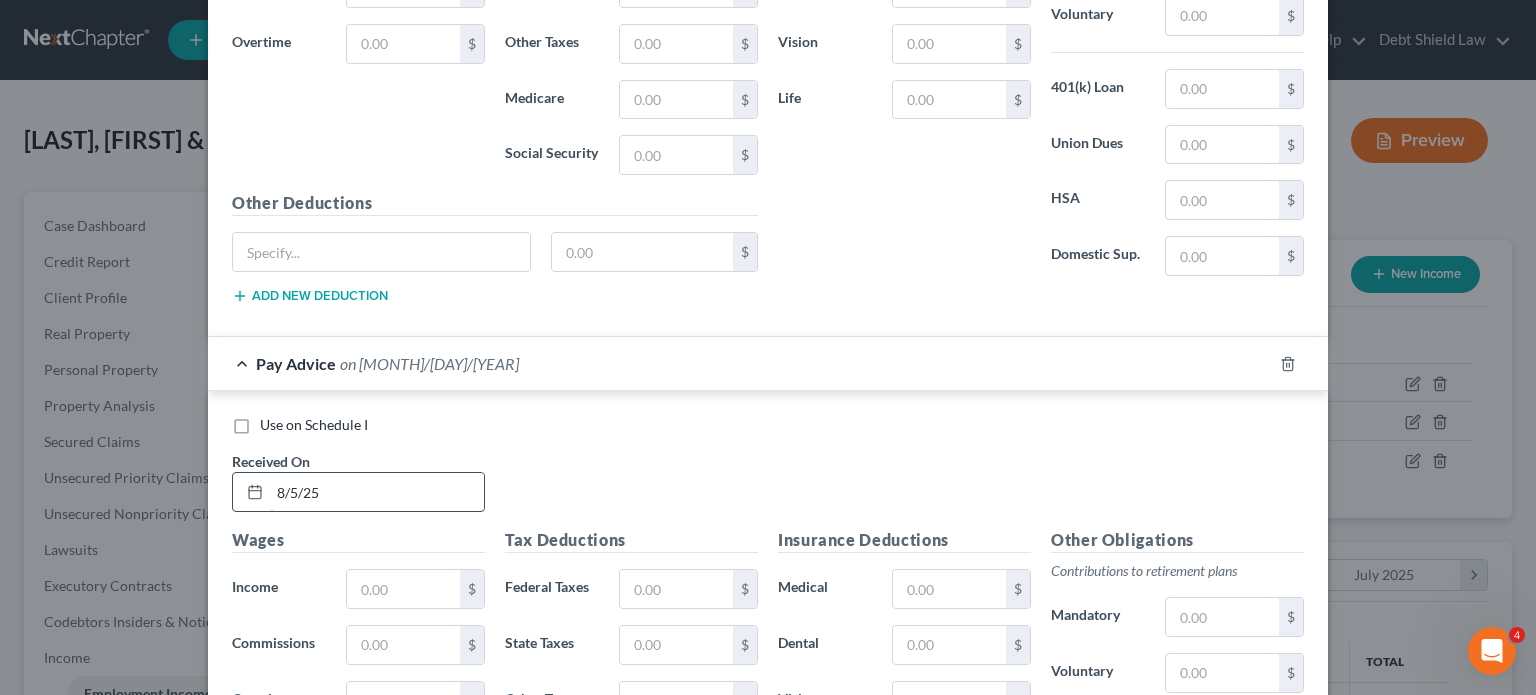 scroll, scrollTop: 4240, scrollLeft: 0, axis: vertical 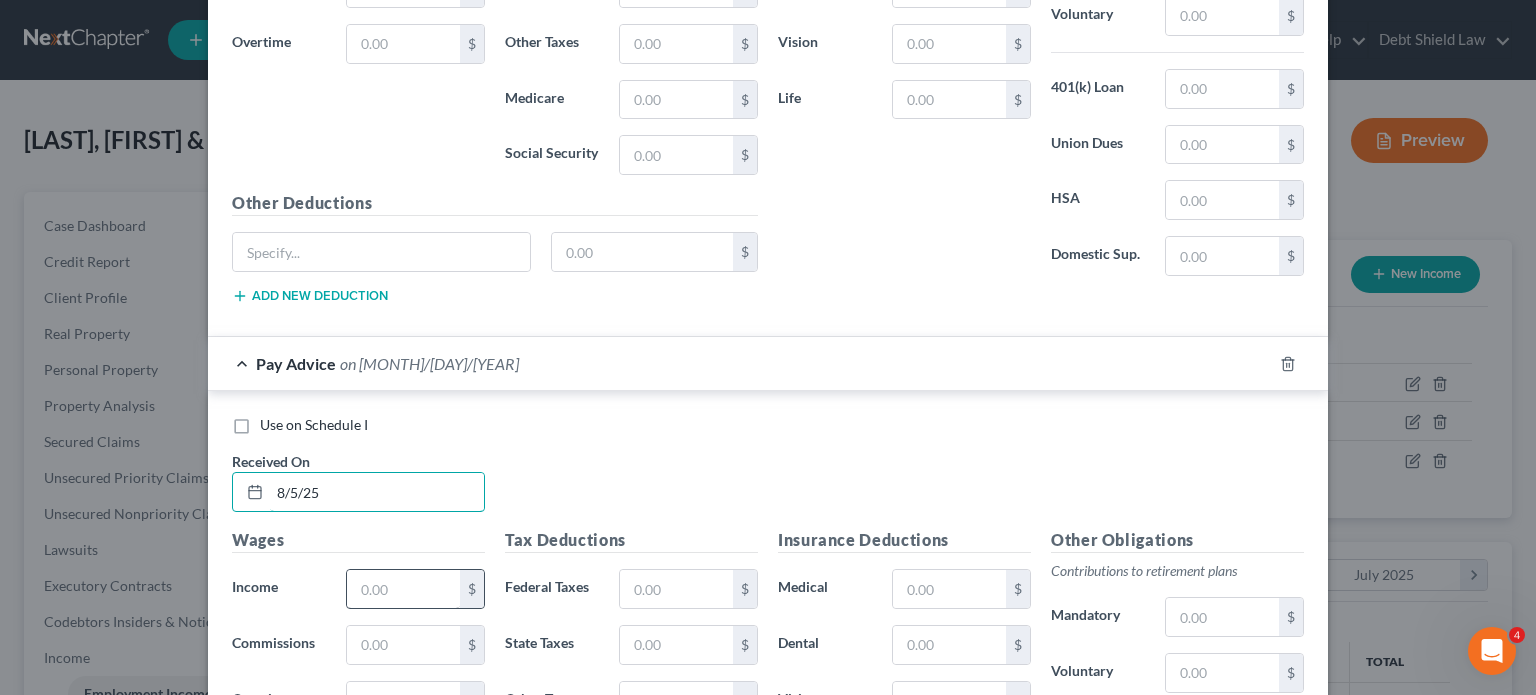 type on "8/5/25" 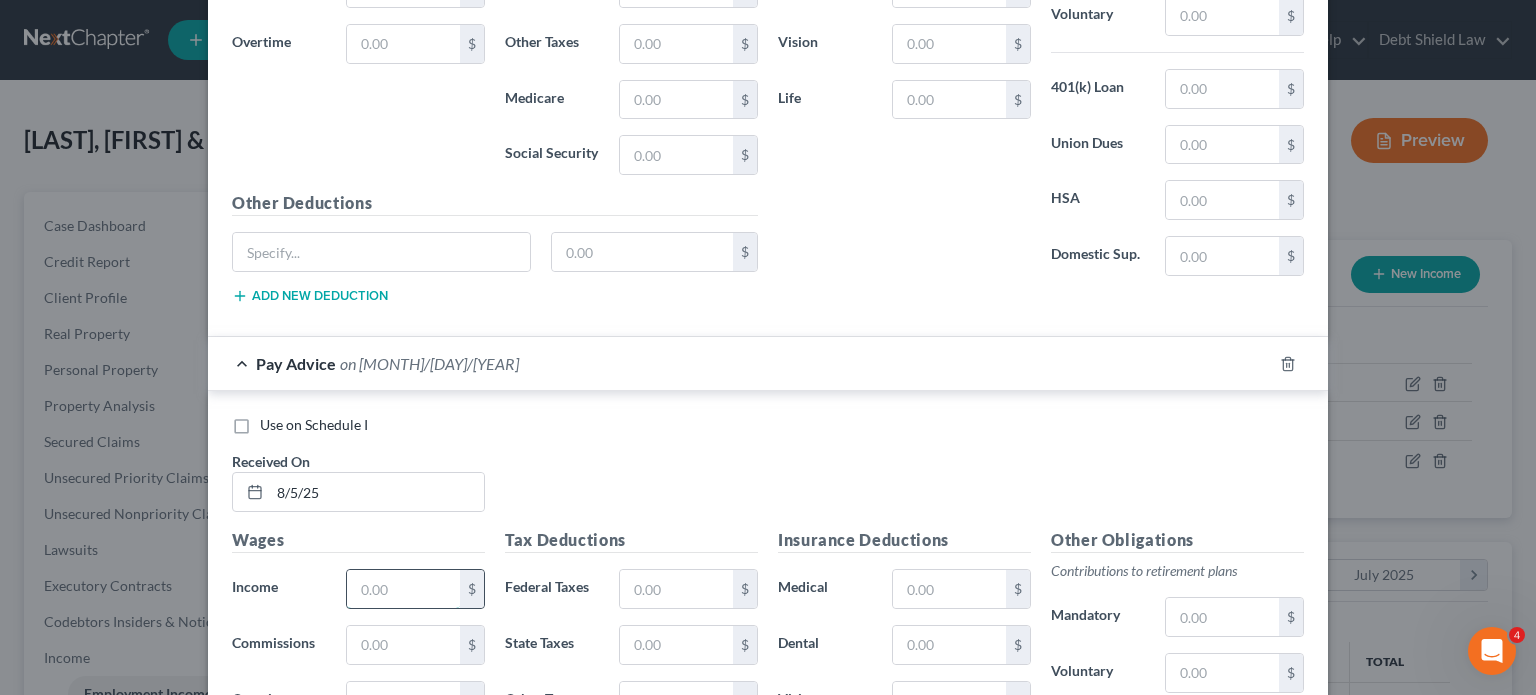 click at bounding box center [403, 589] 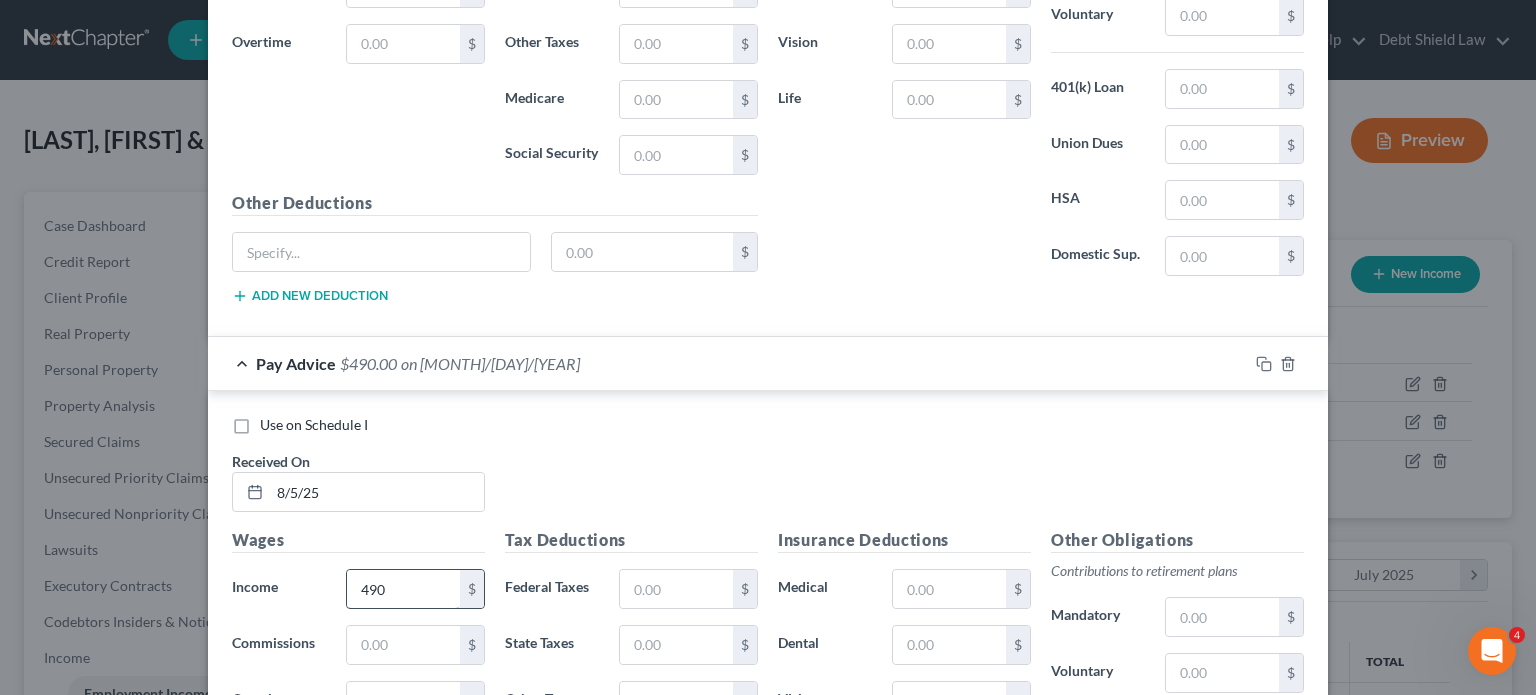 scroll, scrollTop: 4622, scrollLeft: 0, axis: vertical 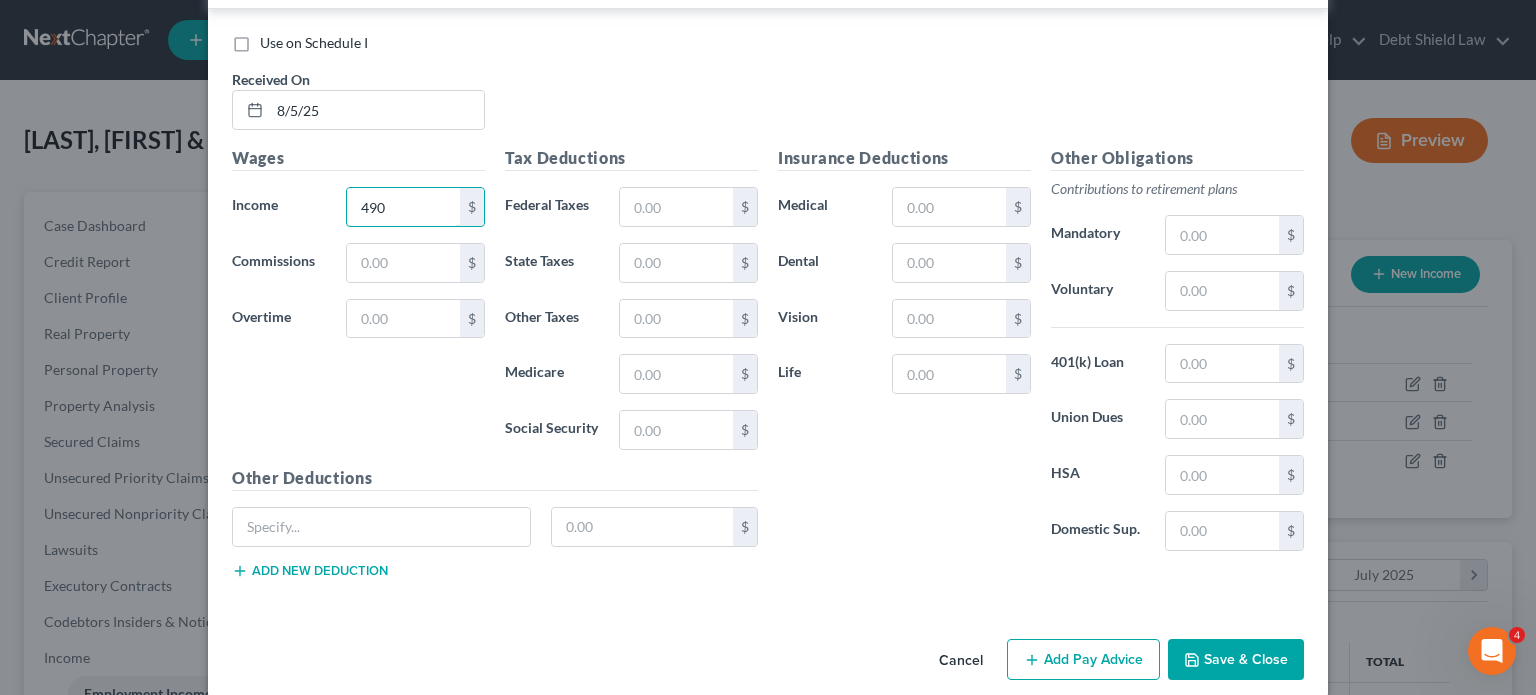type on "490" 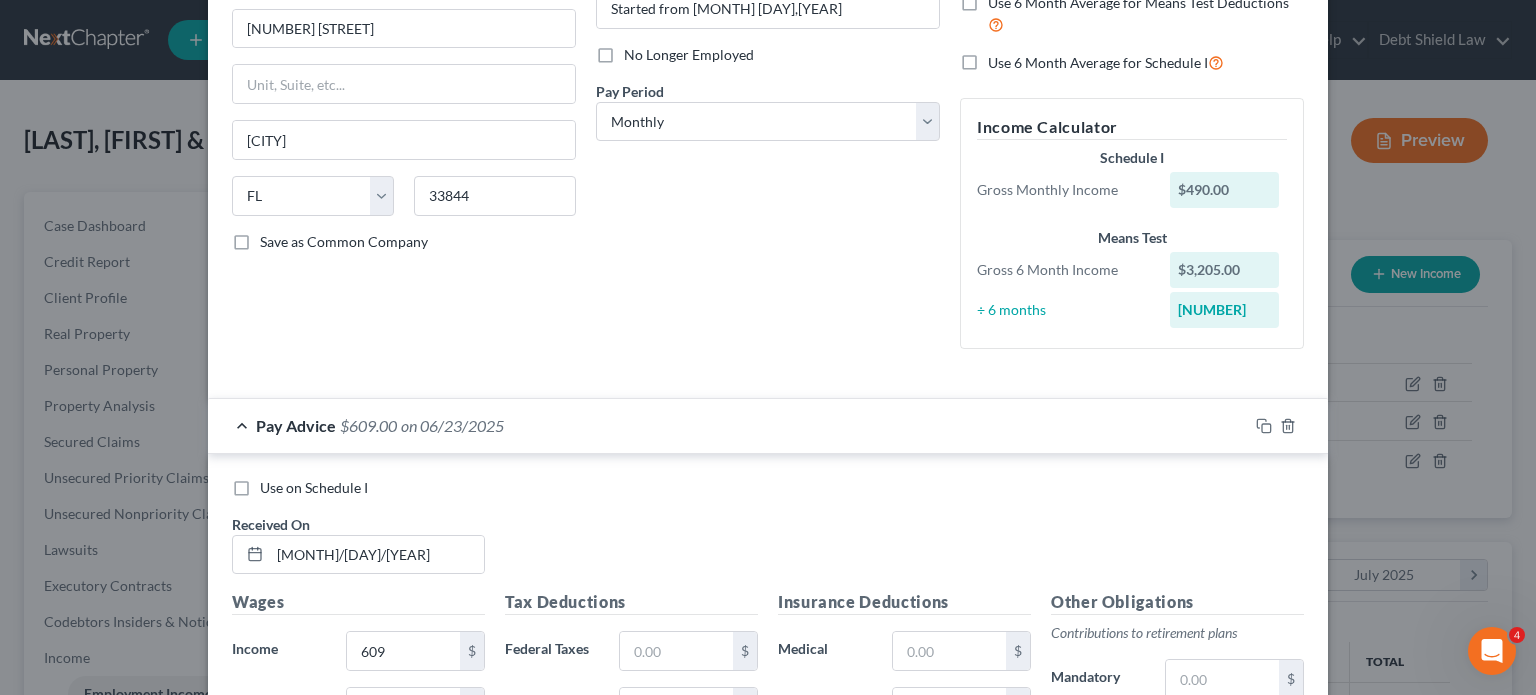 scroll, scrollTop: 0, scrollLeft: 0, axis: both 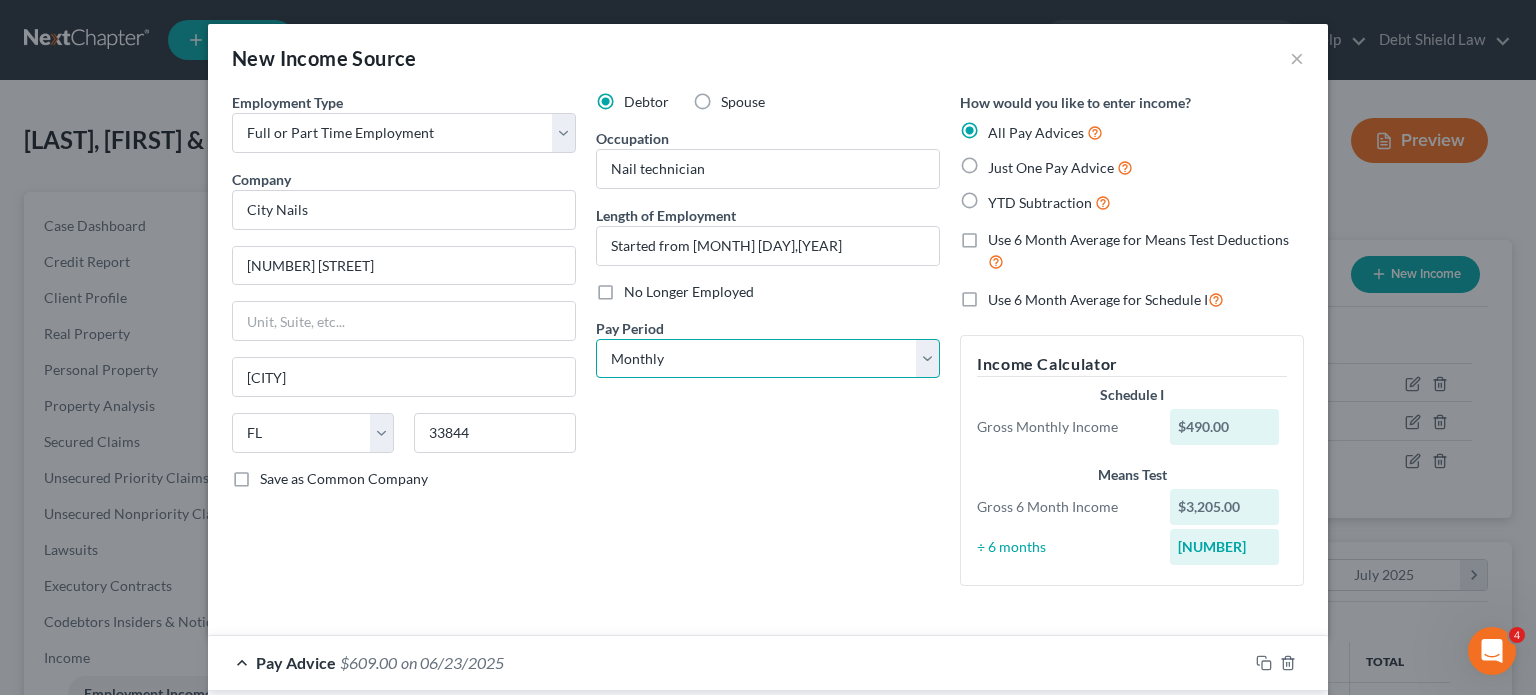 click on "Select Monthly Twice Monthly Every Other Week Weekly" at bounding box center [768, 359] 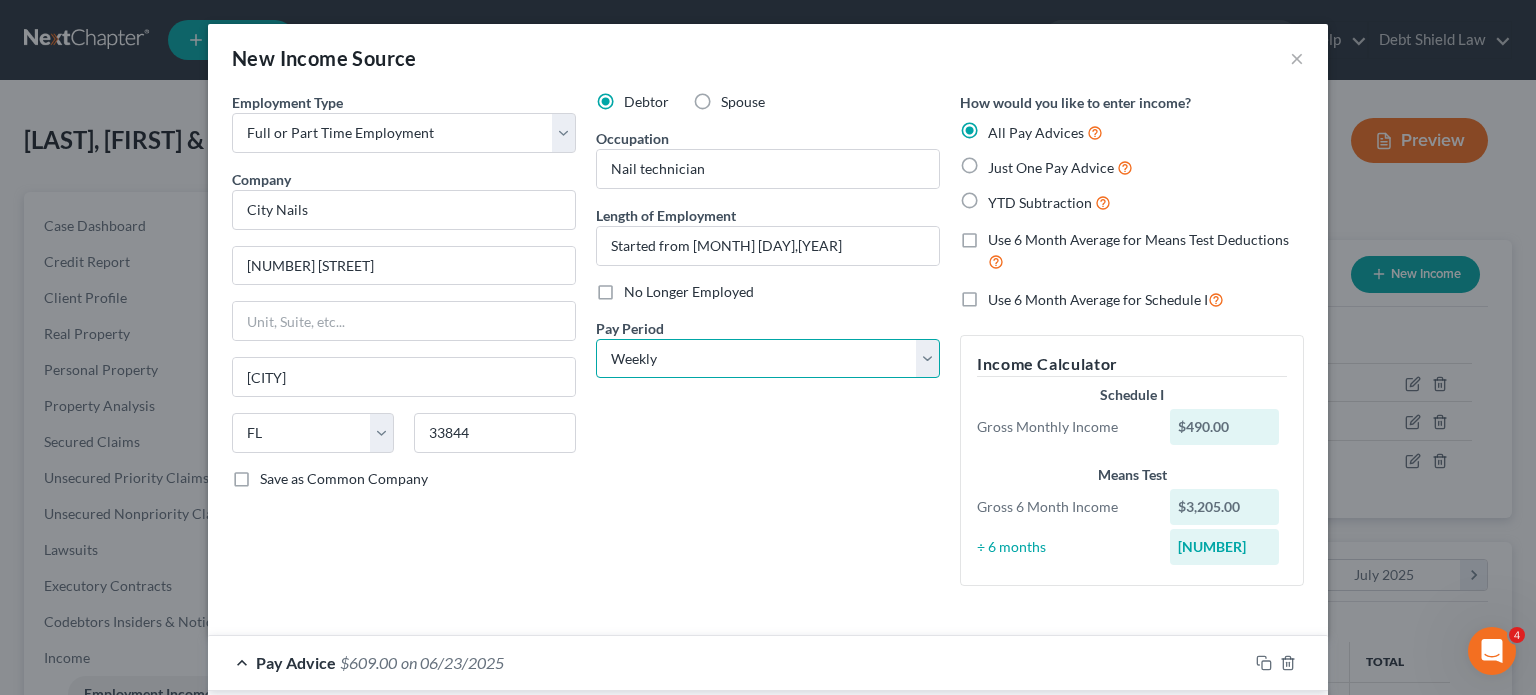 click on "Select Monthly Twice Monthly Every Other Week Weekly" at bounding box center (768, 359) 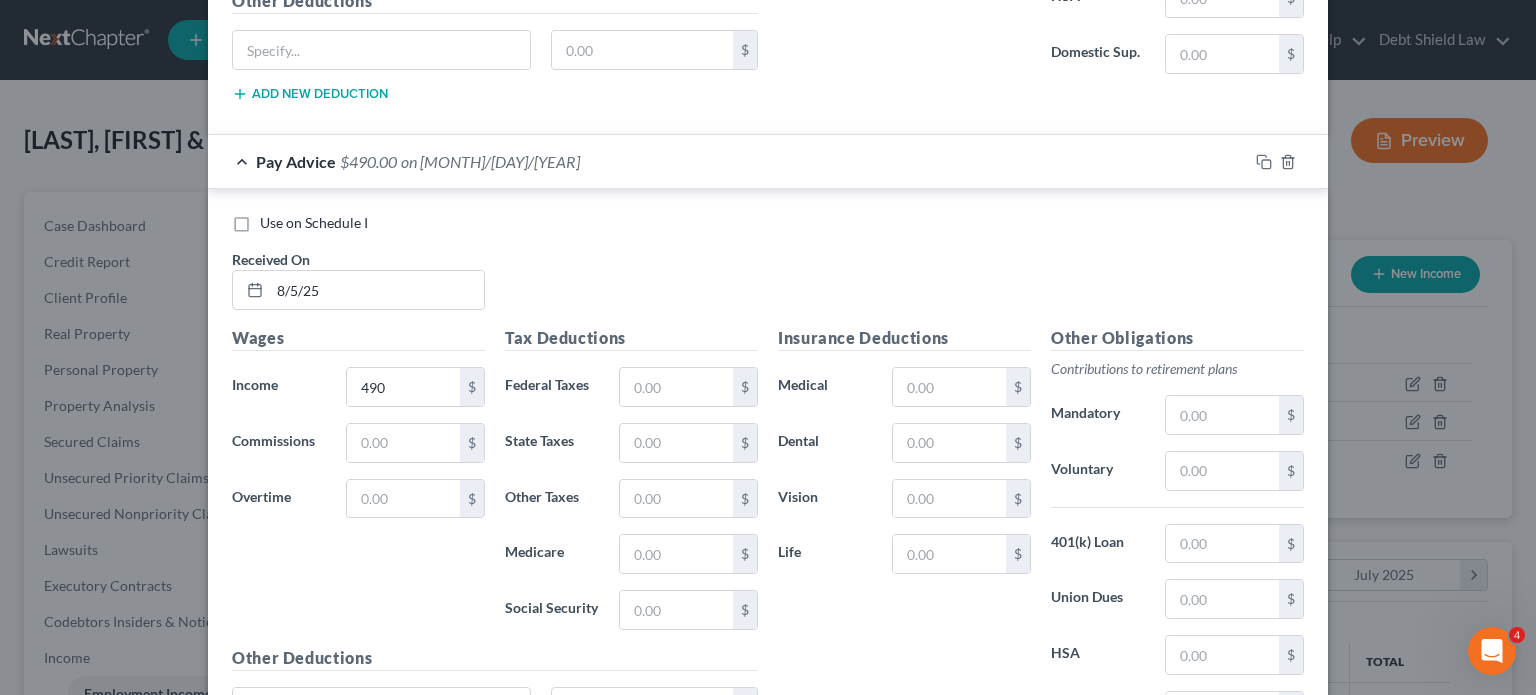 scroll, scrollTop: 4622, scrollLeft: 0, axis: vertical 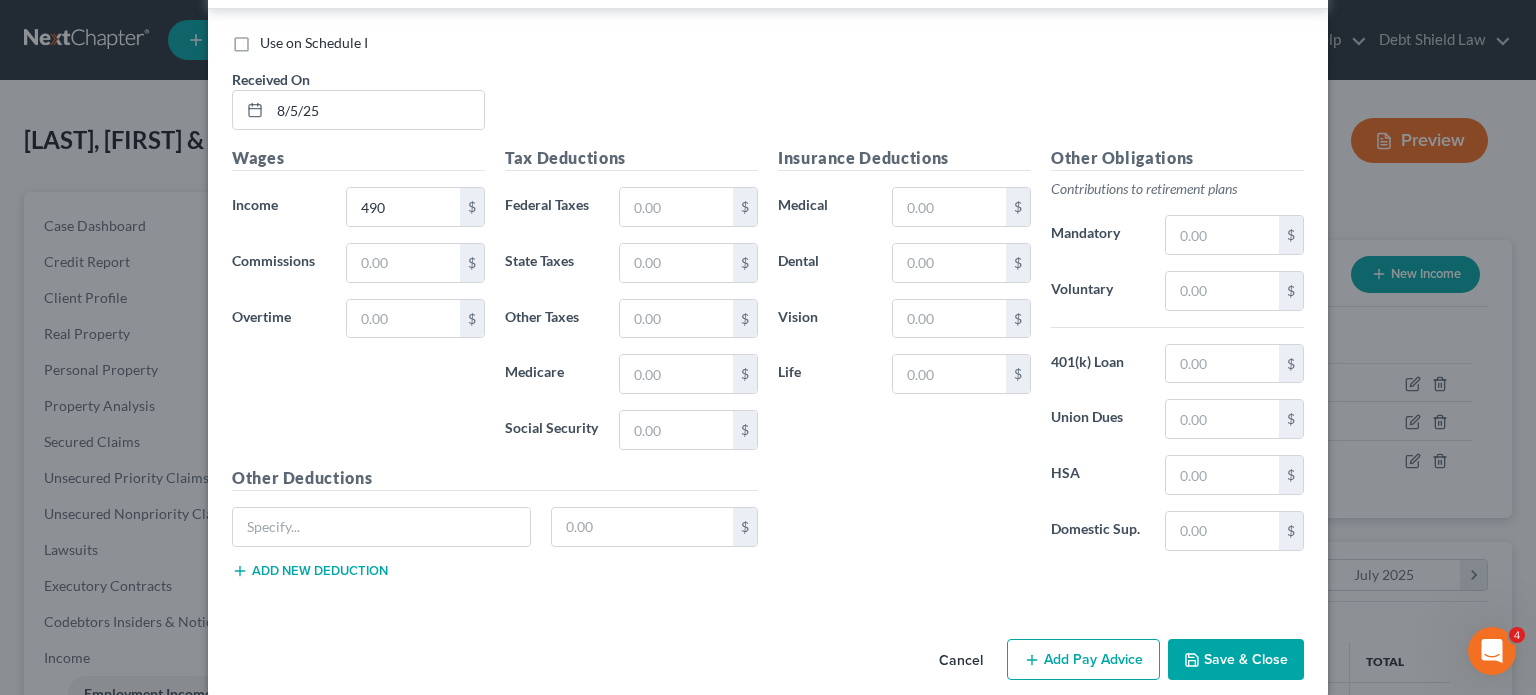 click on "Save & Close" at bounding box center [1236, 660] 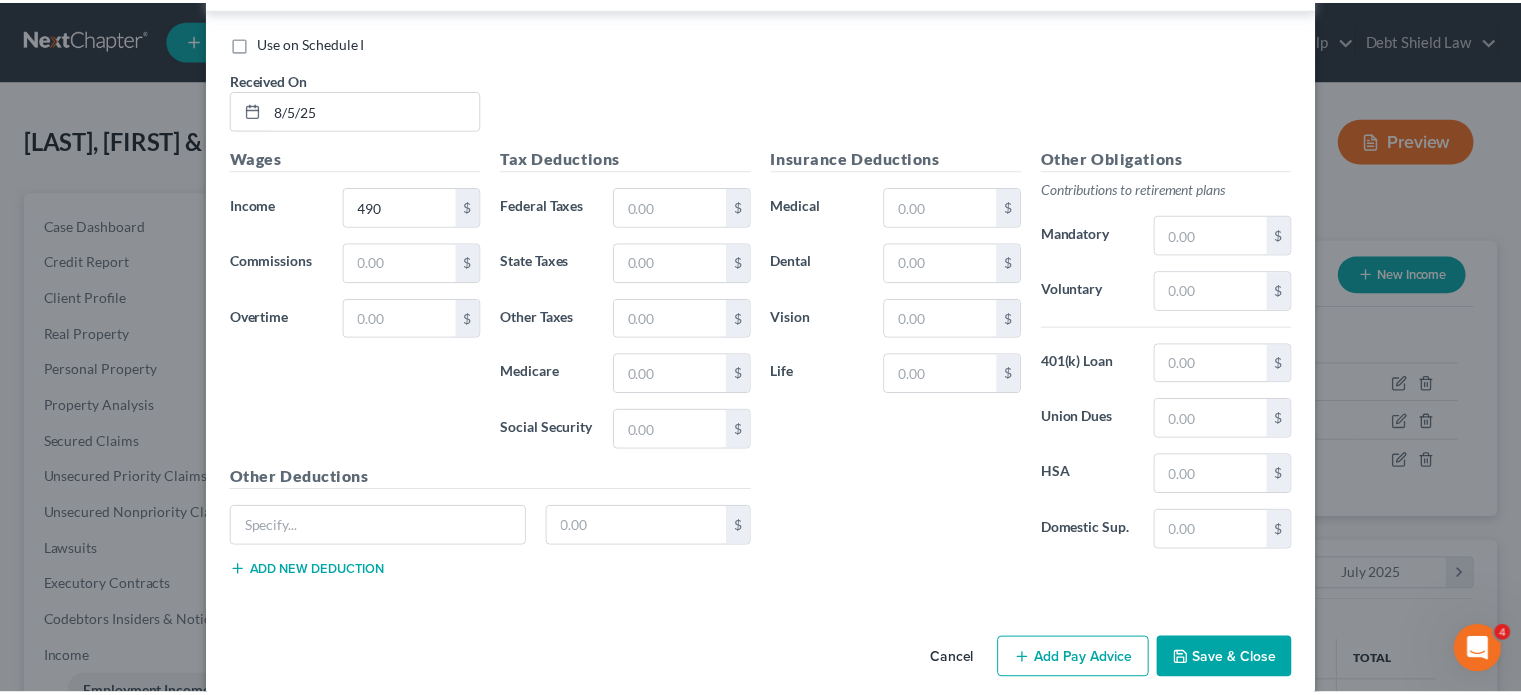 scroll, scrollTop: 4662, scrollLeft: 0, axis: vertical 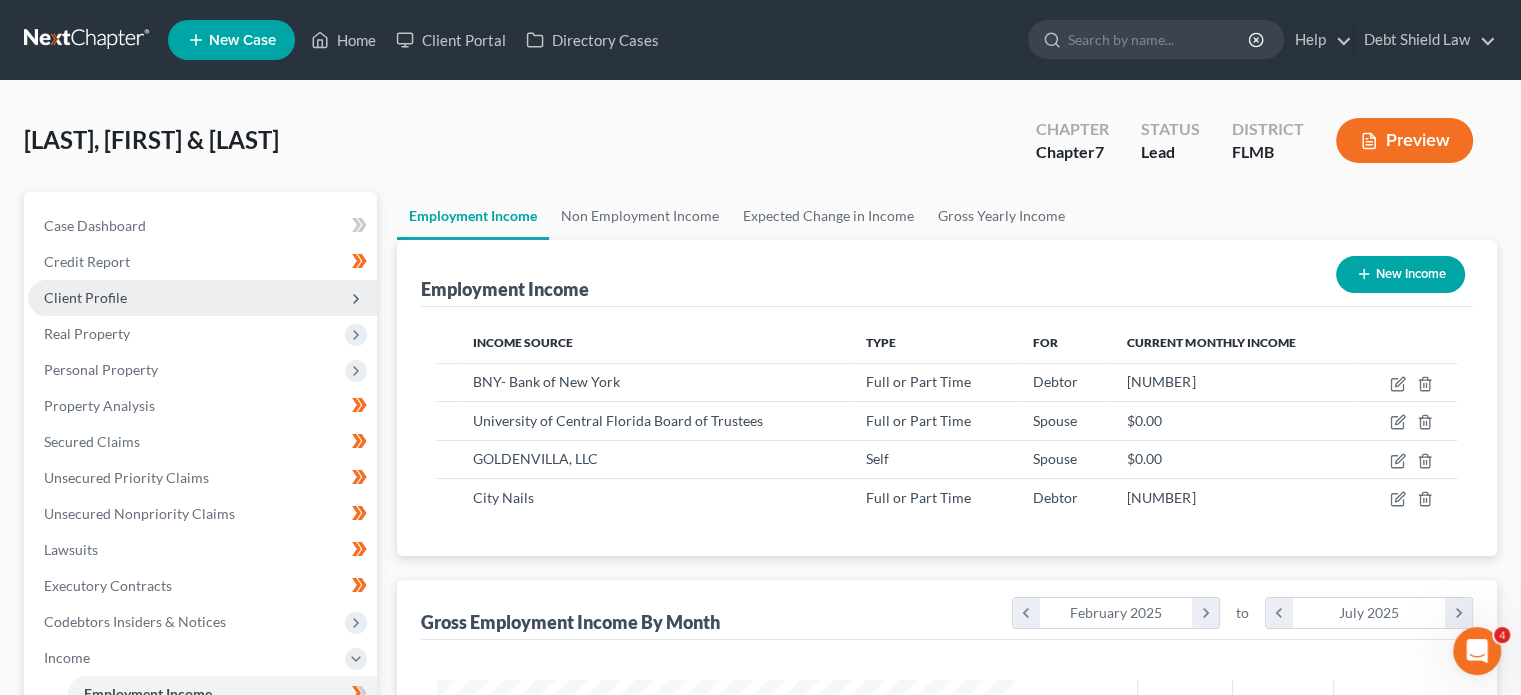 click on "Client Profile" at bounding box center [202, 298] 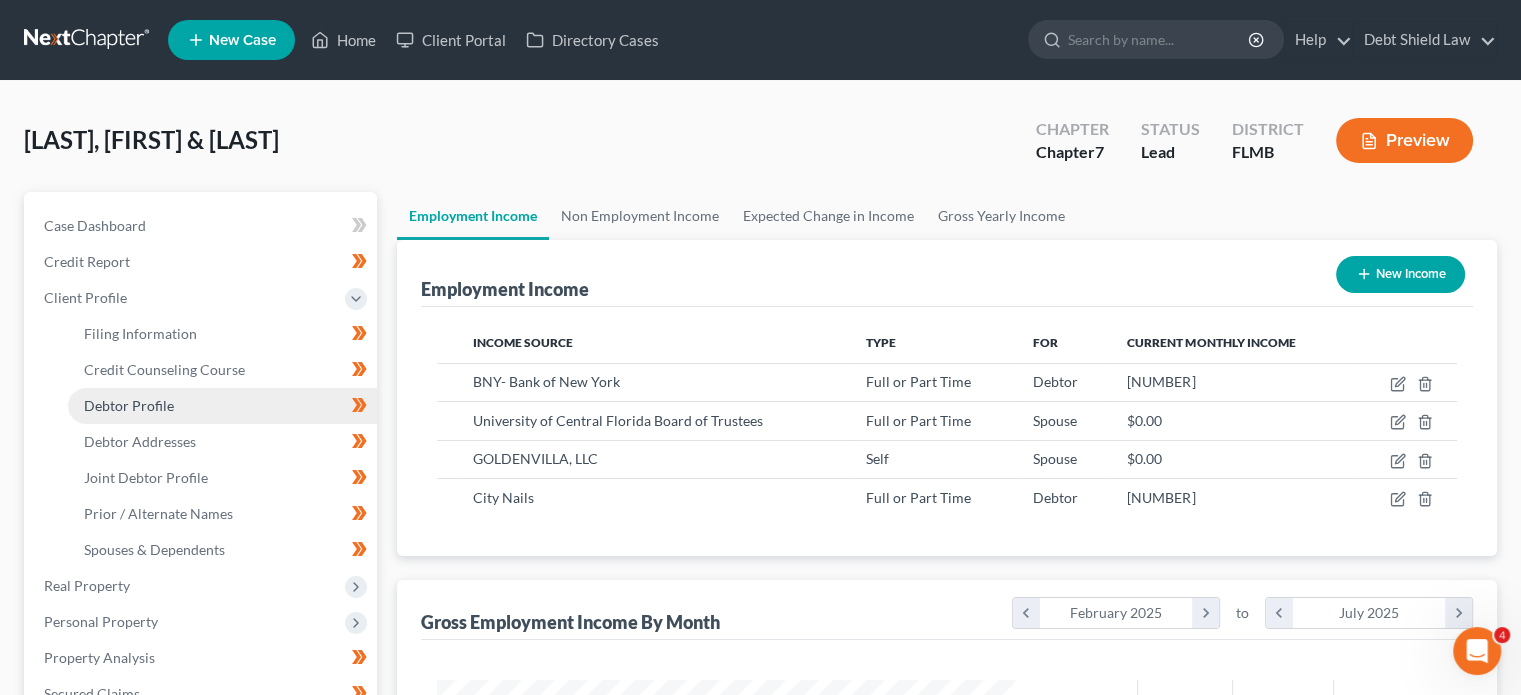 click on "Debtor Profile" at bounding box center (222, 406) 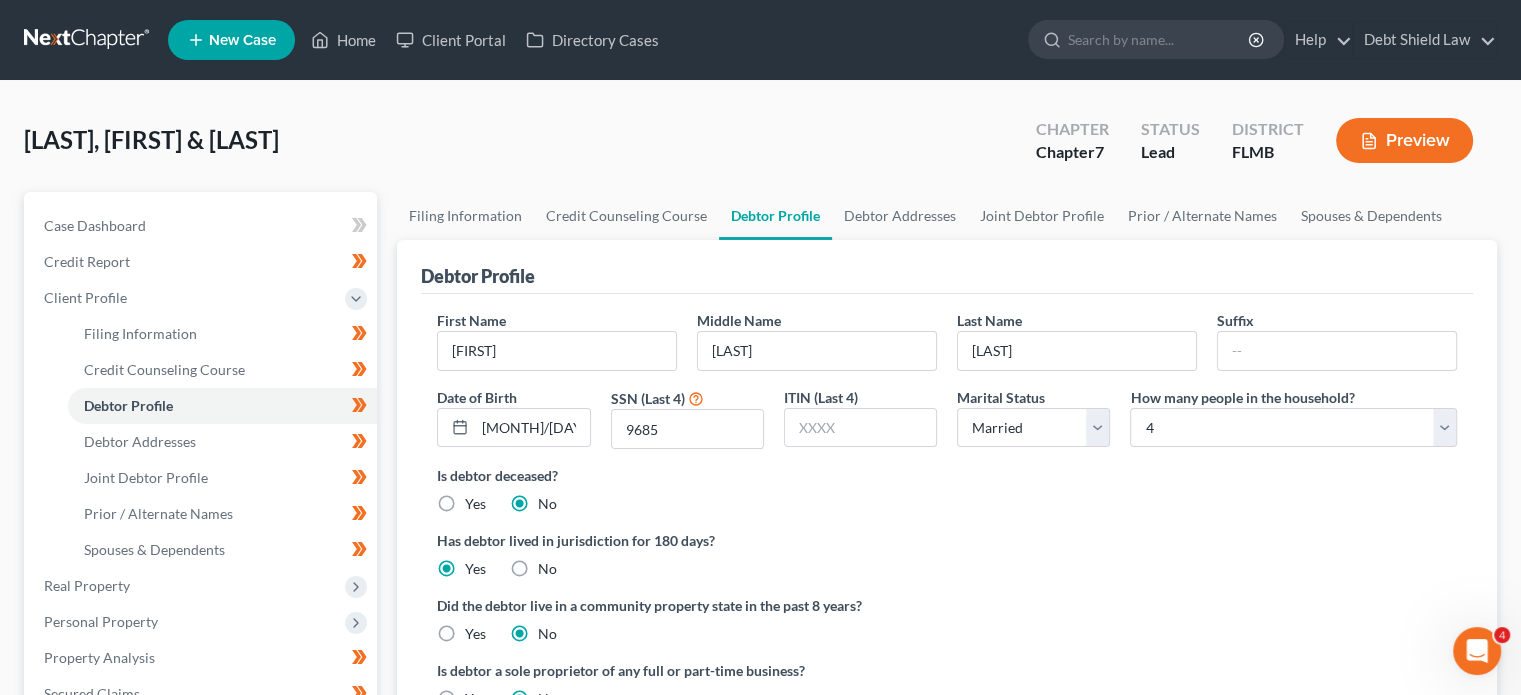 scroll, scrollTop: 618, scrollLeft: 0, axis: vertical 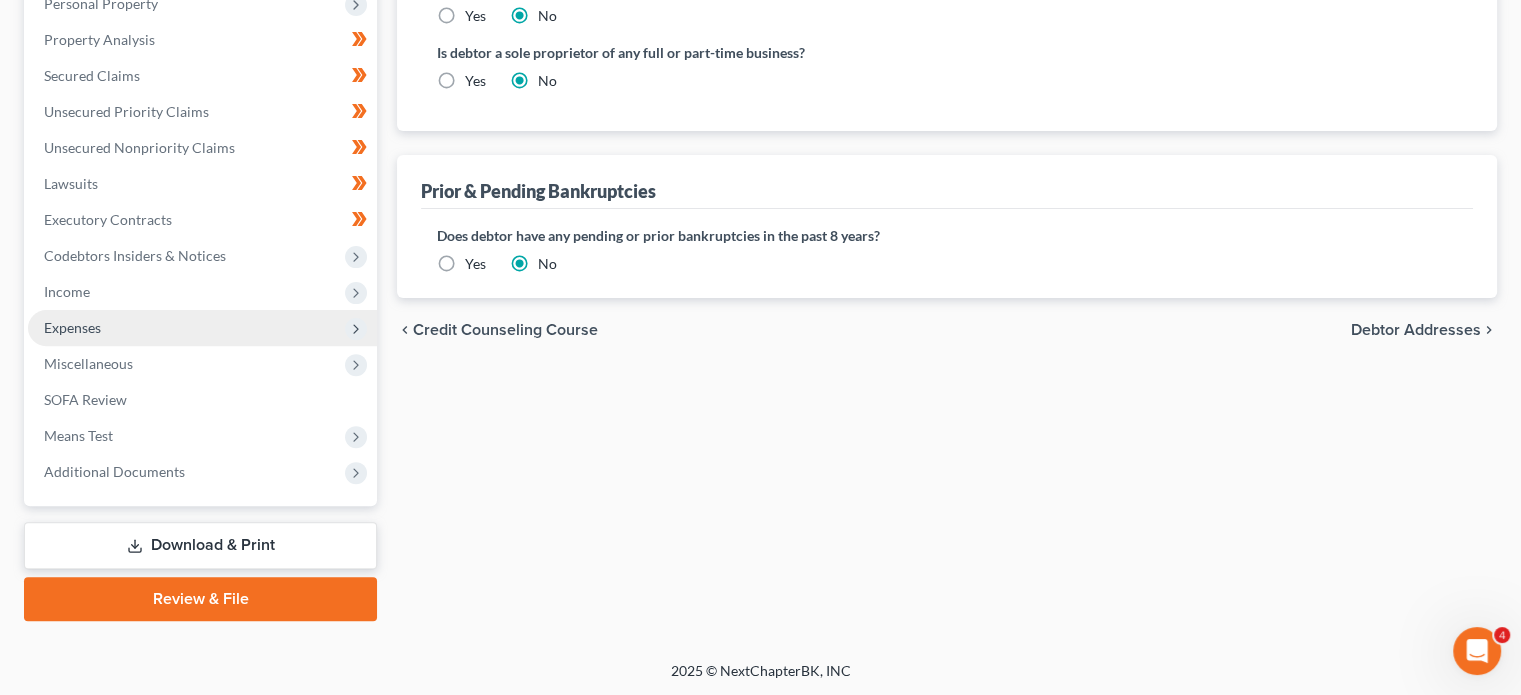 radio on "true" 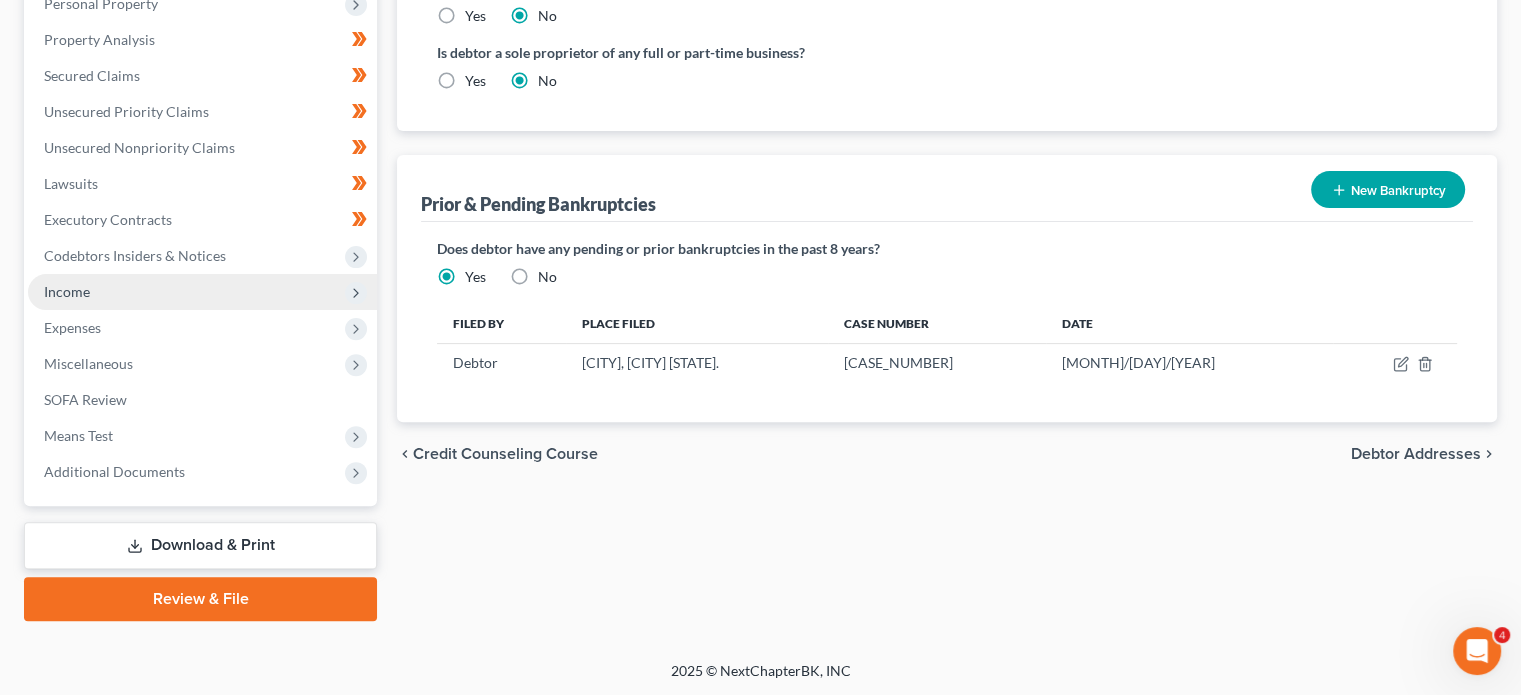 click on "Income" at bounding box center [202, 292] 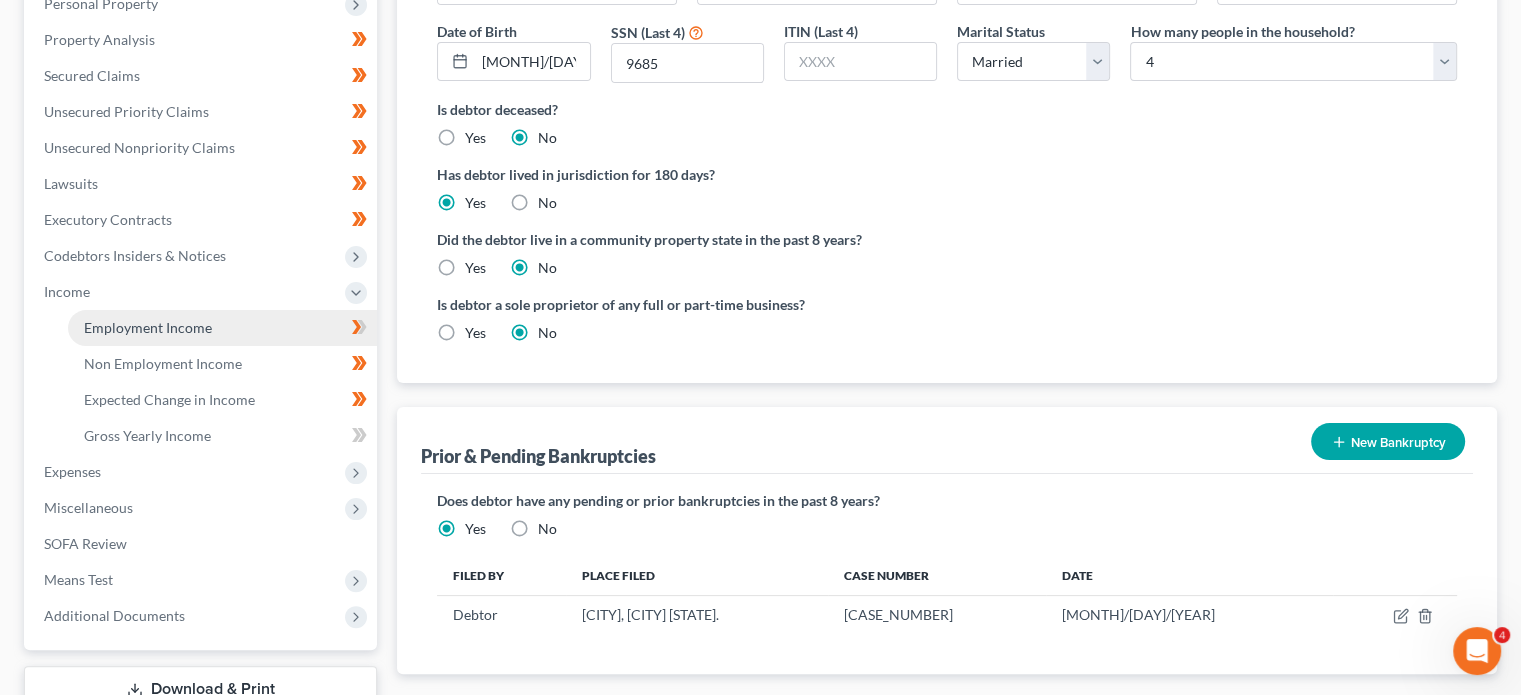 click on "Employment Income" at bounding box center (148, 327) 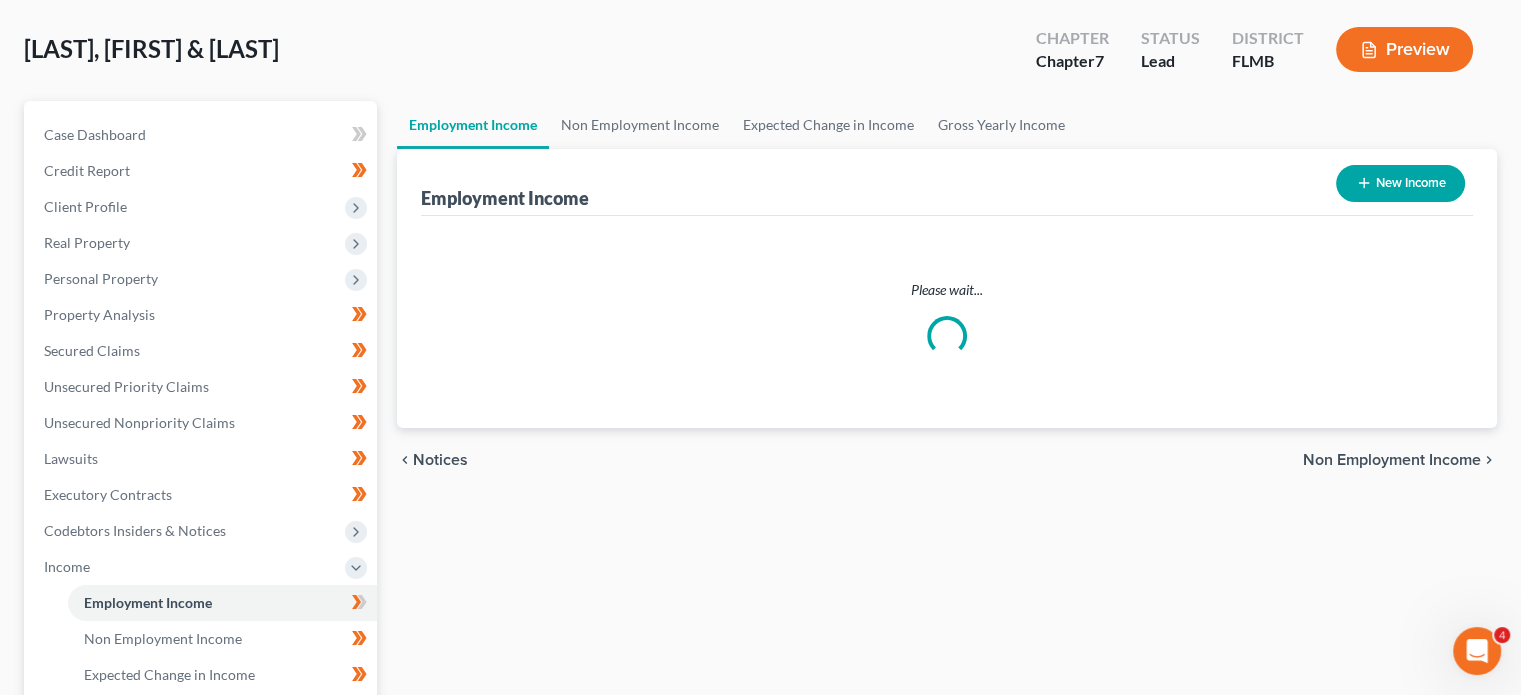 scroll, scrollTop: 0, scrollLeft: 0, axis: both 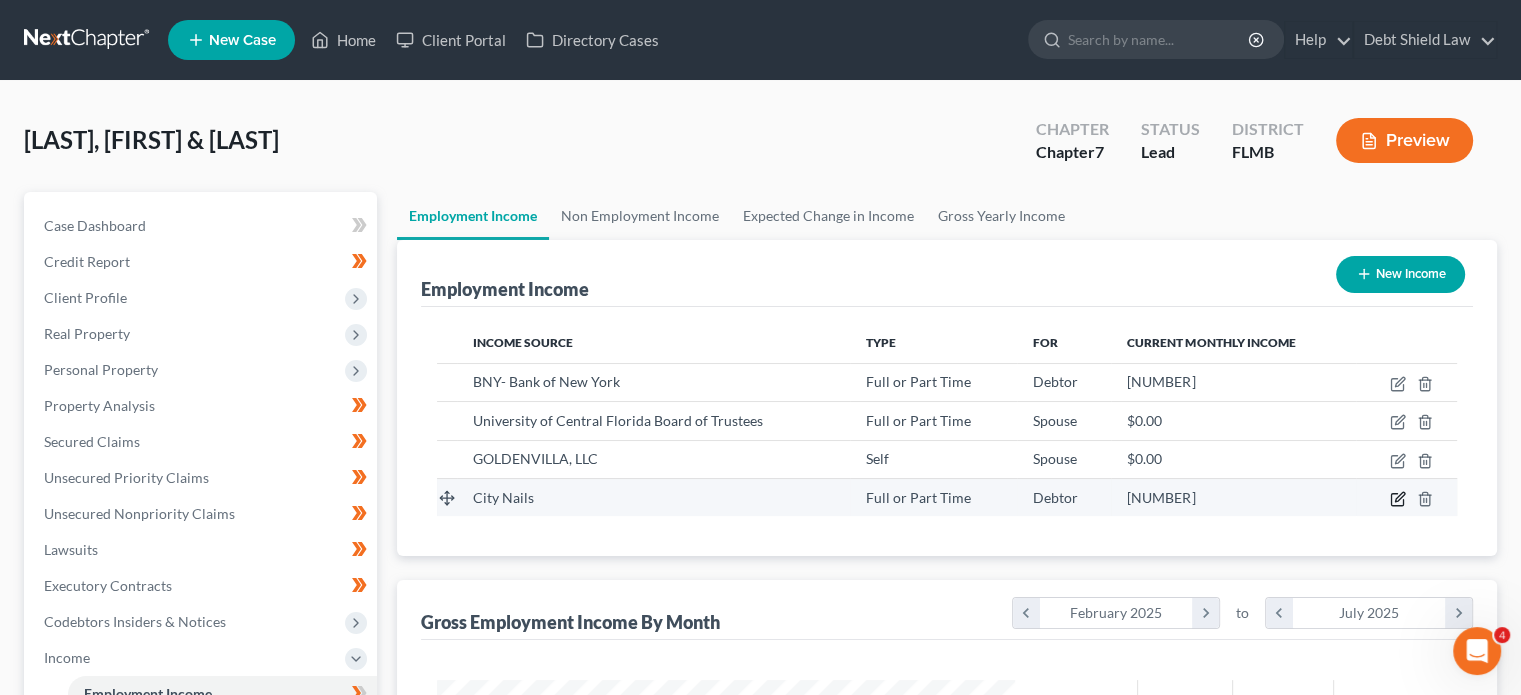 click 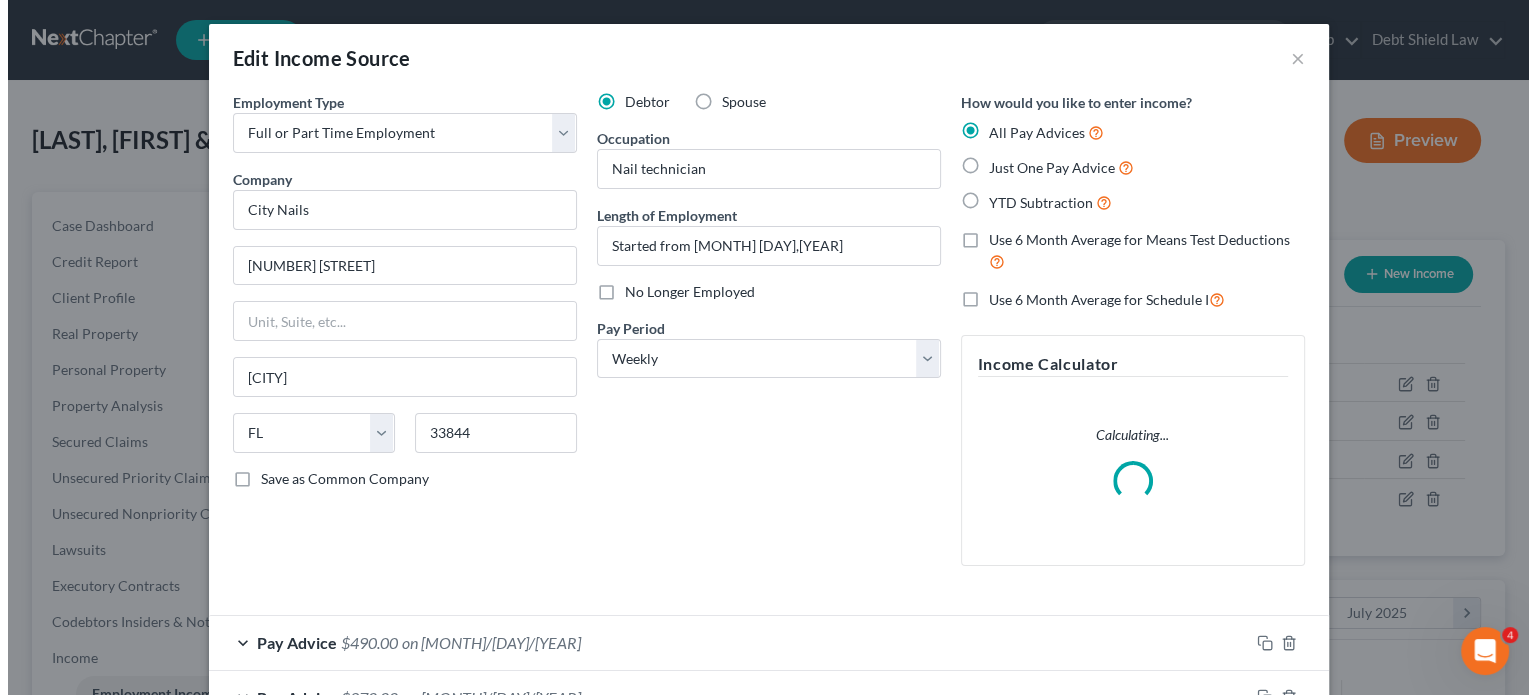 scroll, scrollTop: 999643, scrollLeft: 999375, axis: both 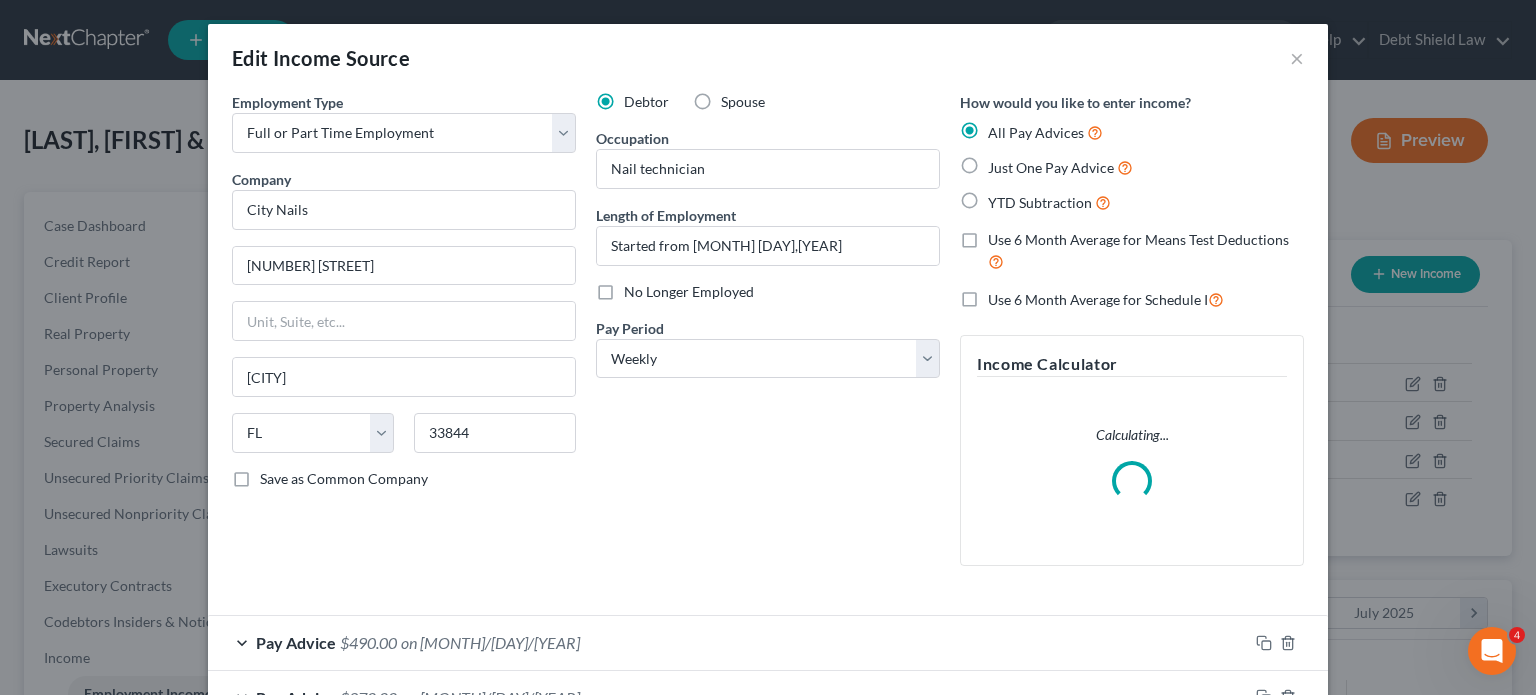 click on "Spouse" at bounding box center [743, 102] 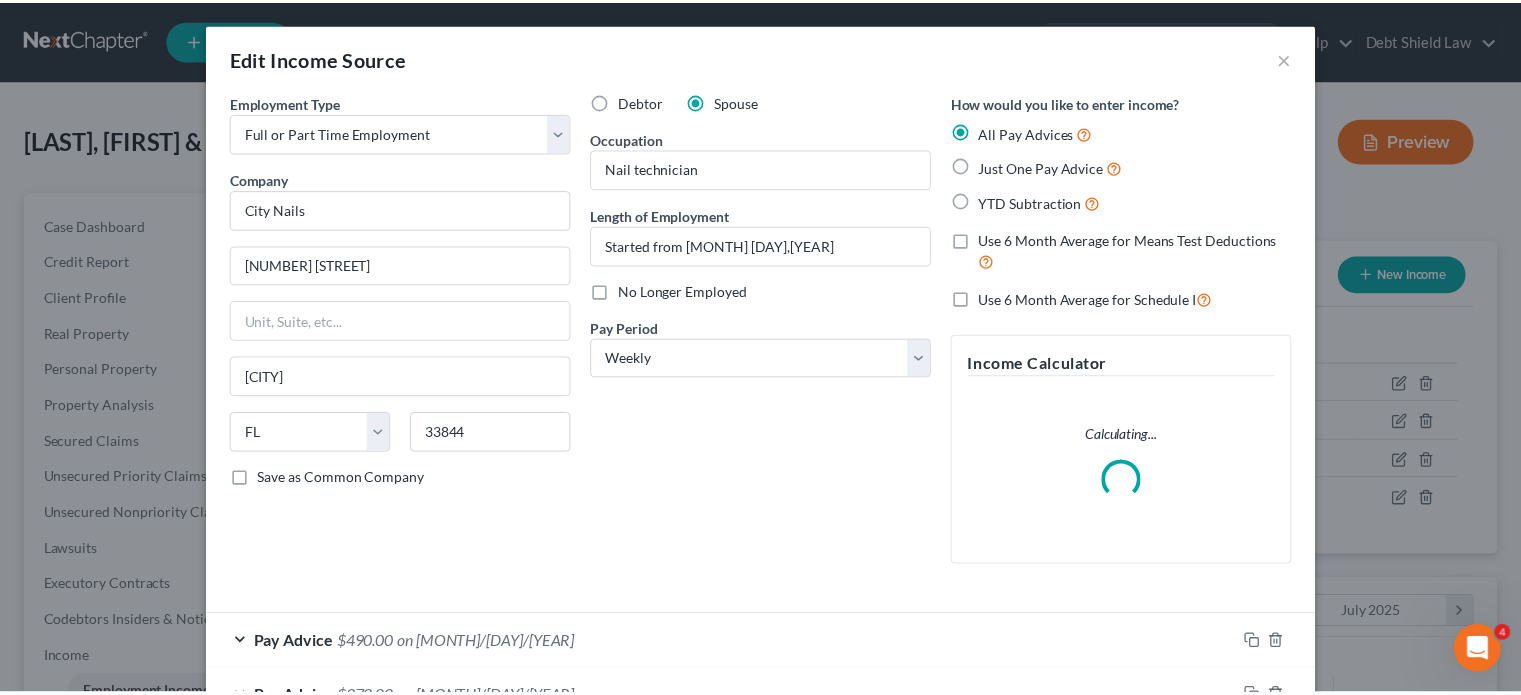 scroll, scrollTop: 408, scrollLeft: 0, axis: vertical 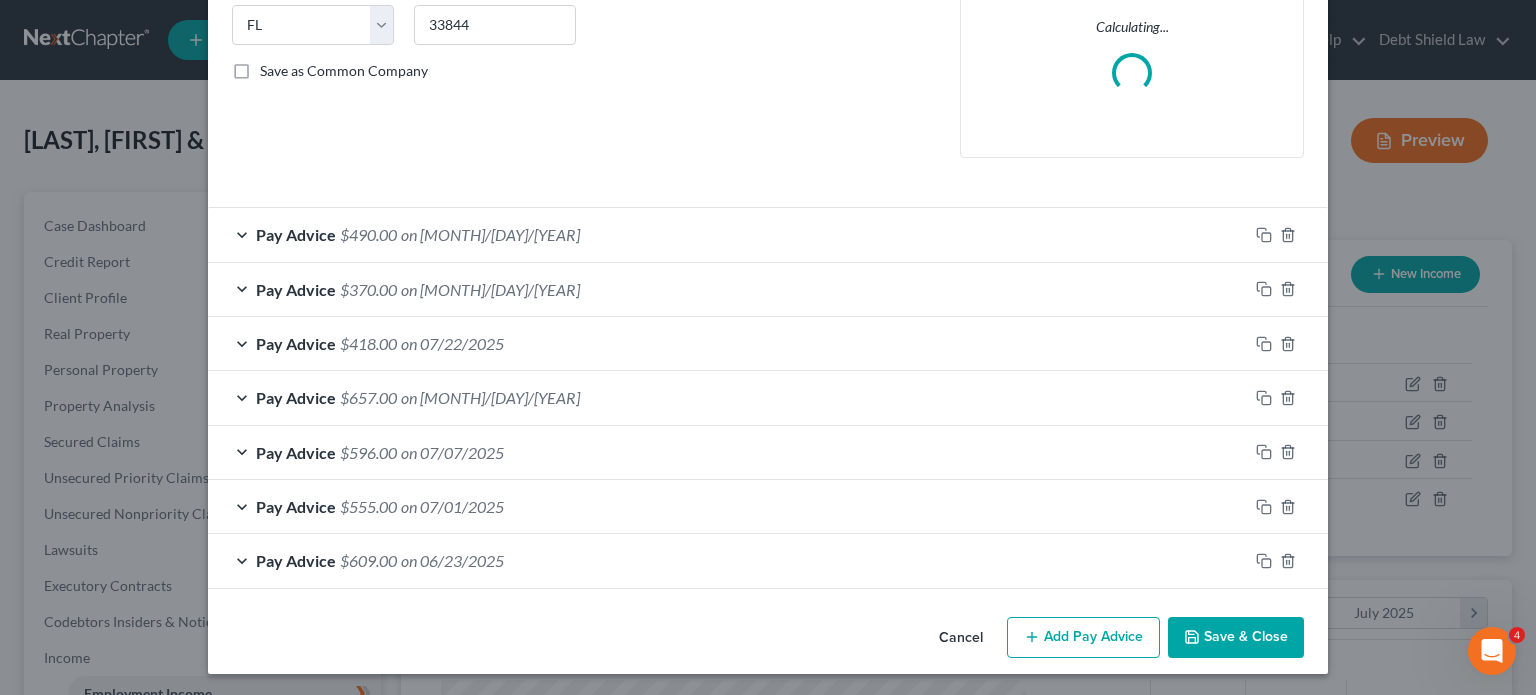 click on "Save & Close" at bounding box center [1236, 638] 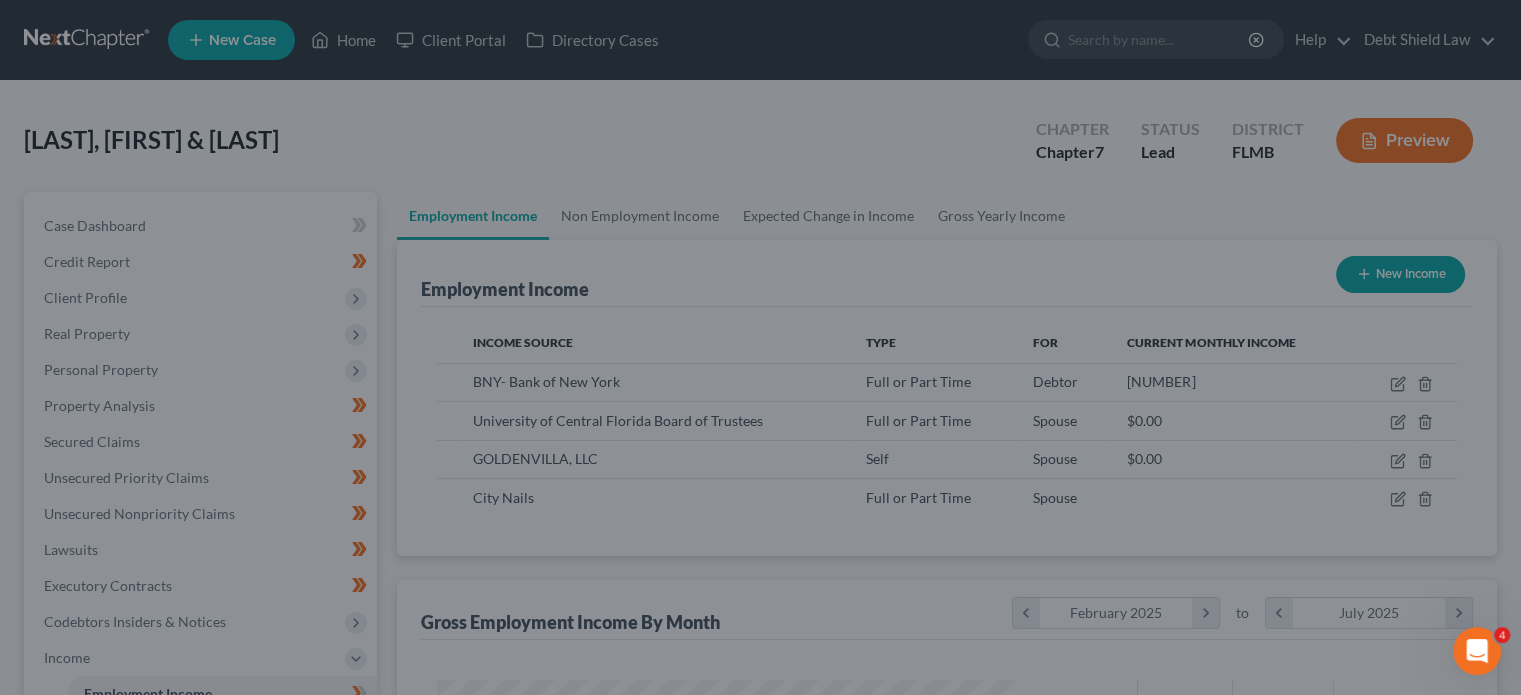 scroll, scrollTop: 356, scrollLeft: 617, axis: both 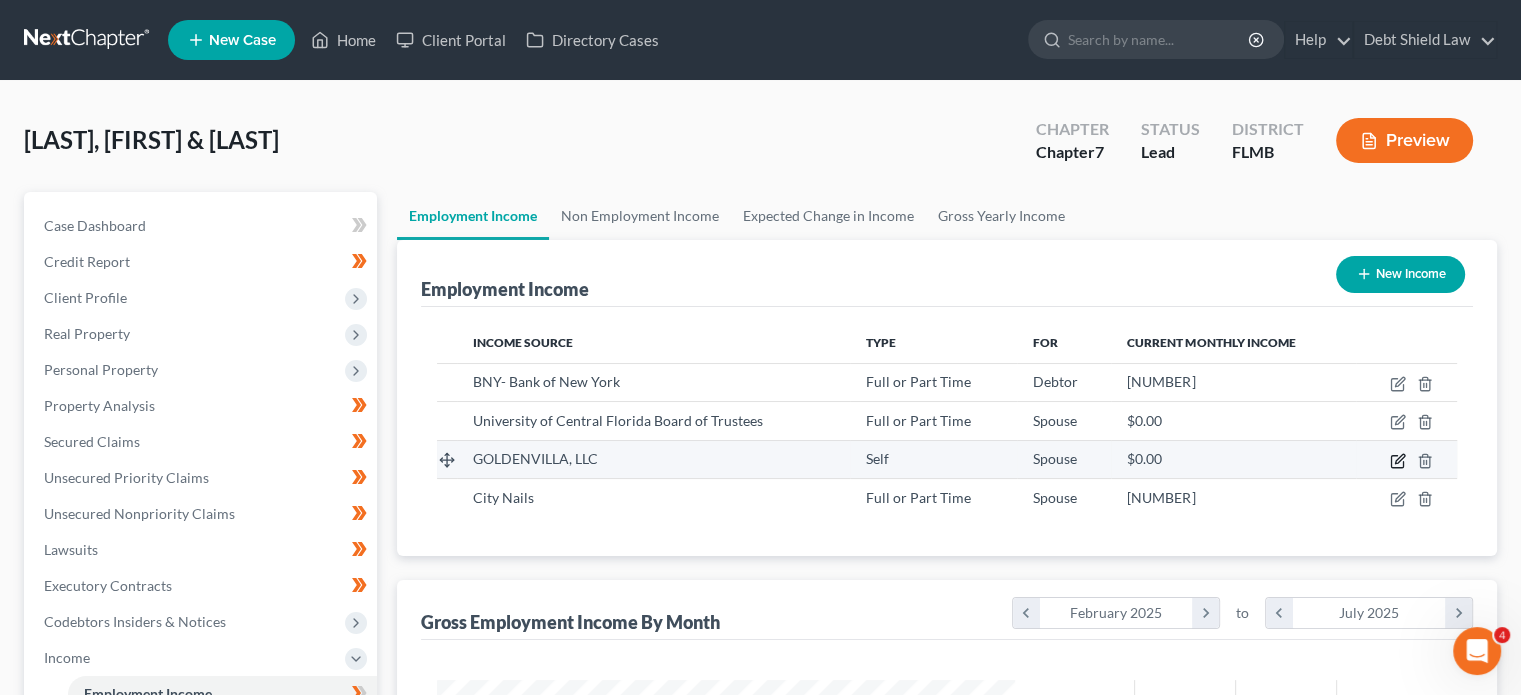 click 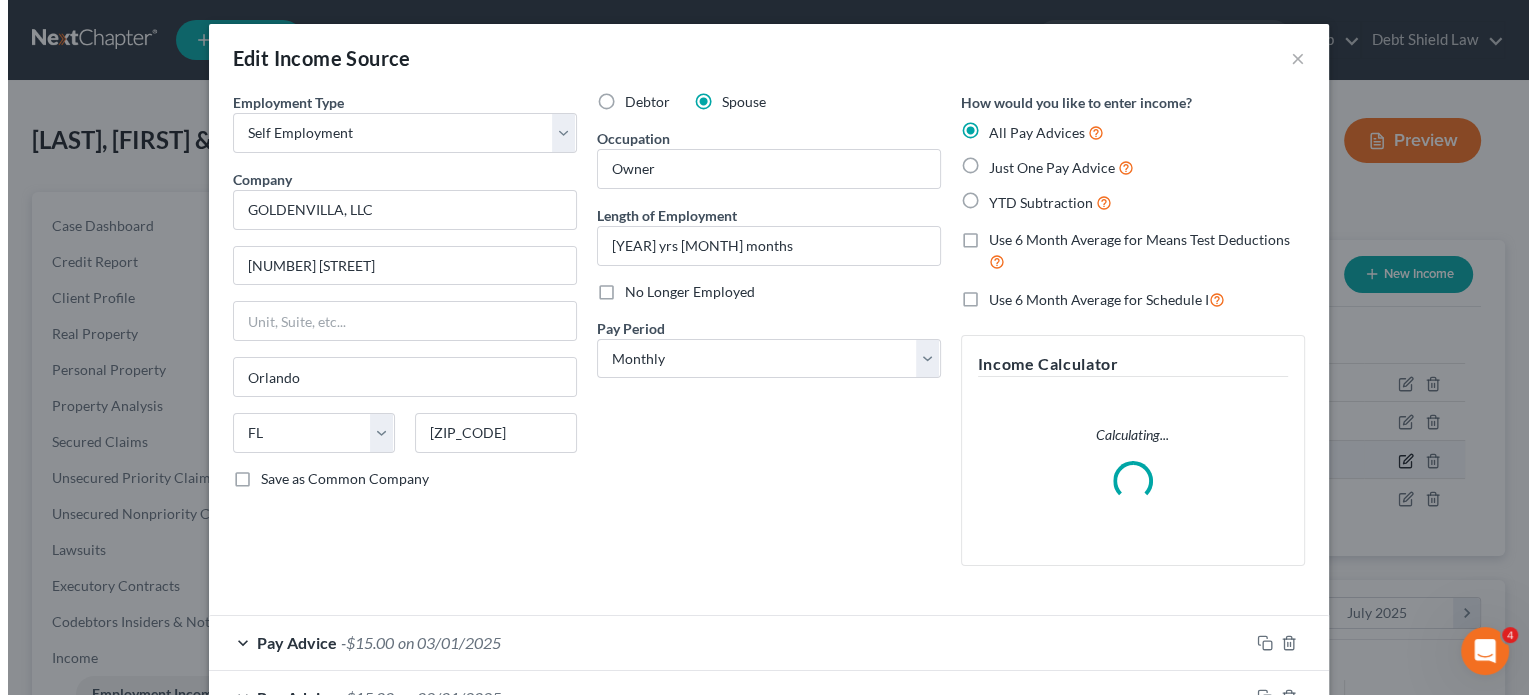 scroll, scrollTop: 999643, scrollLeft: 999375, axis: both 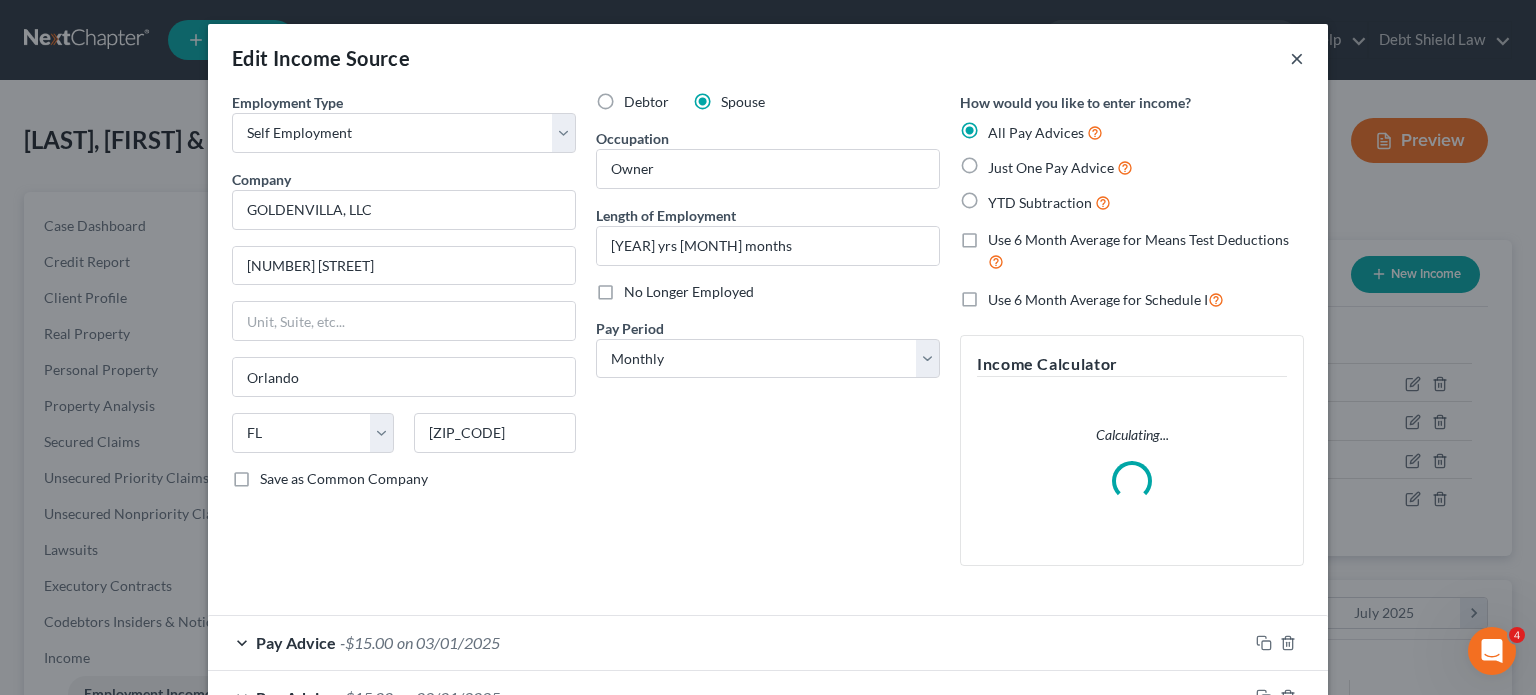 click on "×" at bounding box center [1297, 58] 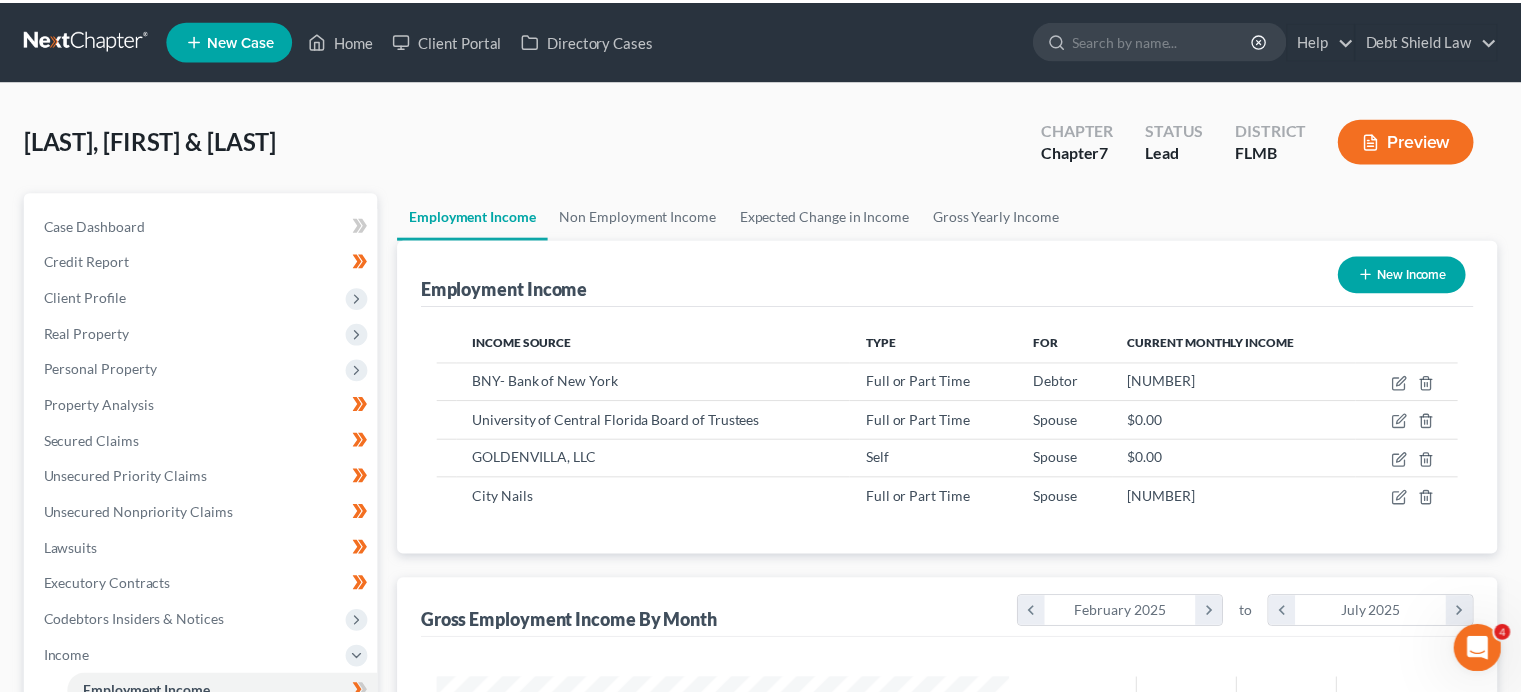 scroll, scrollTop: 356, scrollLeft: 617, axis: both 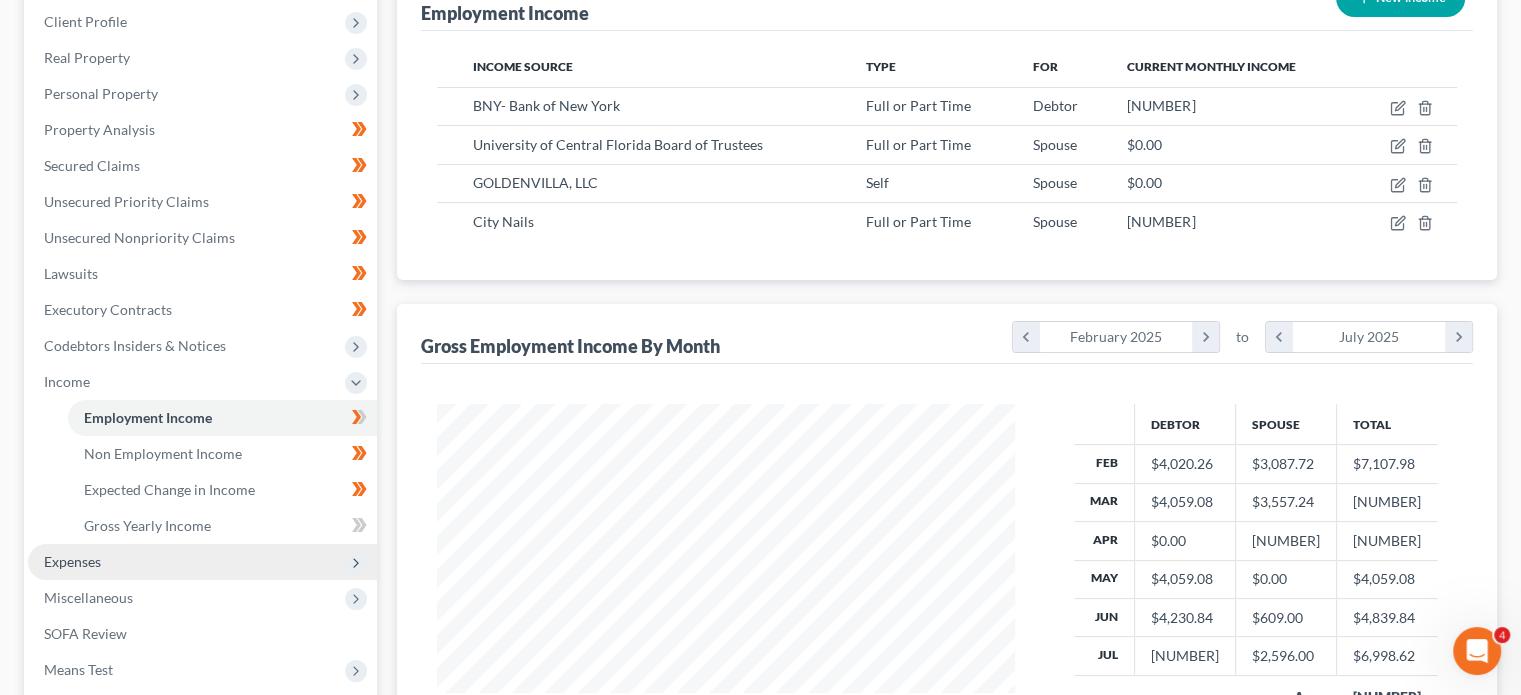click on "Expenses" at bounding box center (202, 562) 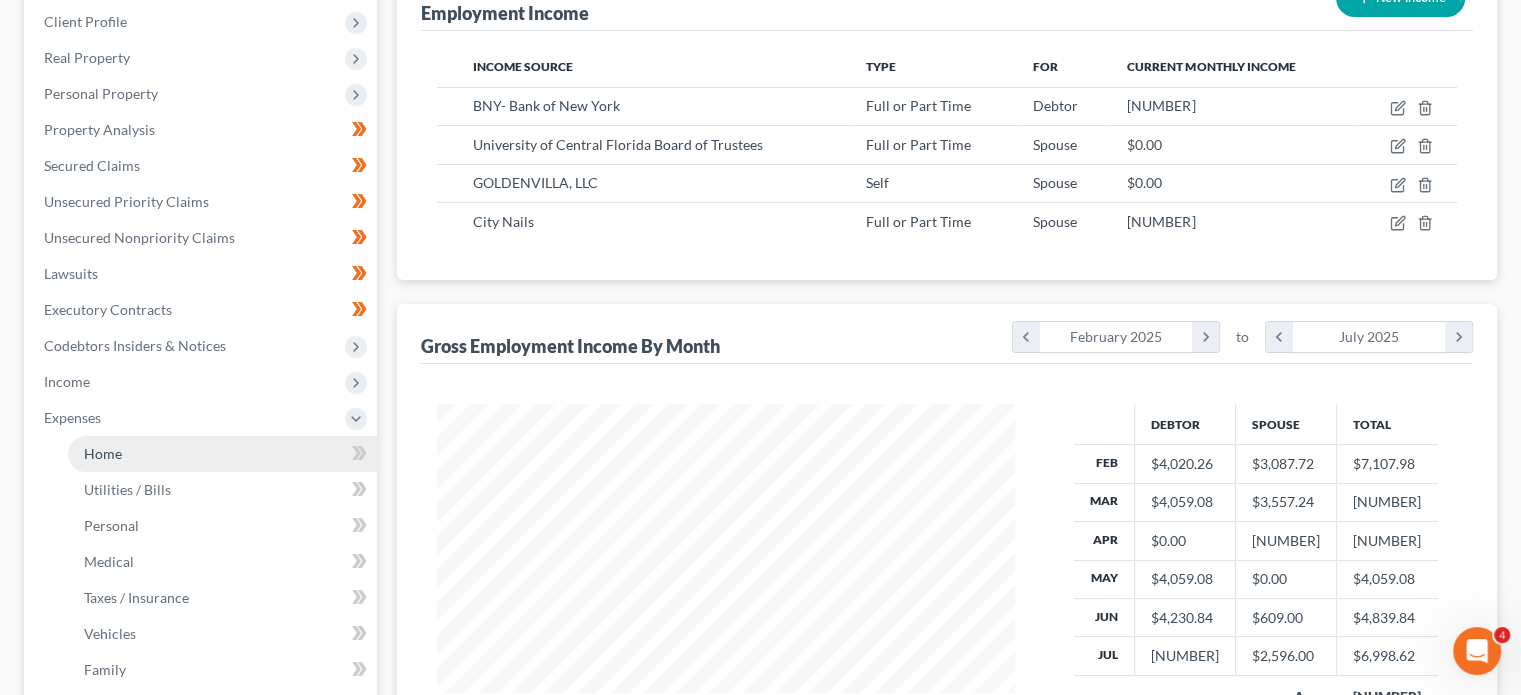 click on "Home" at bounding box center [222, 454] 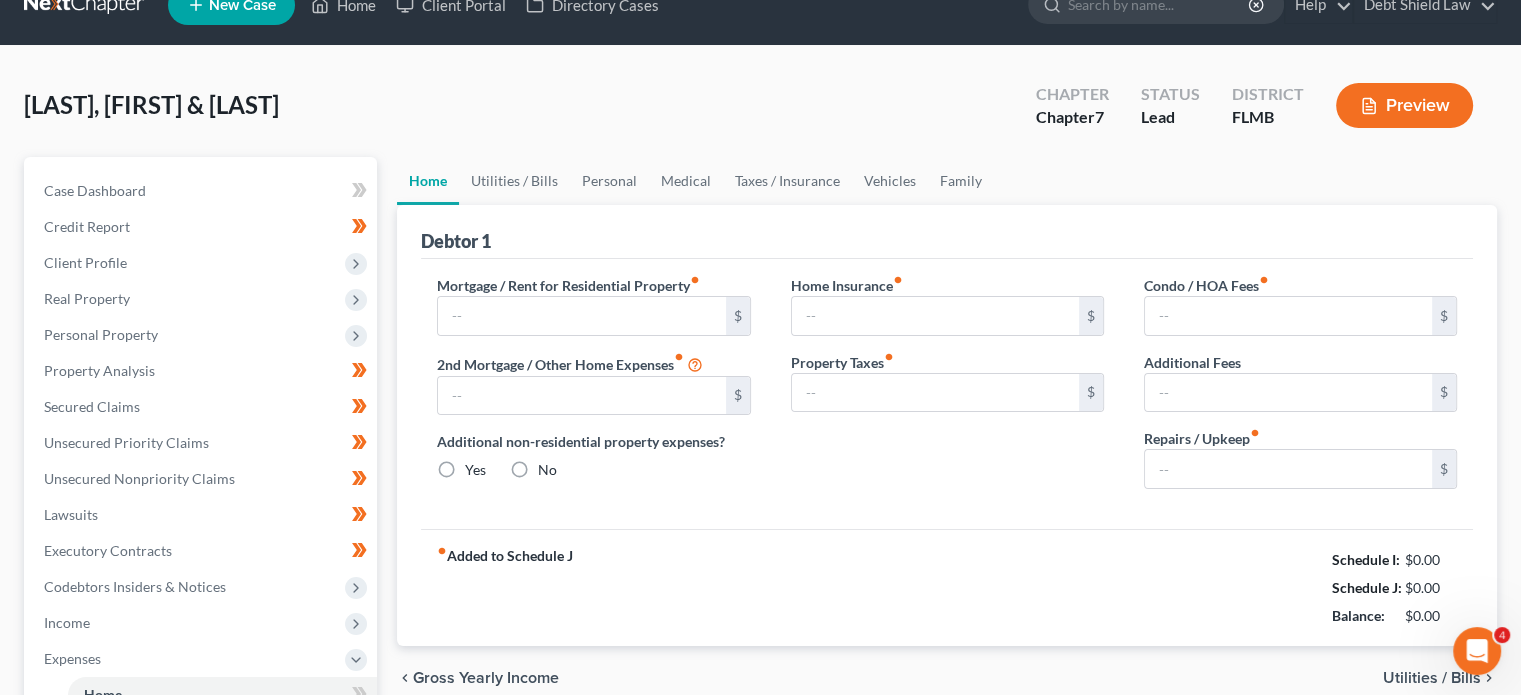 scroll, scrollTop: 0, scrollLeft: 0, axis: both 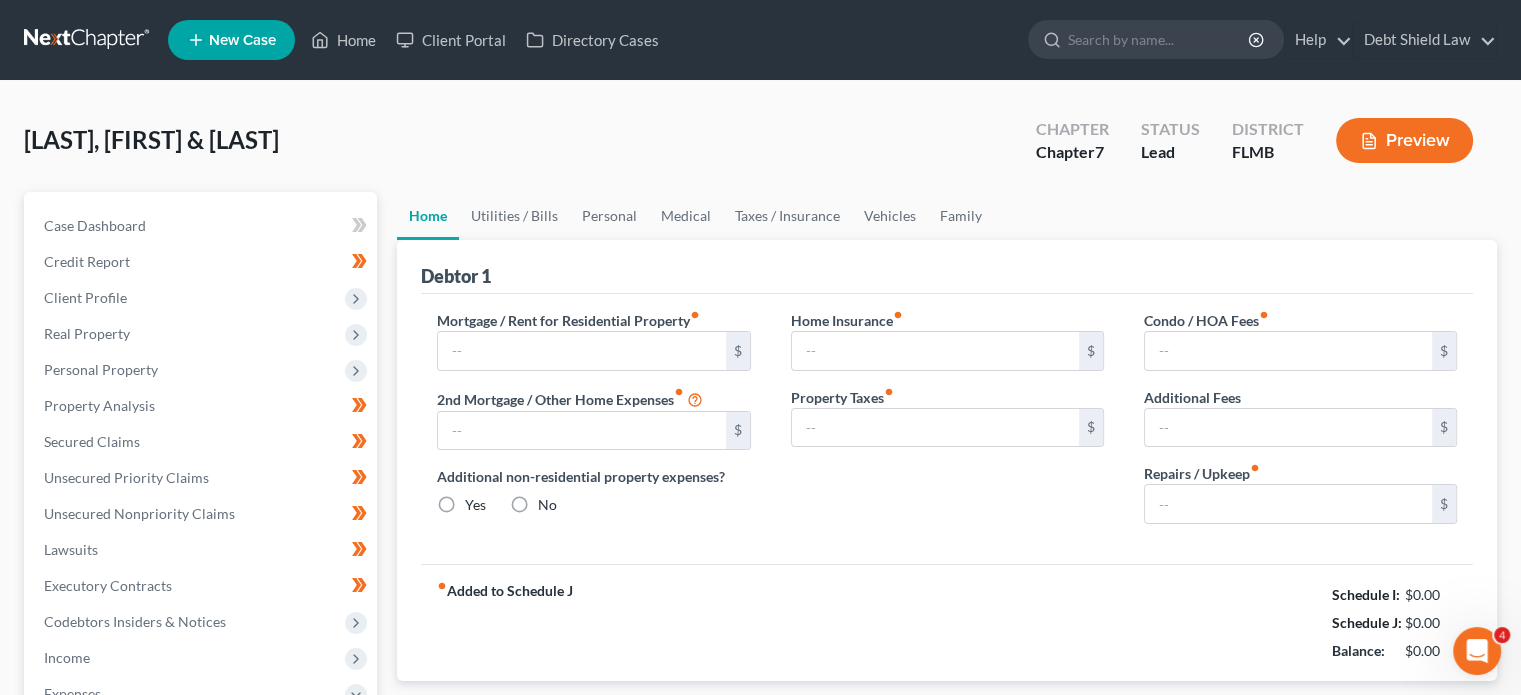 type on "1,680.00" 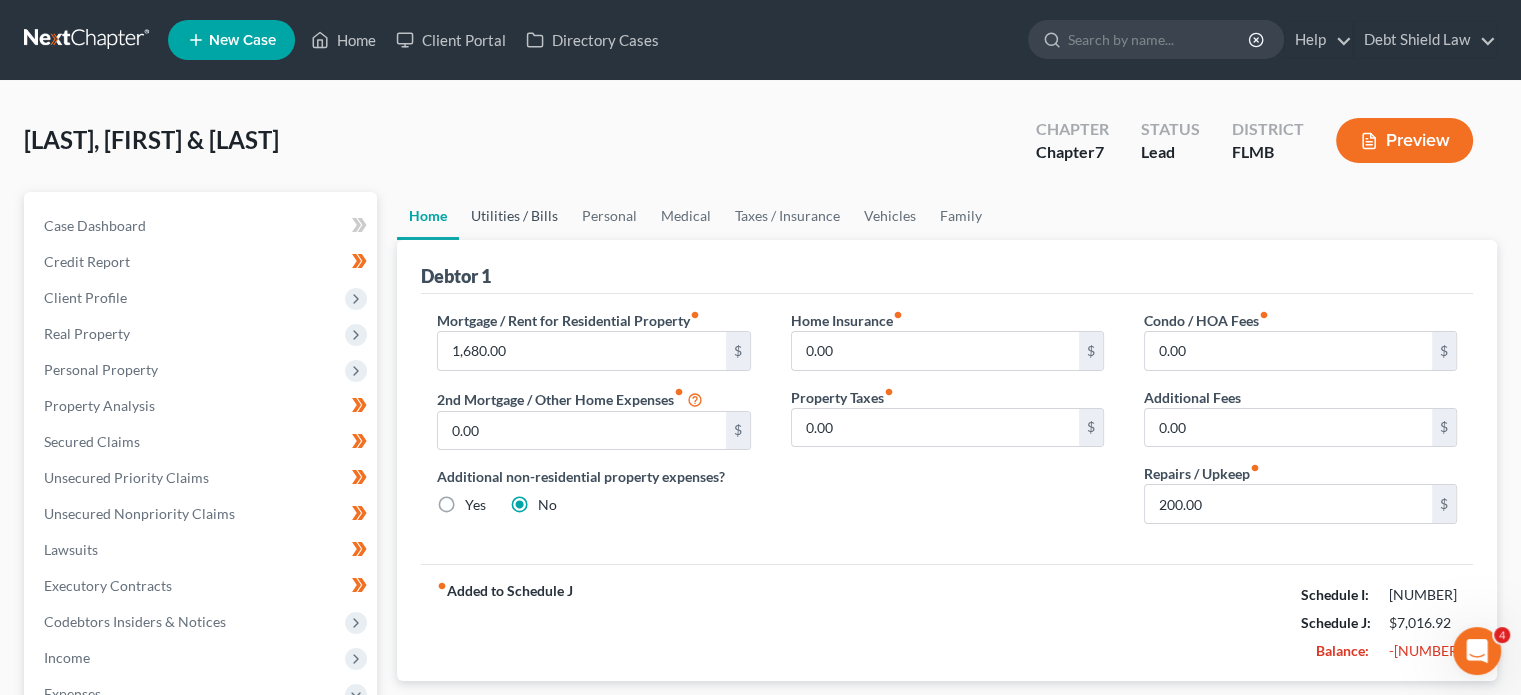 click on "Utilities / Bills" at bounding box center [514, 216] 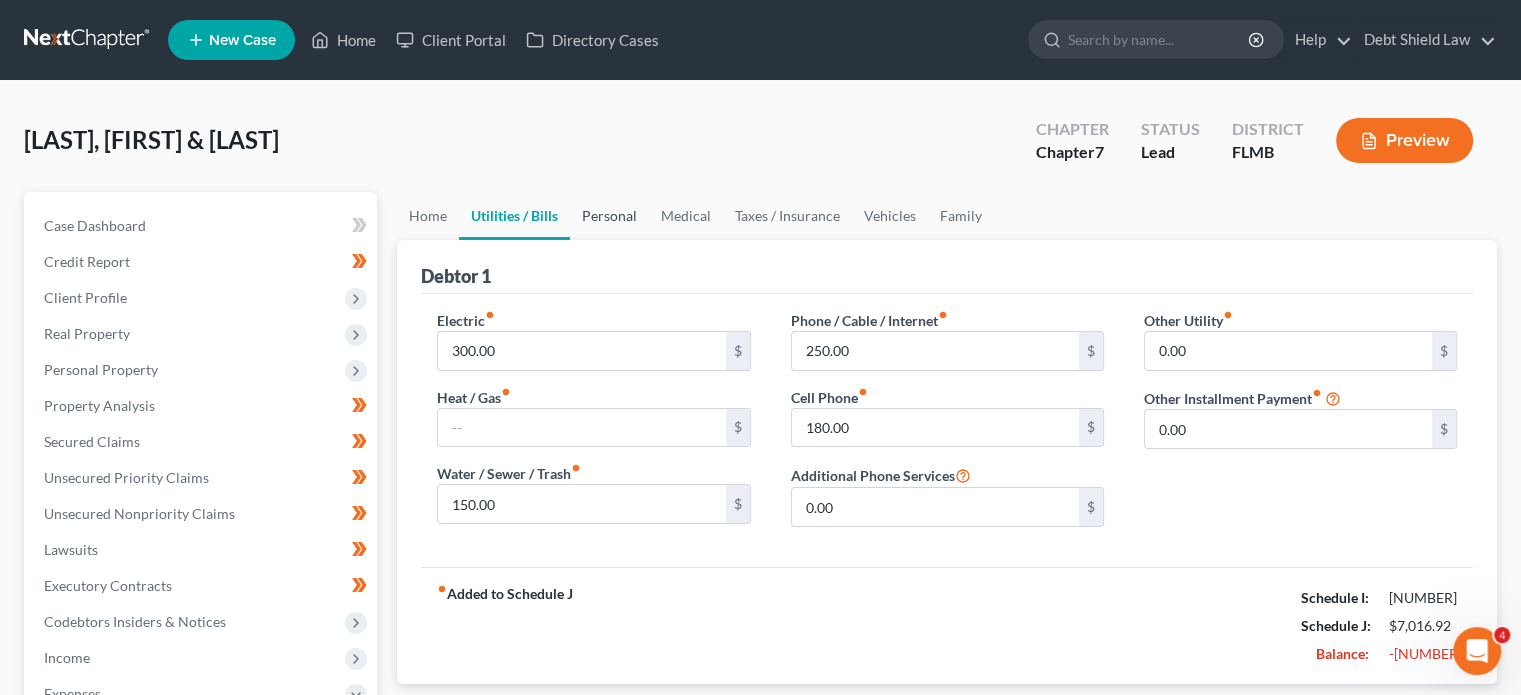 click on "Personal" at bounding box center [609, 216] 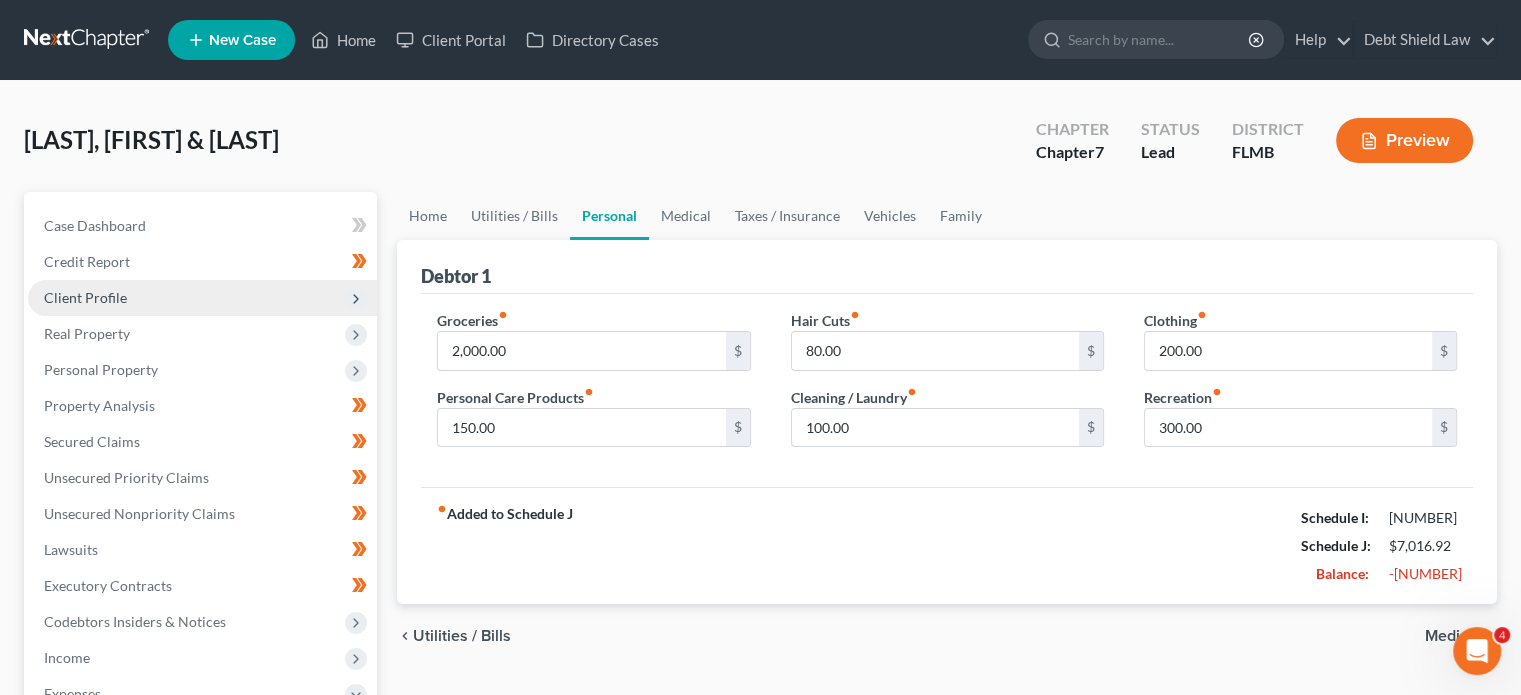click on "Client Profile" at bounding box center [202, 298] 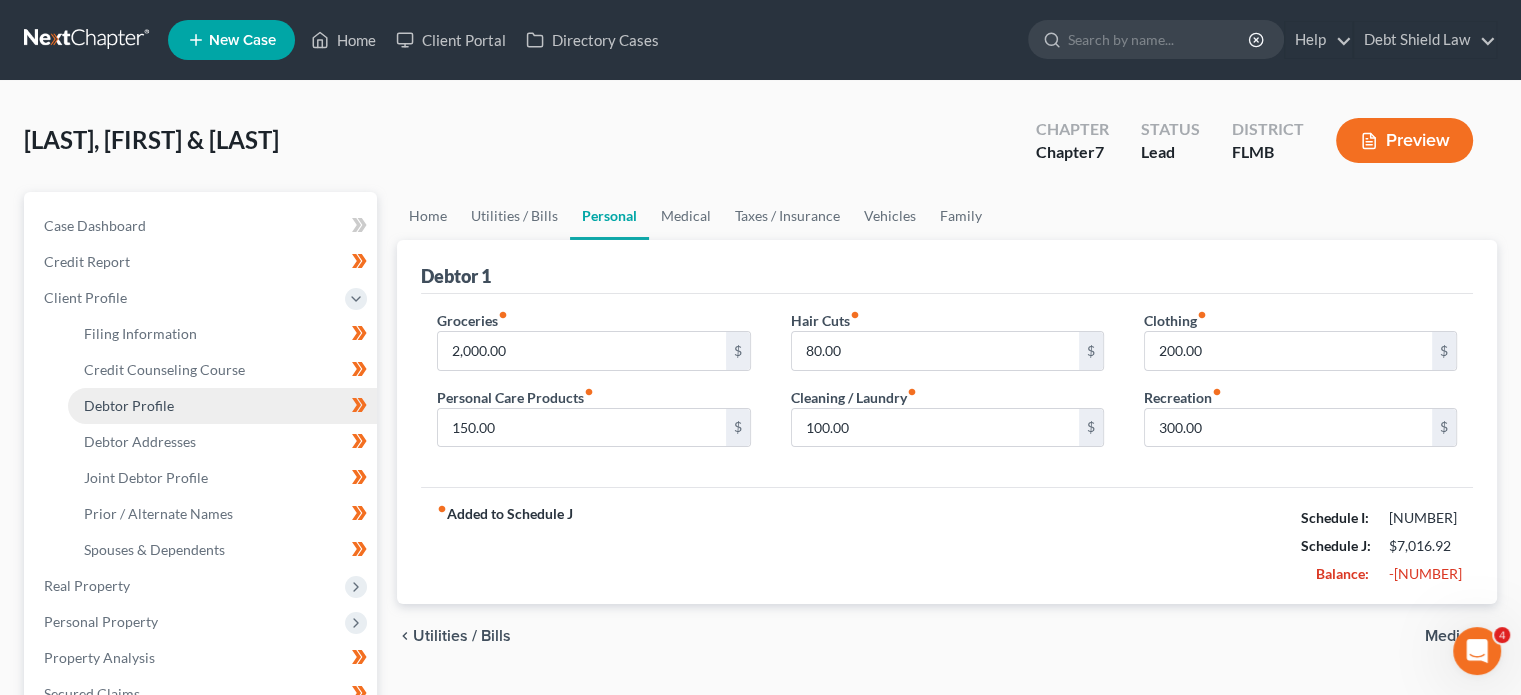 click on "Debtor Profile" at bounding box center [222, 406] 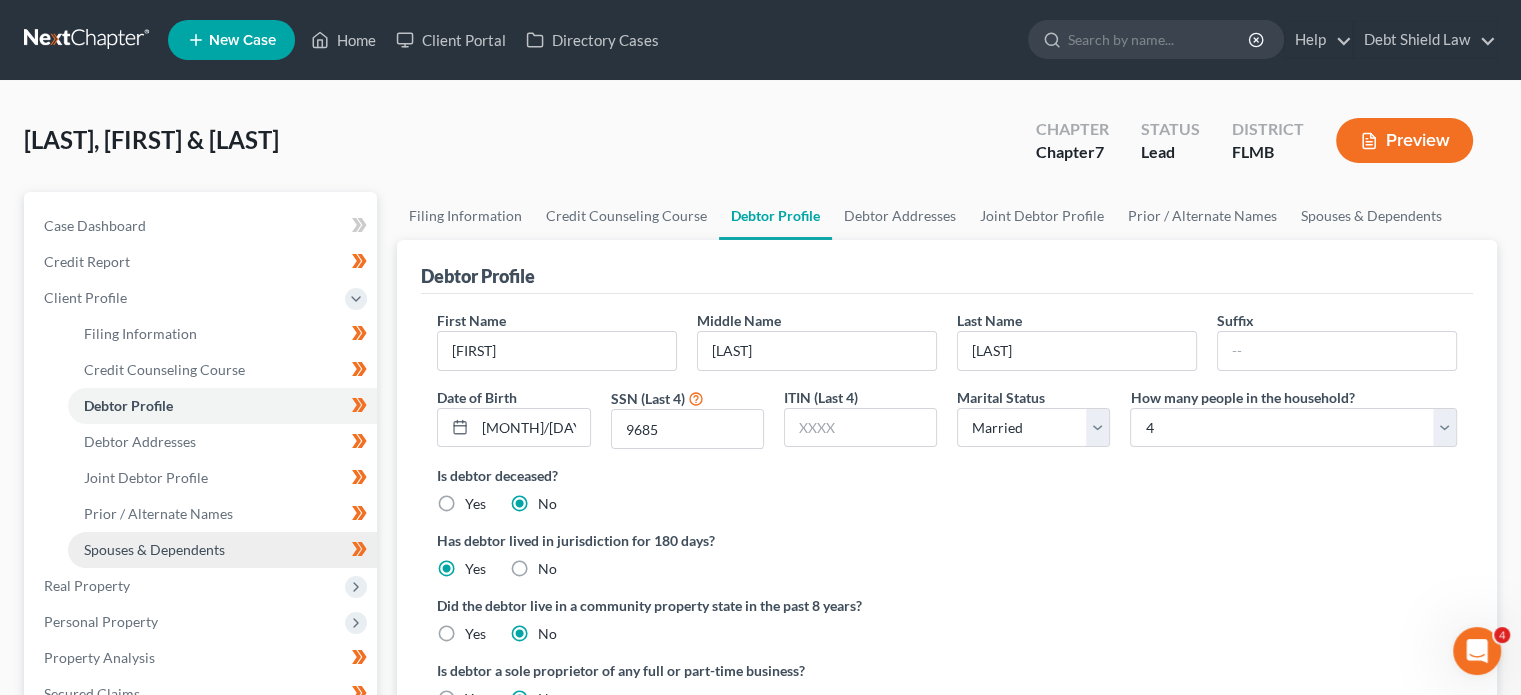 click on "Spouses & Dependents" at bounding box center [154, 549] 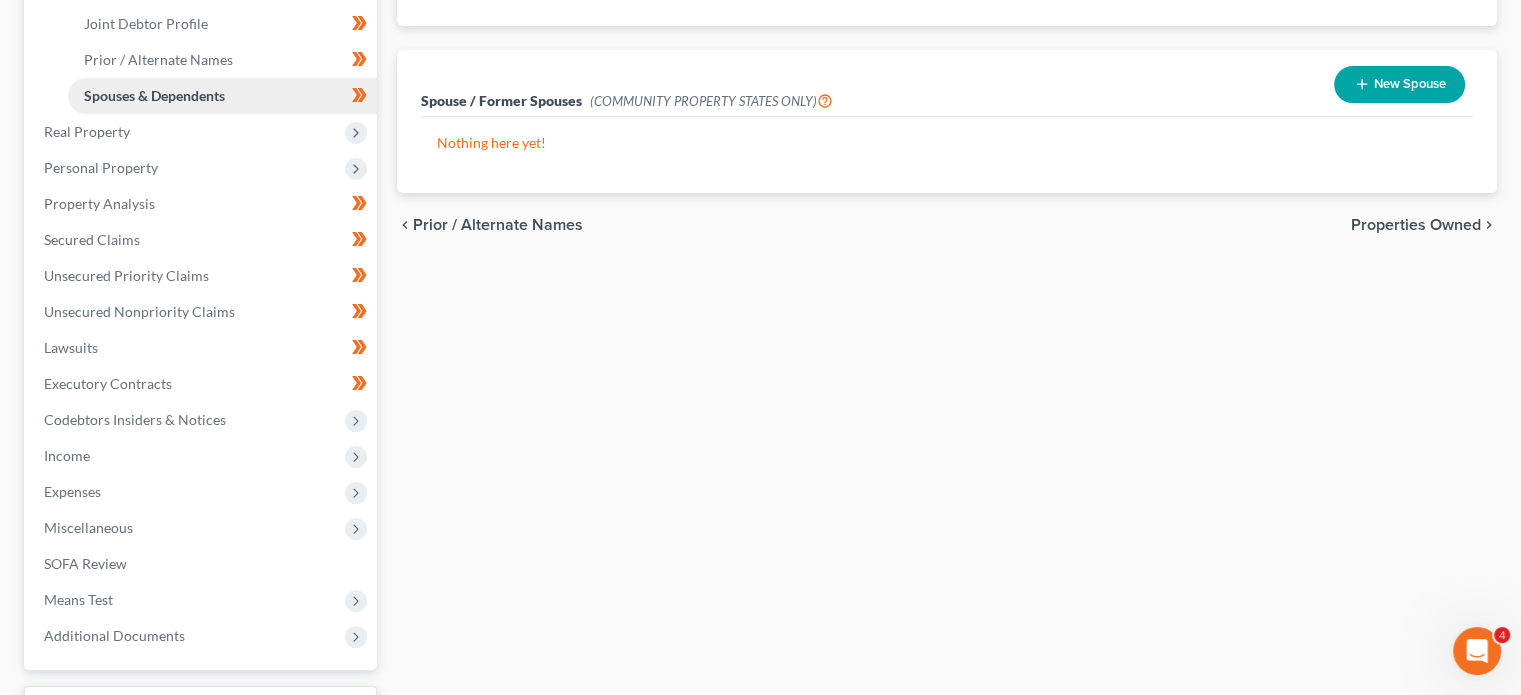 scroll, scrollTop: 455, scrollLeft: 0, axis: vertical 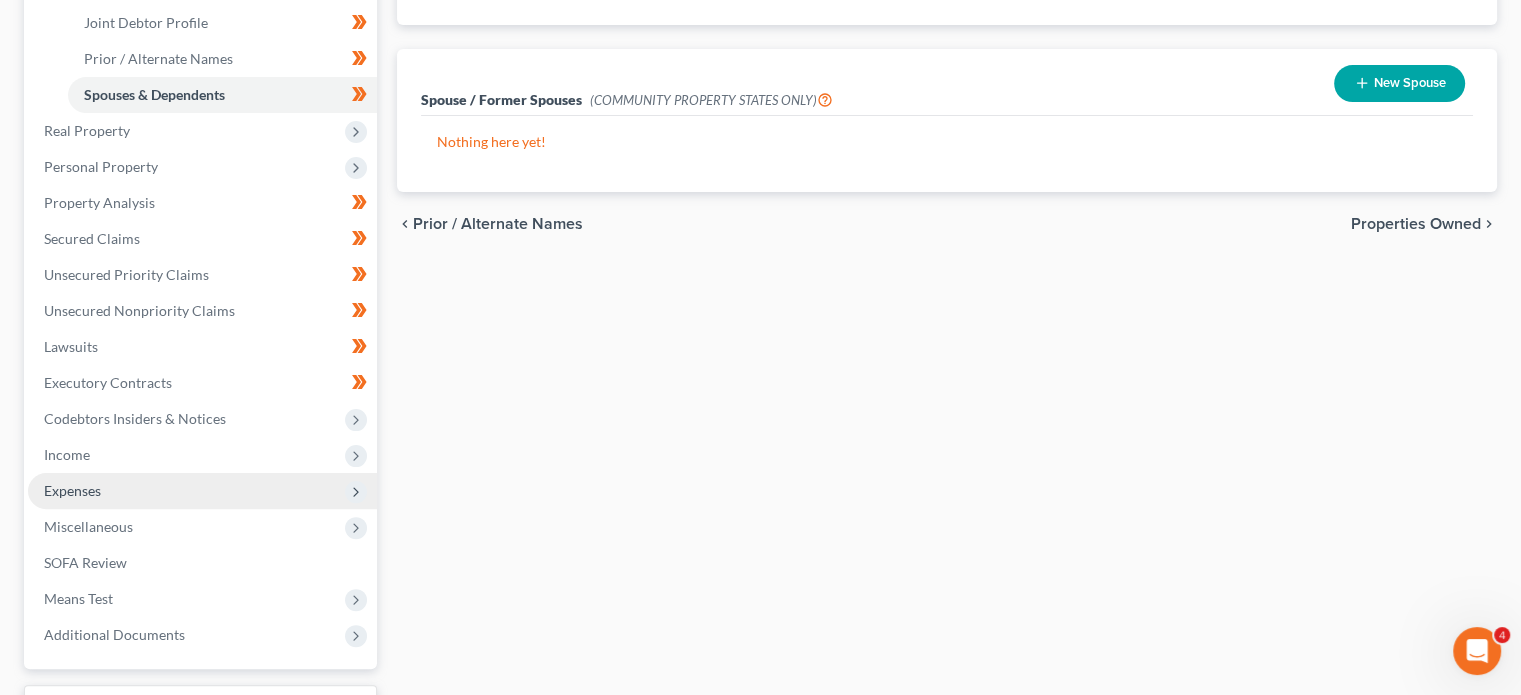 click on "Expenses" at bounding box center [202, 491] 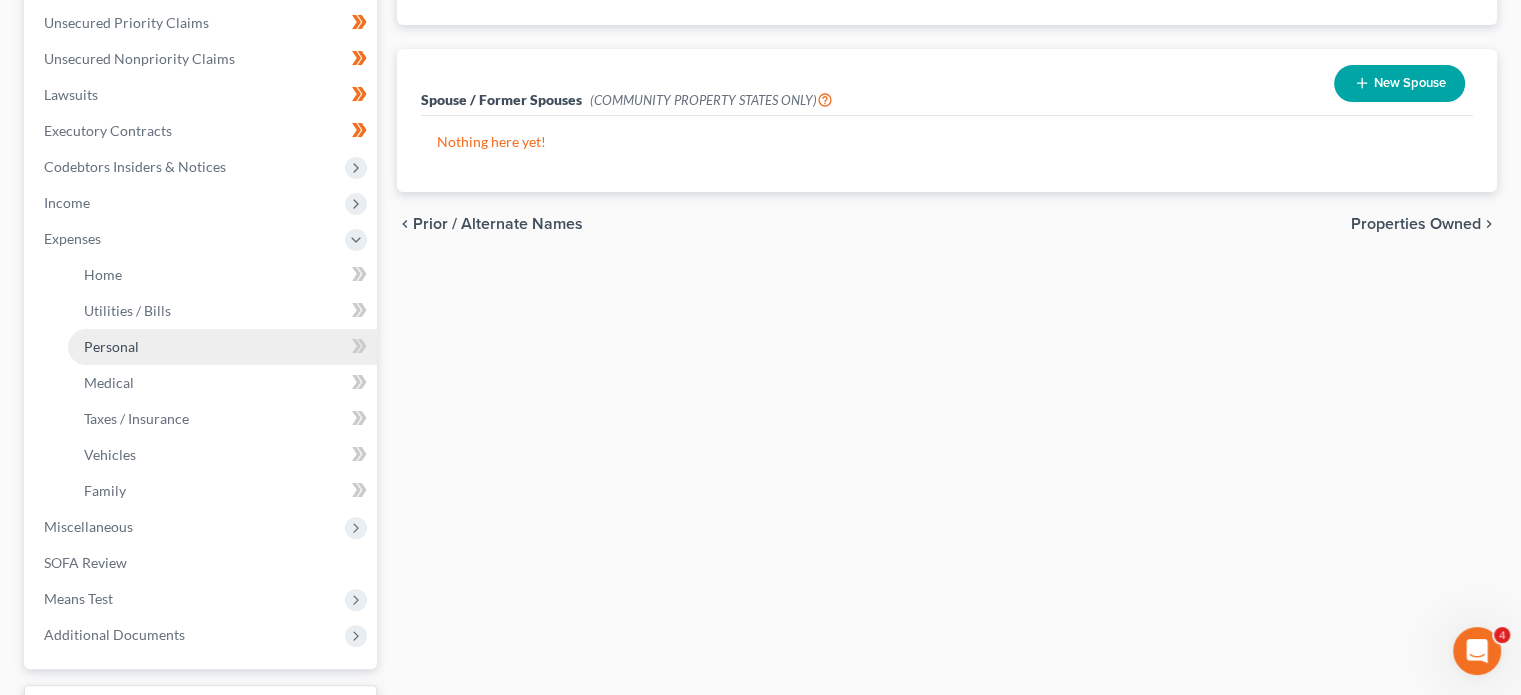 click on "Personal" at bounding box center [222, 347] 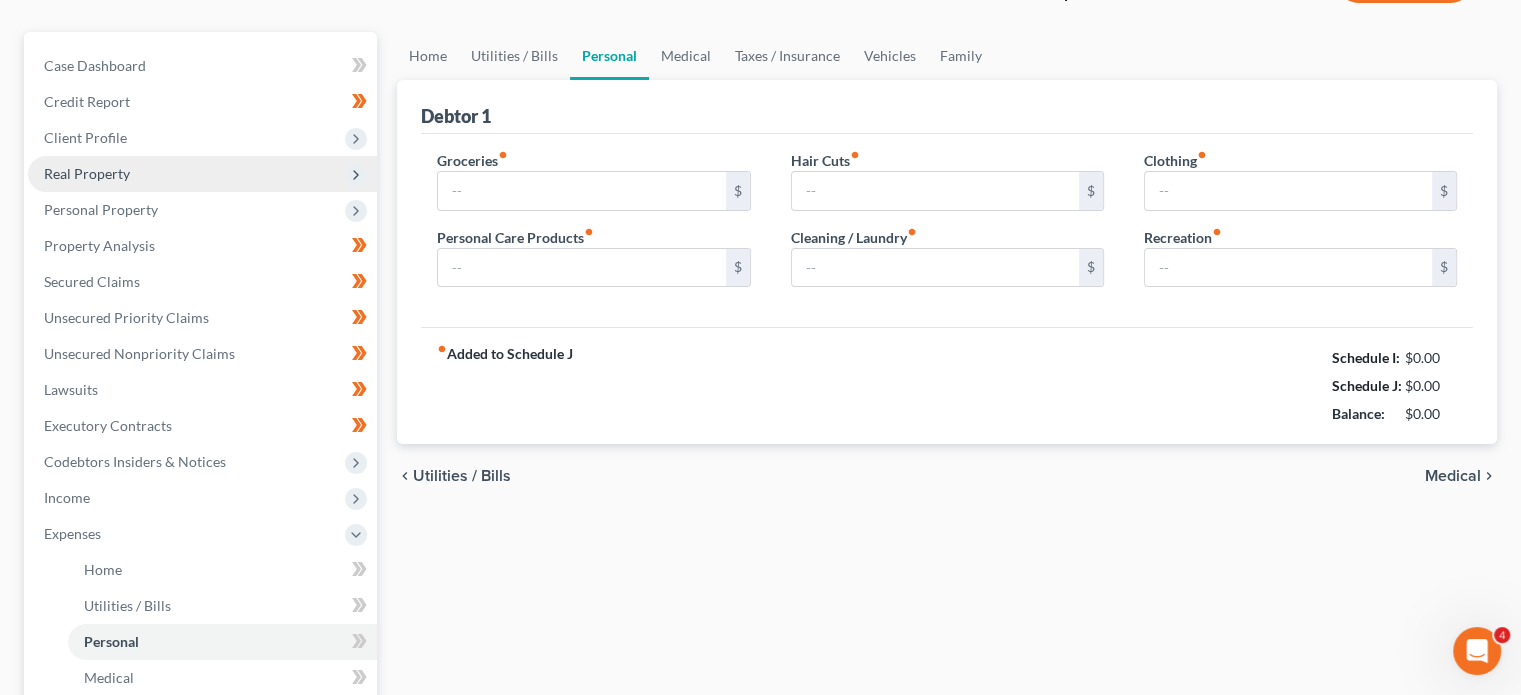 scroll, scrollTop: 12, scrollLeft: 0, axis: vertical 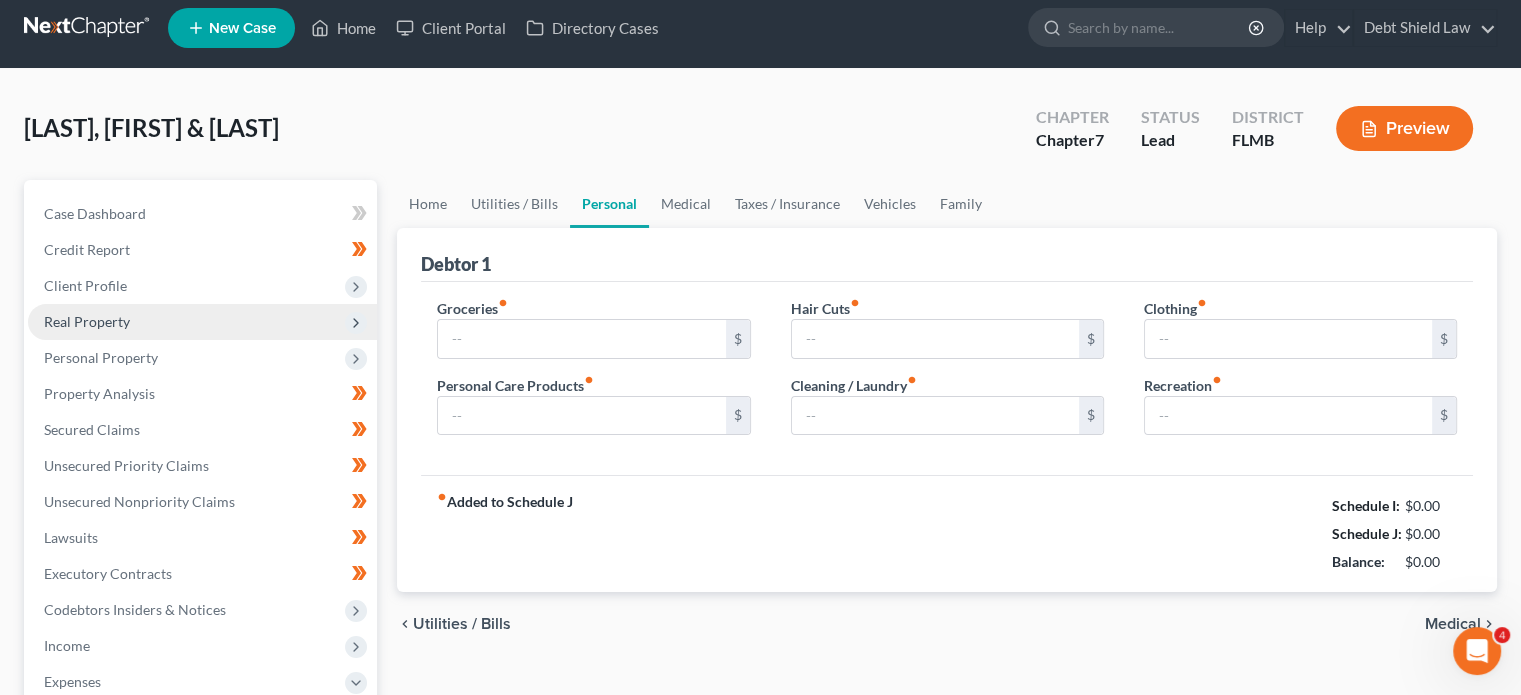 type on "2,000.00" 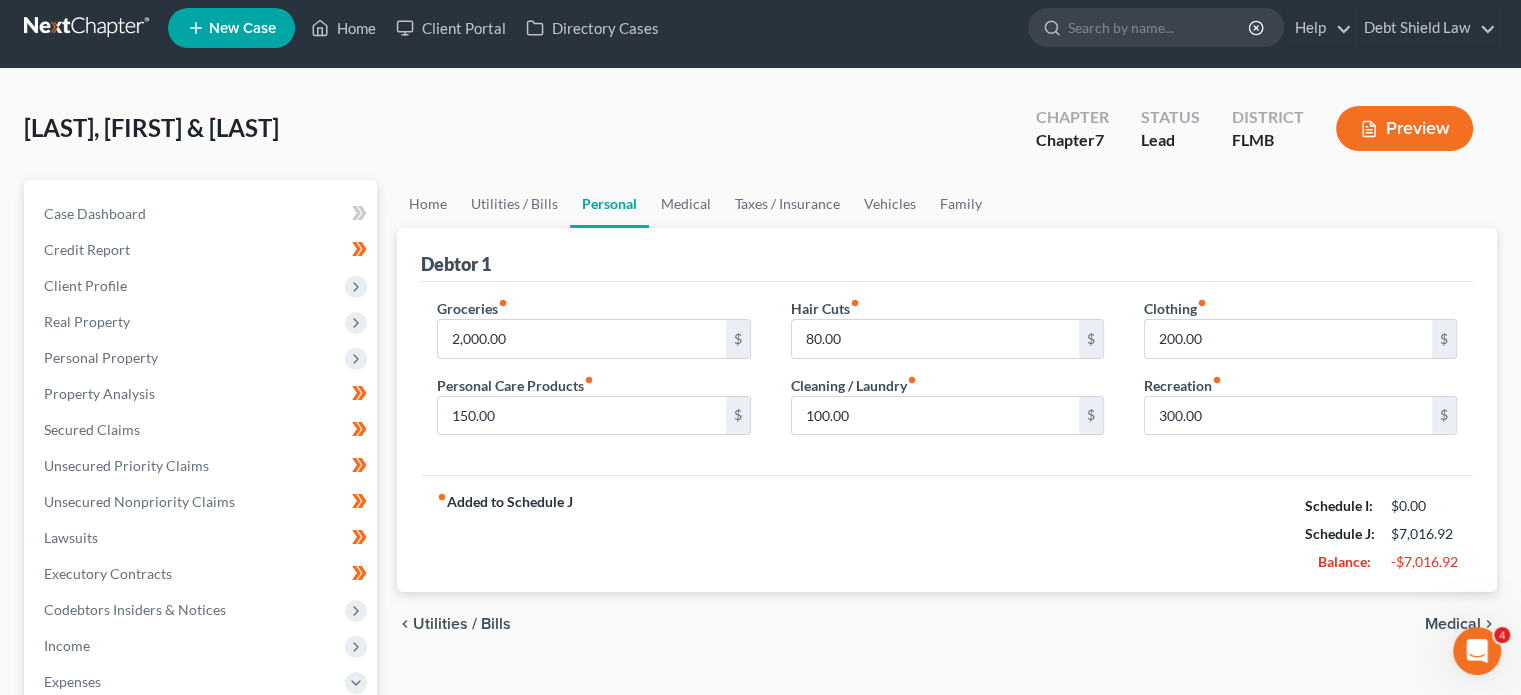 scroll, scrollTop: 0, scrollLeft: 0, axis: both 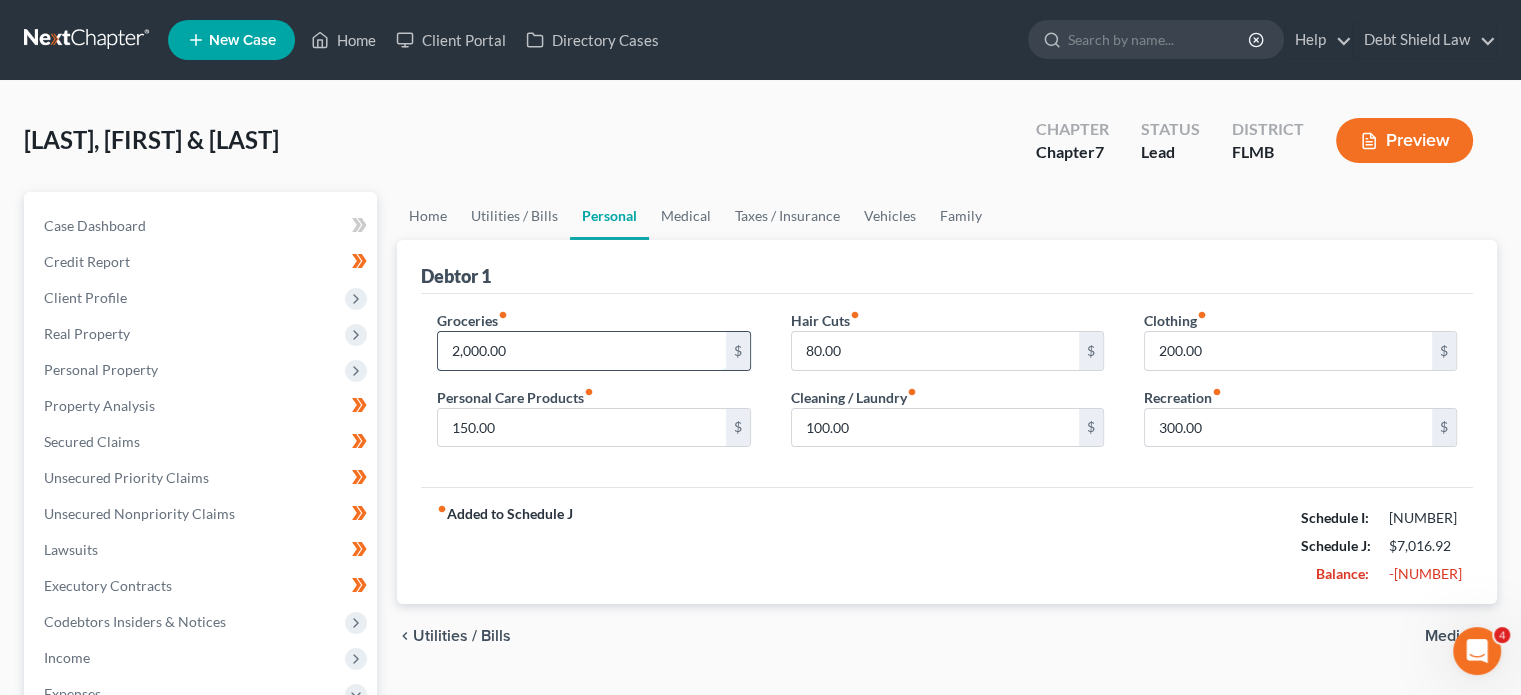 click on "2,000.00" at bounding box center [581, 351] 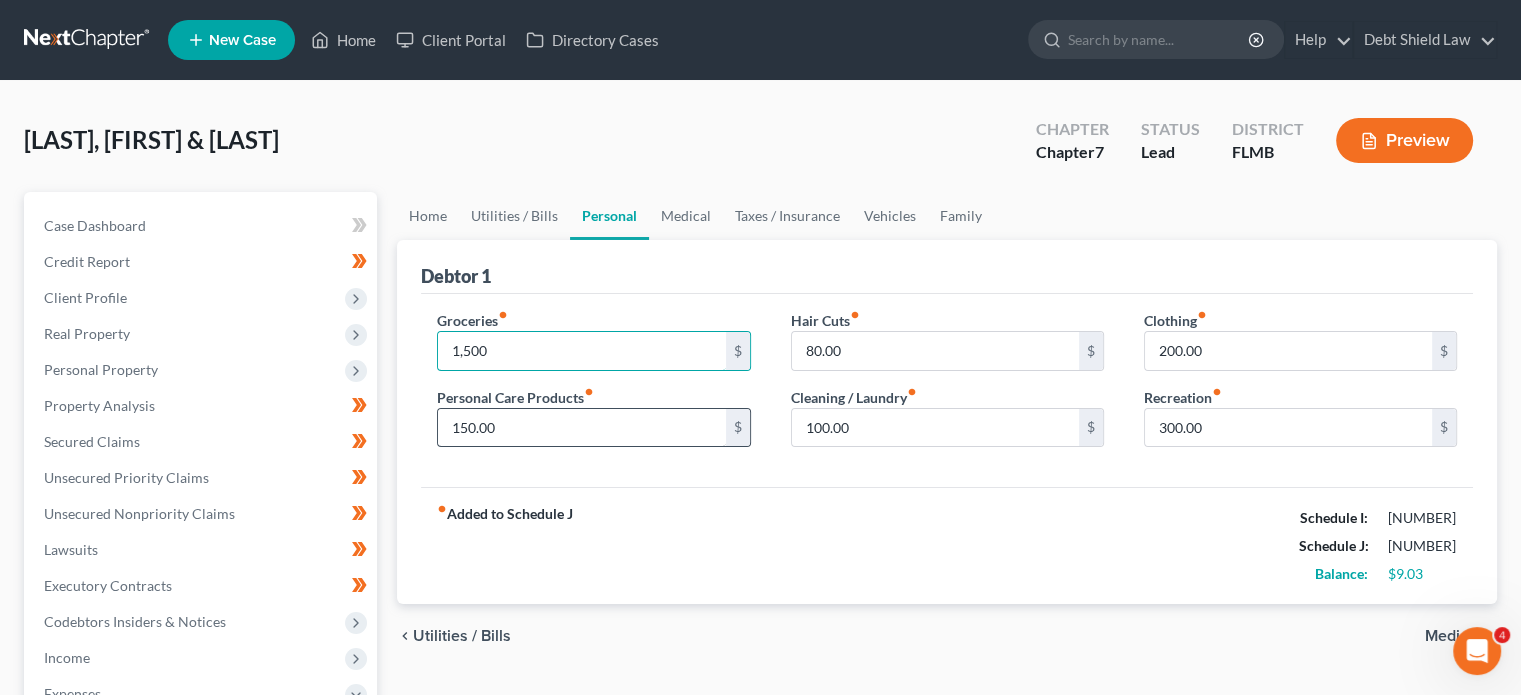 type on "1,500" 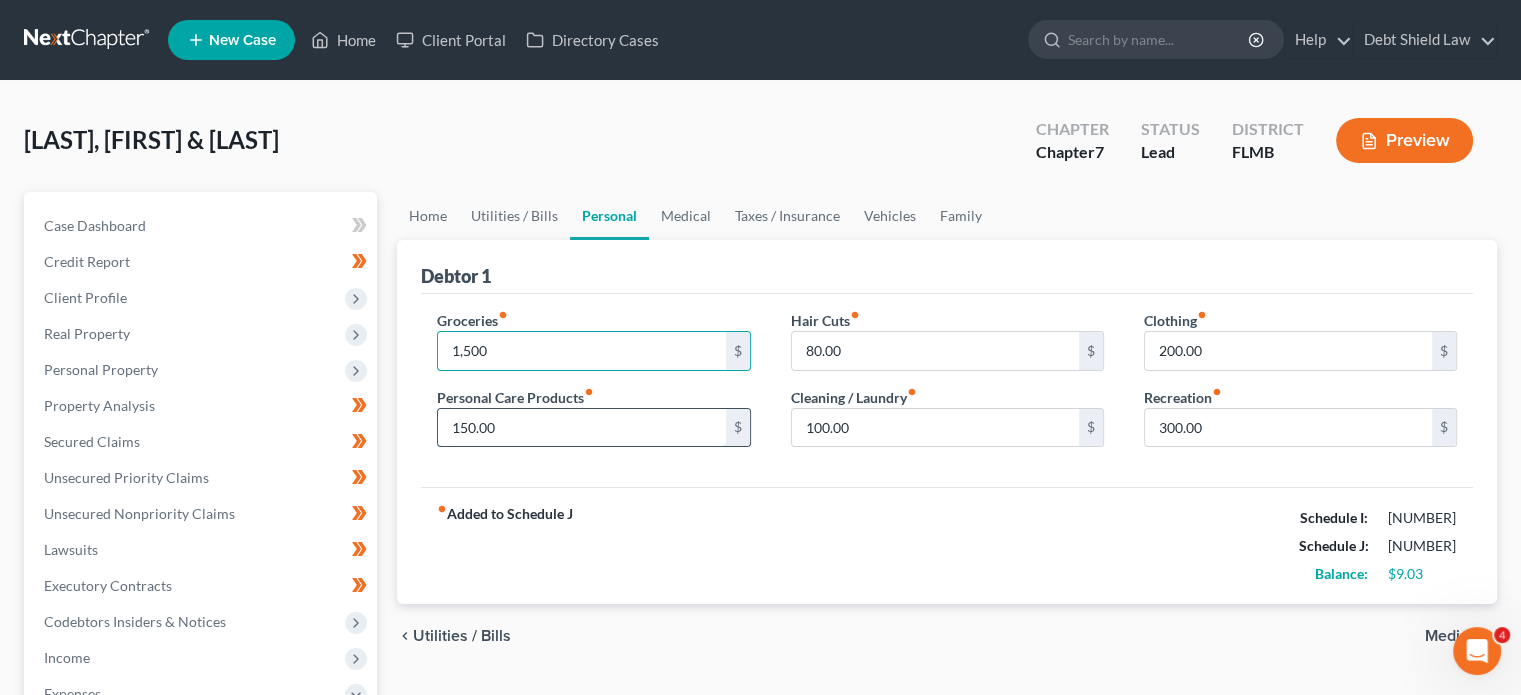 click on "150.00" at bounding box center (581, 428) 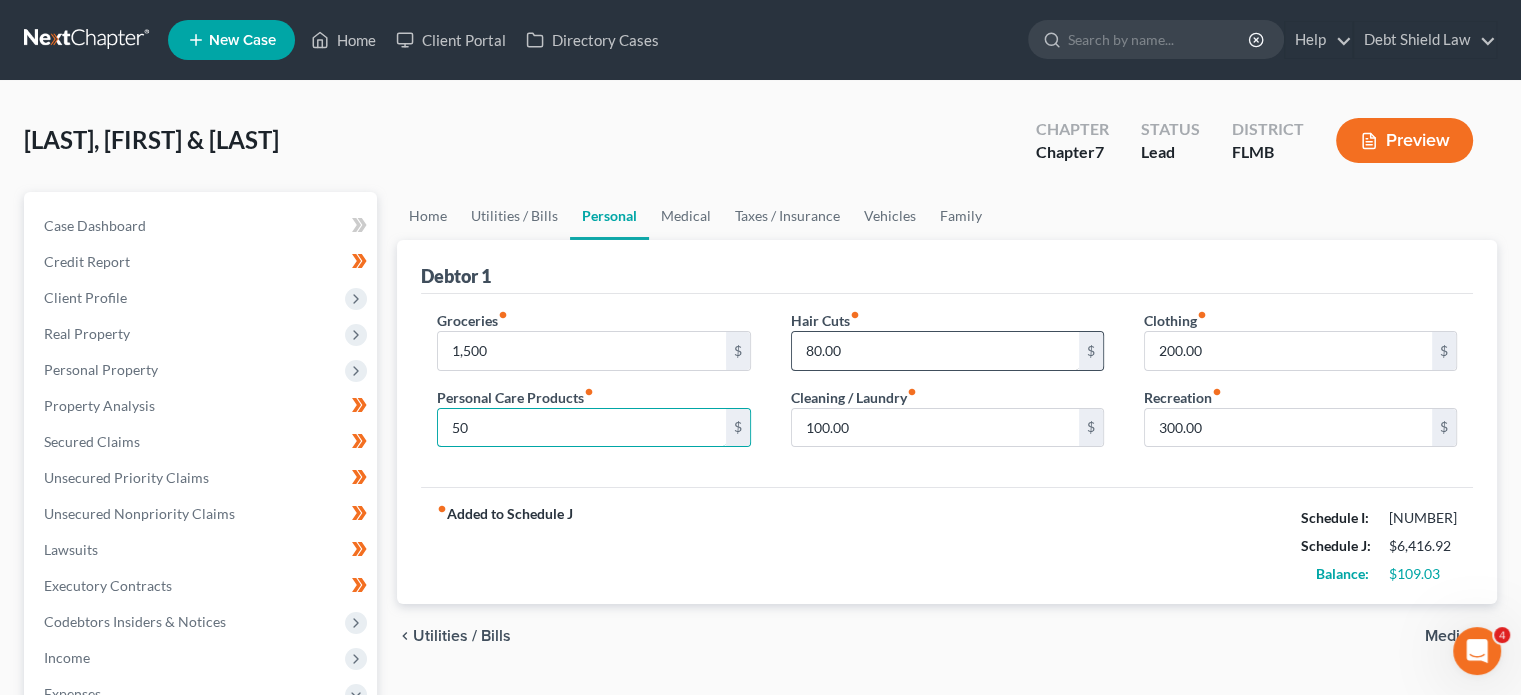 type on "50" 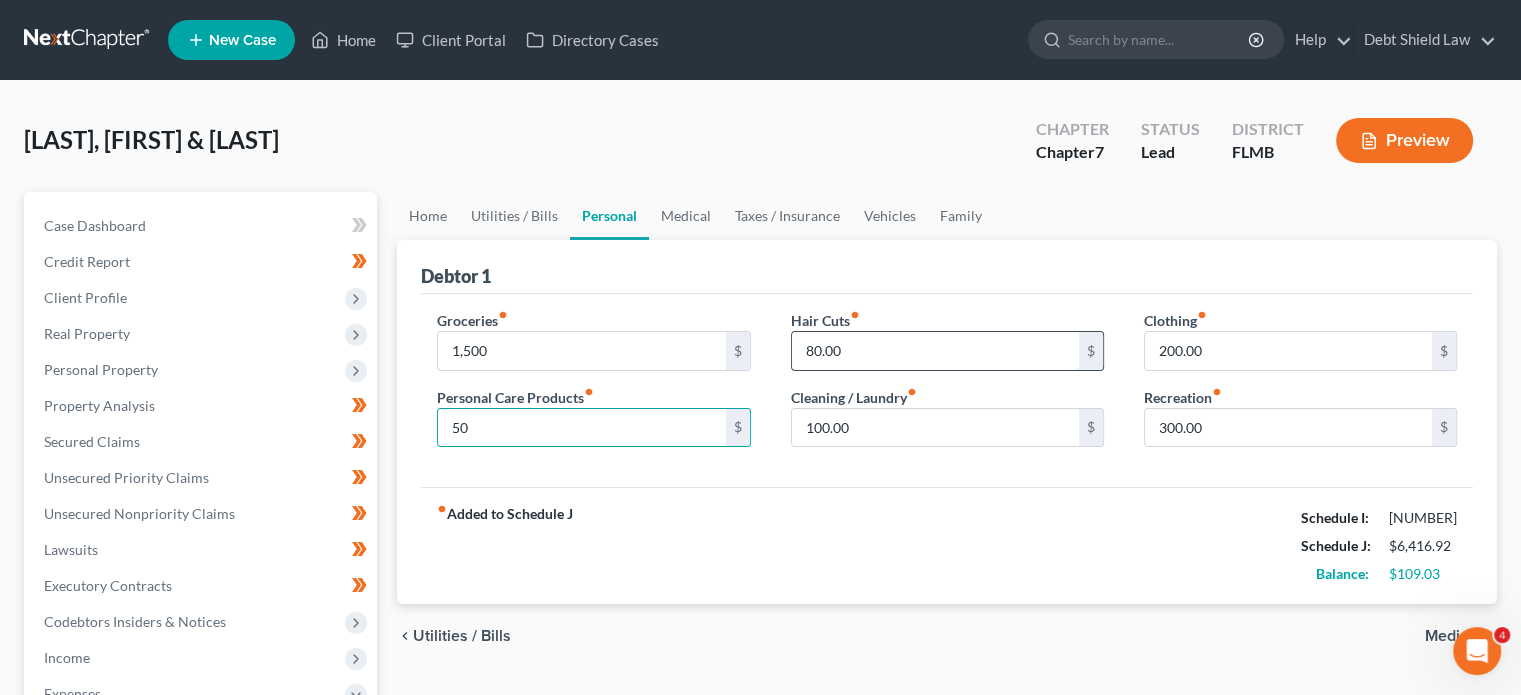 click on "80.00" at bounding box center [935, 351] 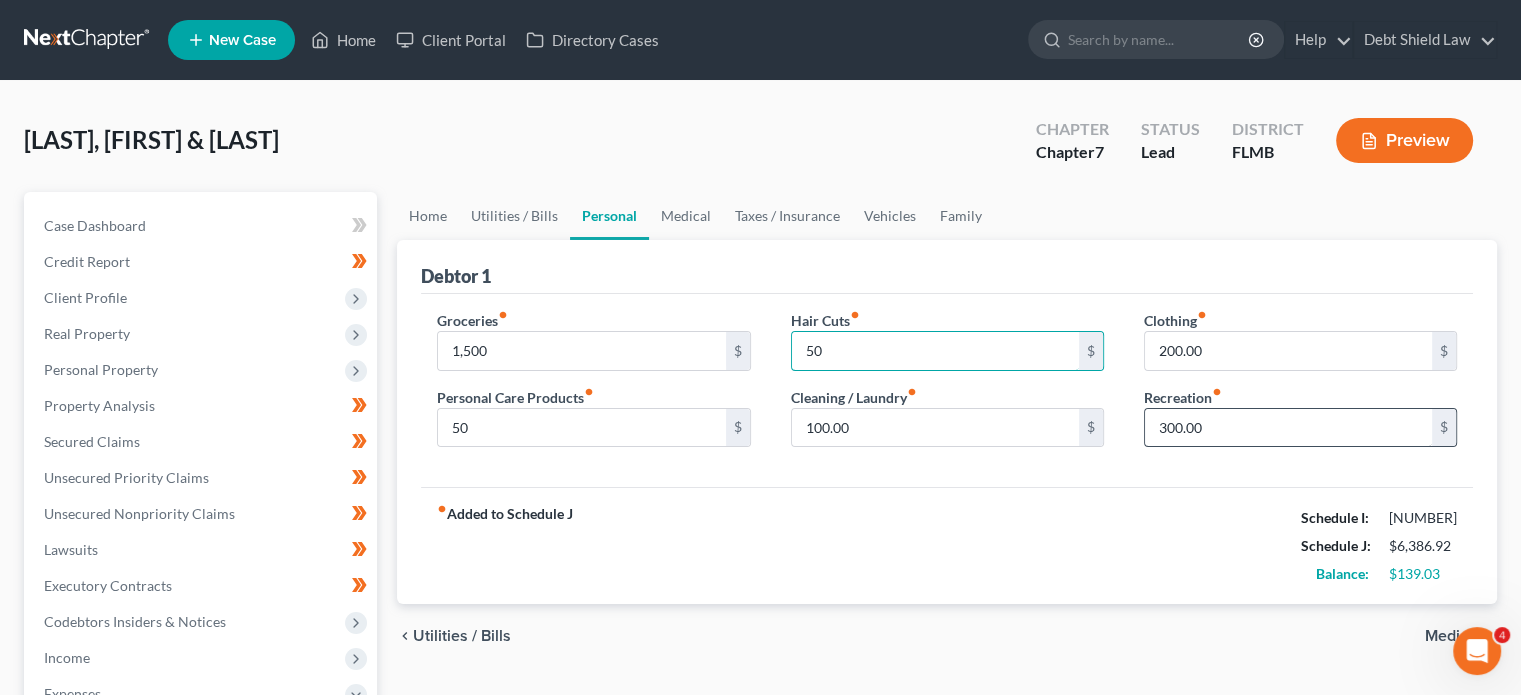 type on "50" 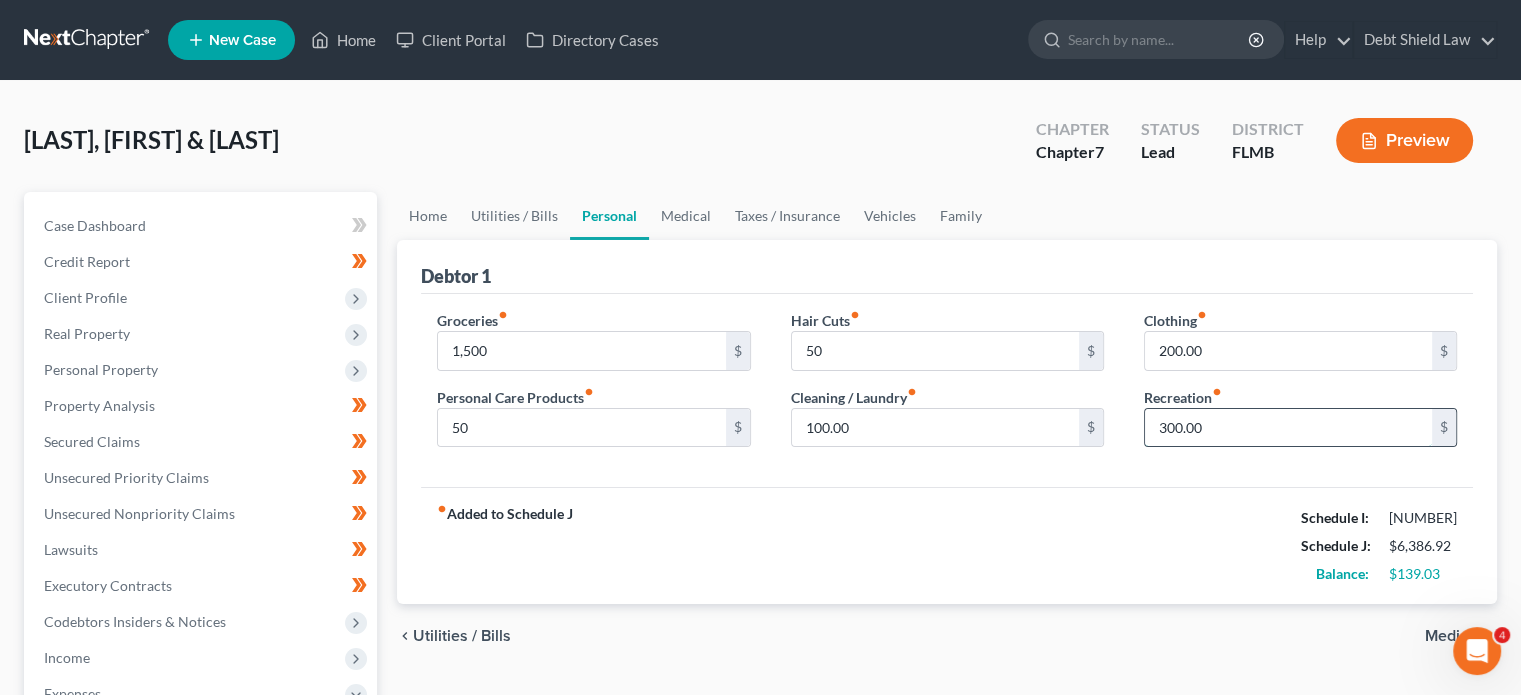 click on "300.00" at bounding box center [1288, 428] 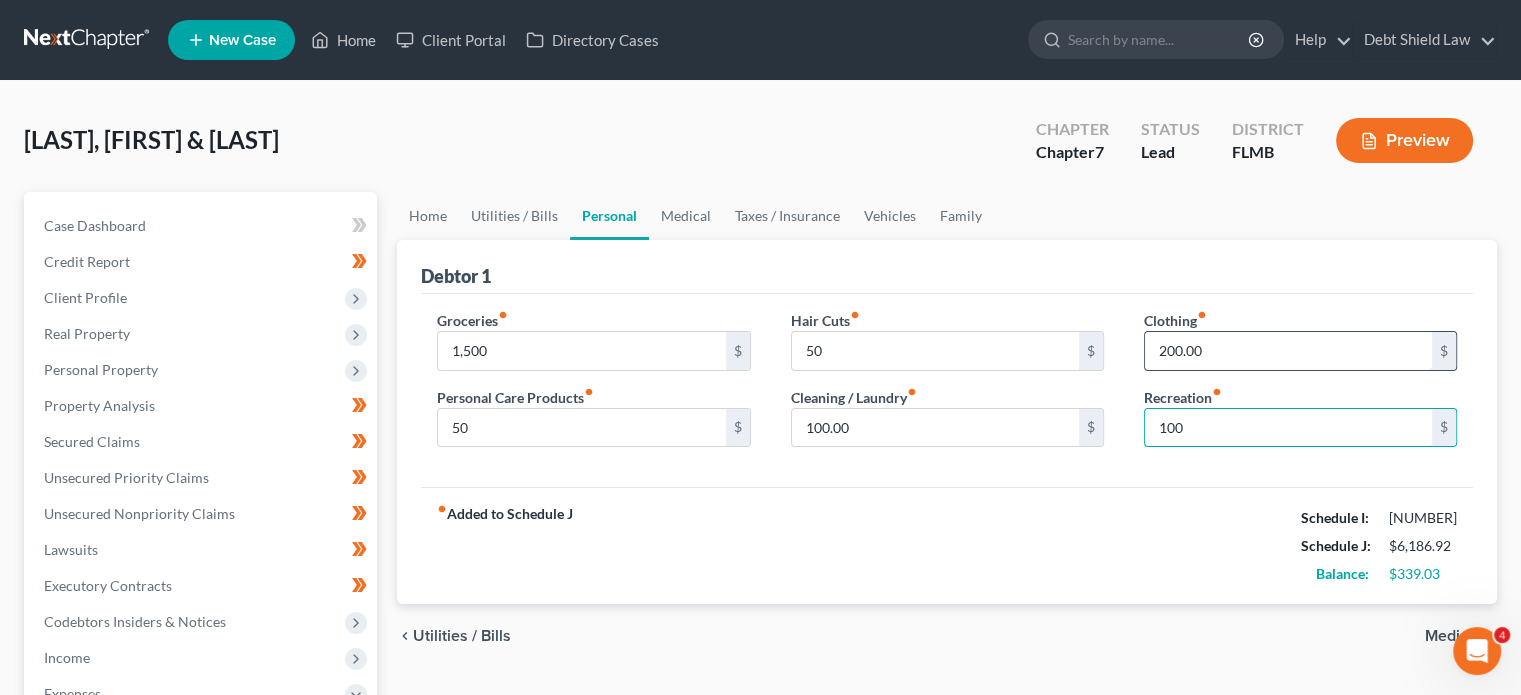 type on "100" 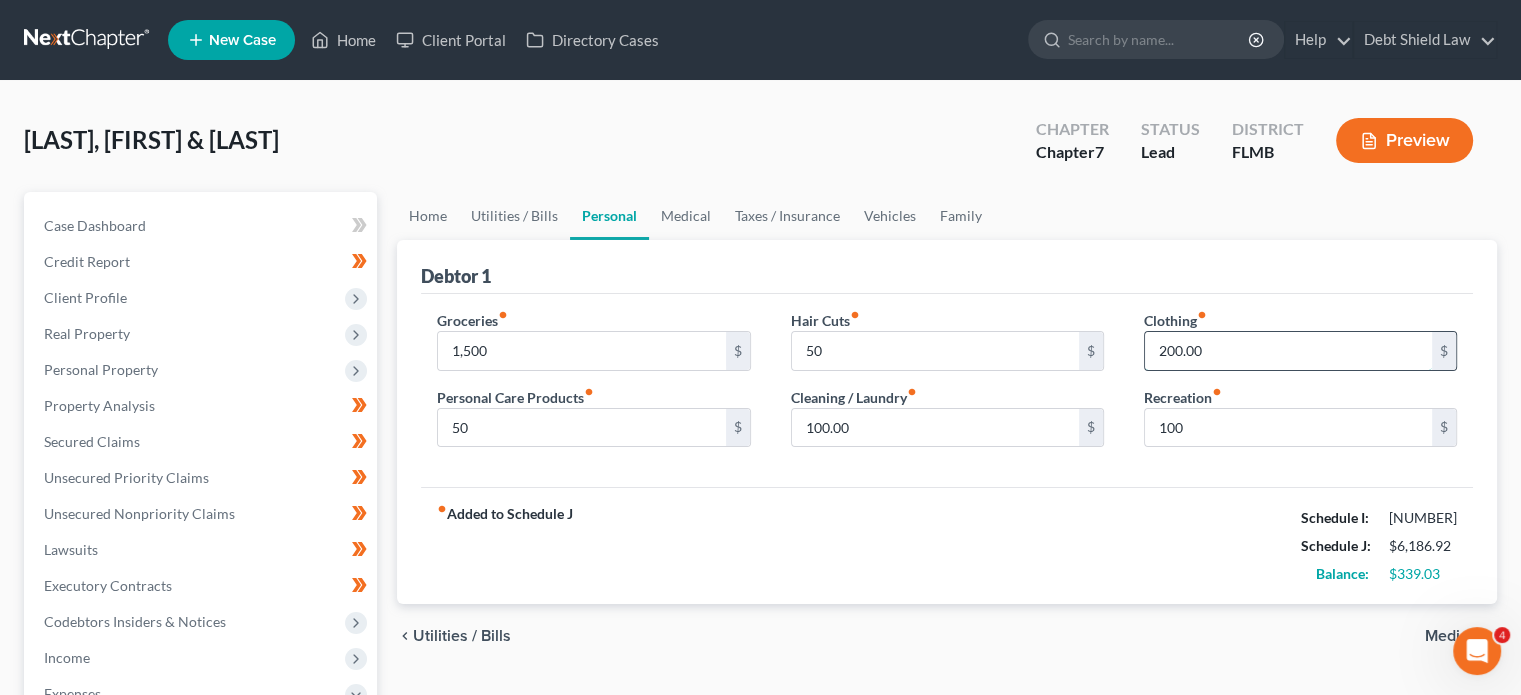 click on "200.00" at bounding box center (1288, 351) 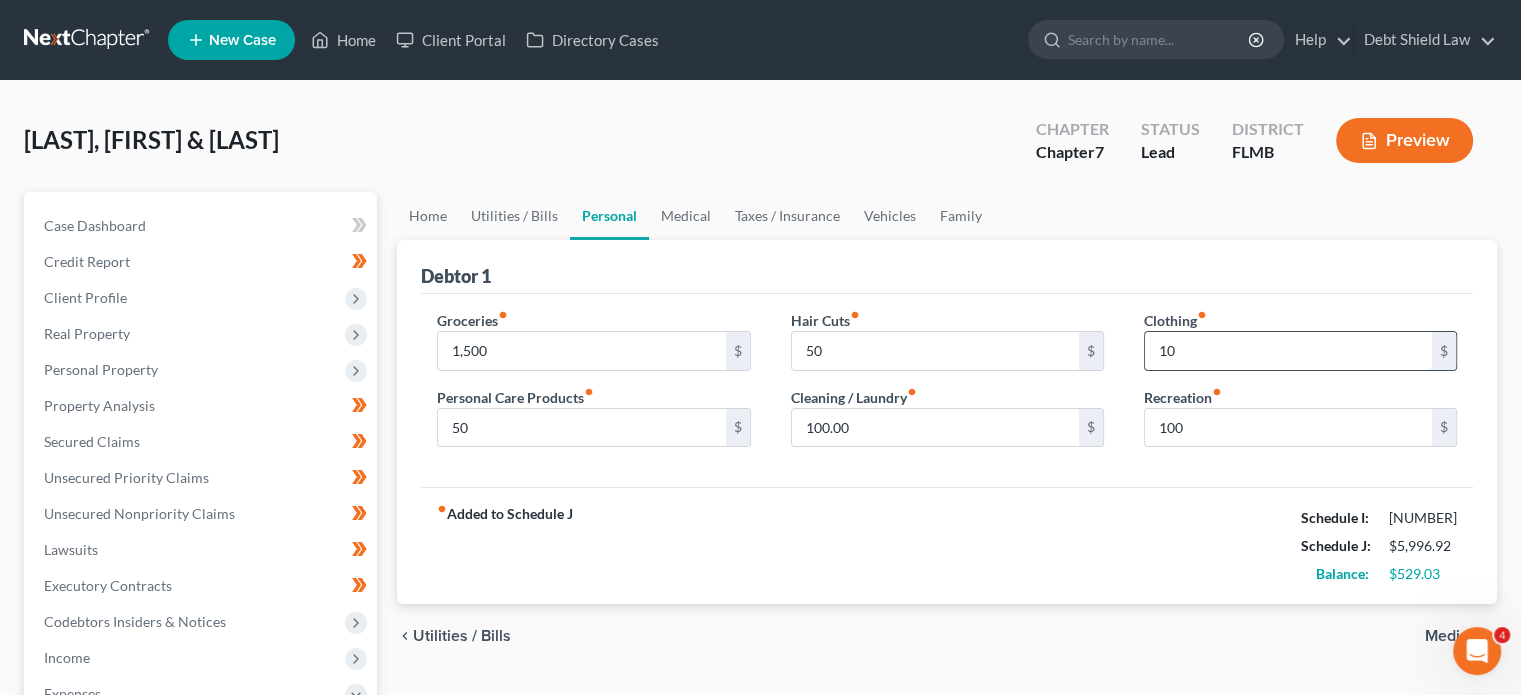 type on "1" 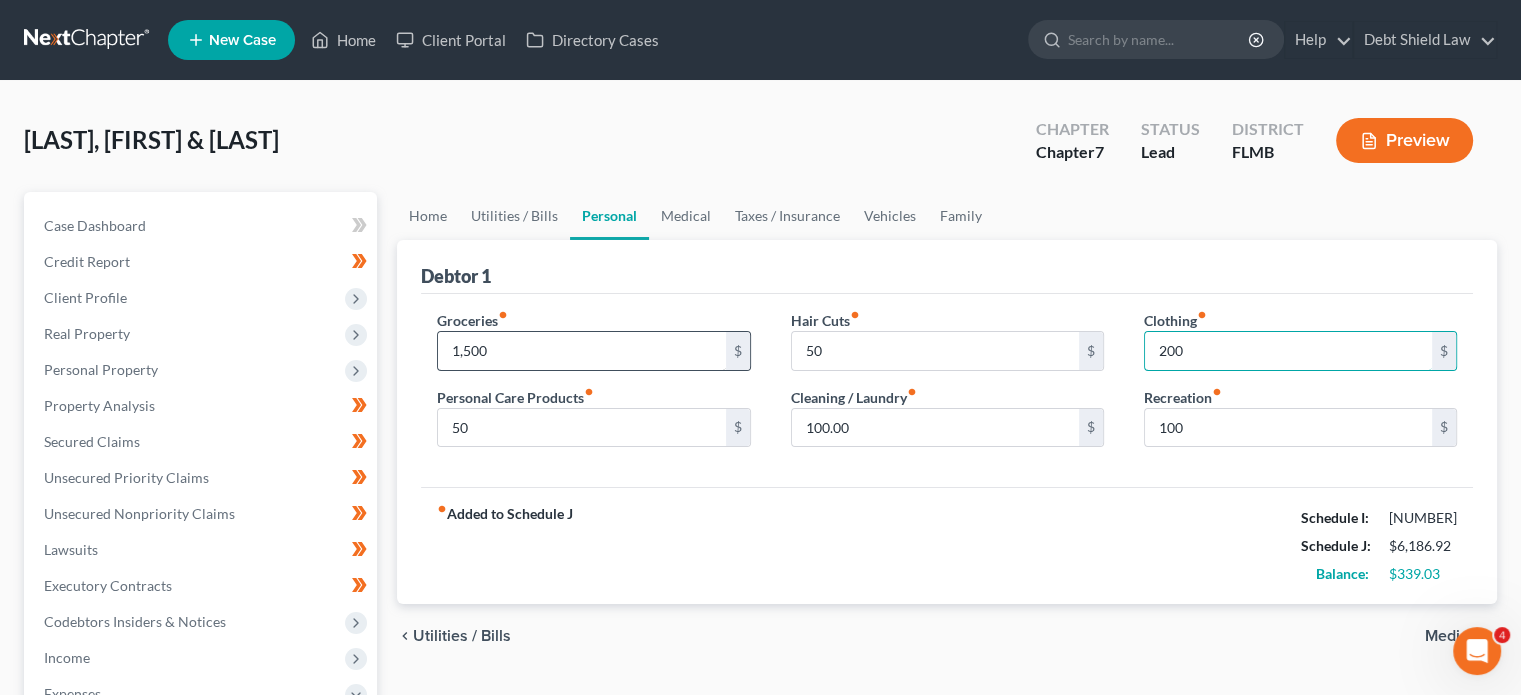 type on "200" 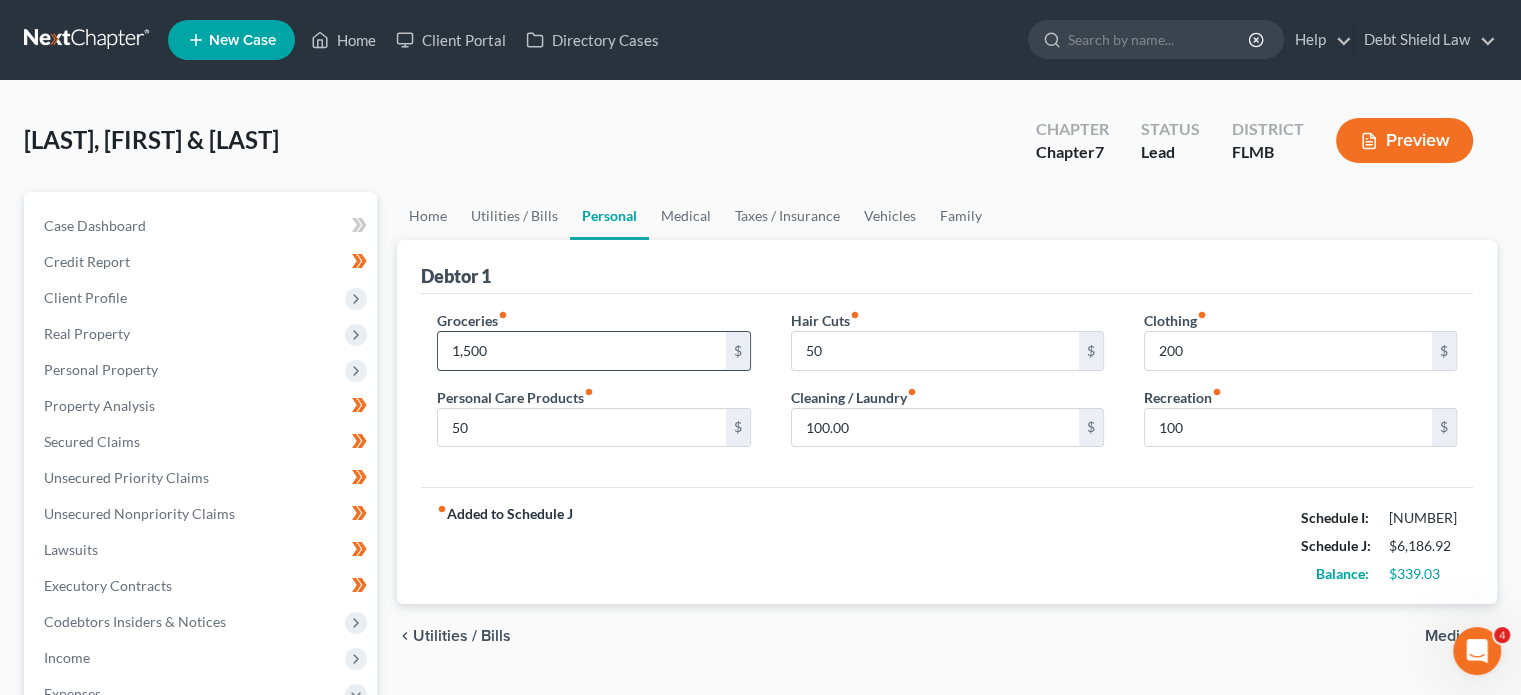 click on "1,500" at bounding box center [581, 351] 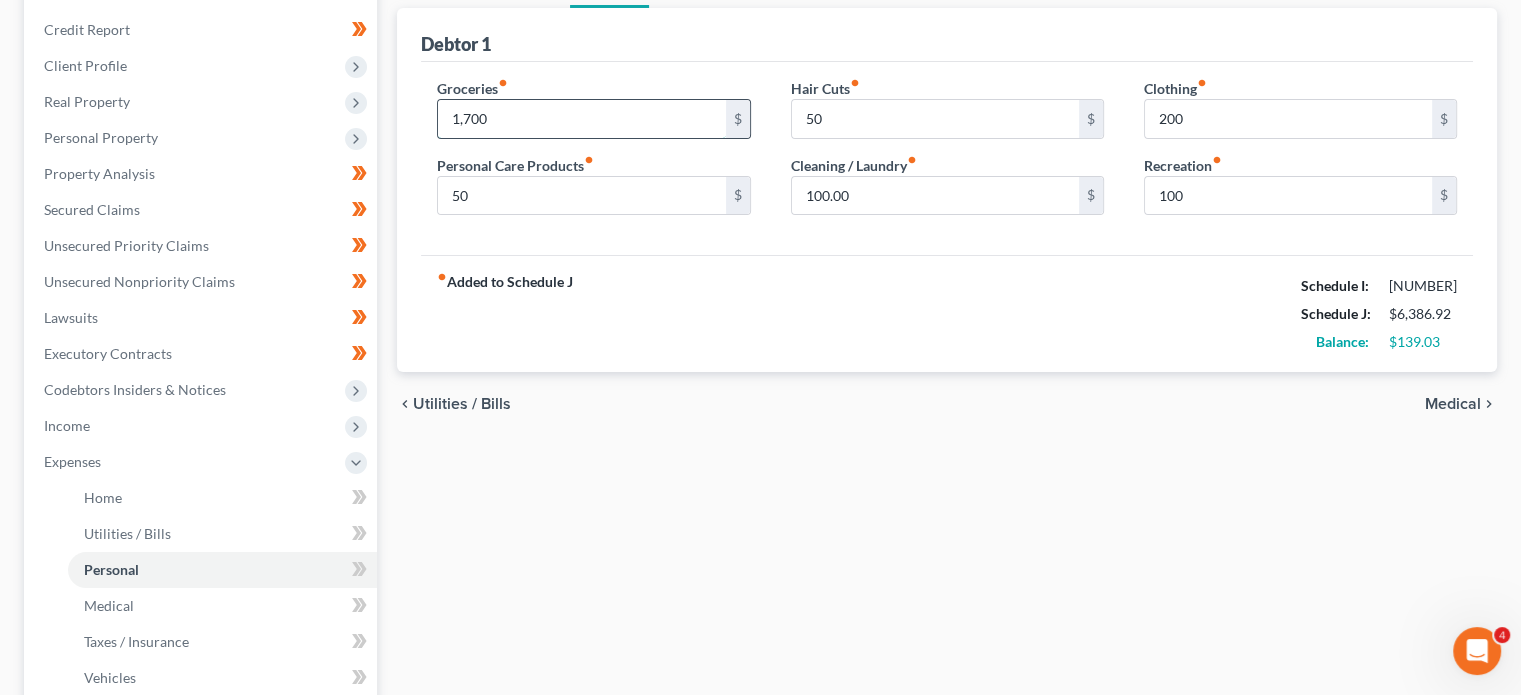 scroll, scrollTop: 288, scrollLeft: 0, axis: vertical 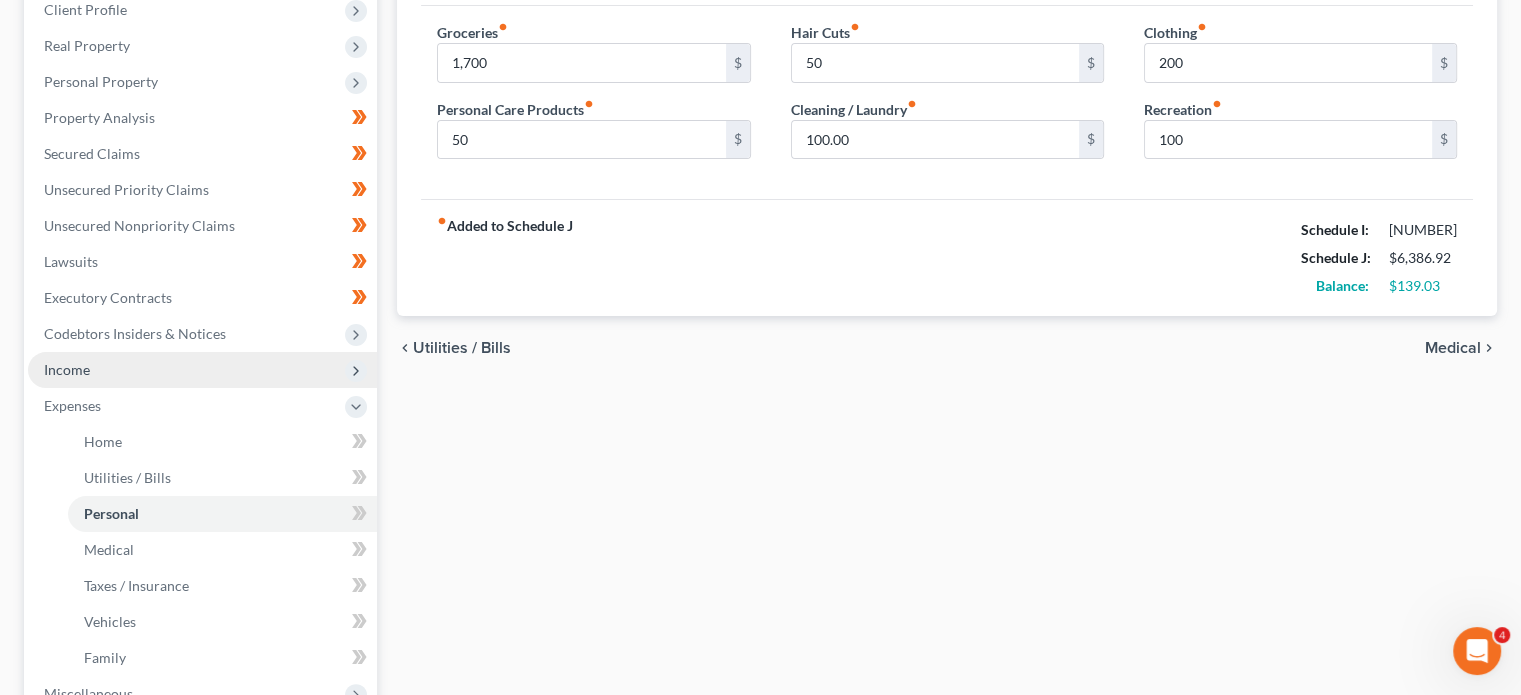 click on "Income" at bounding box center [202, 370] 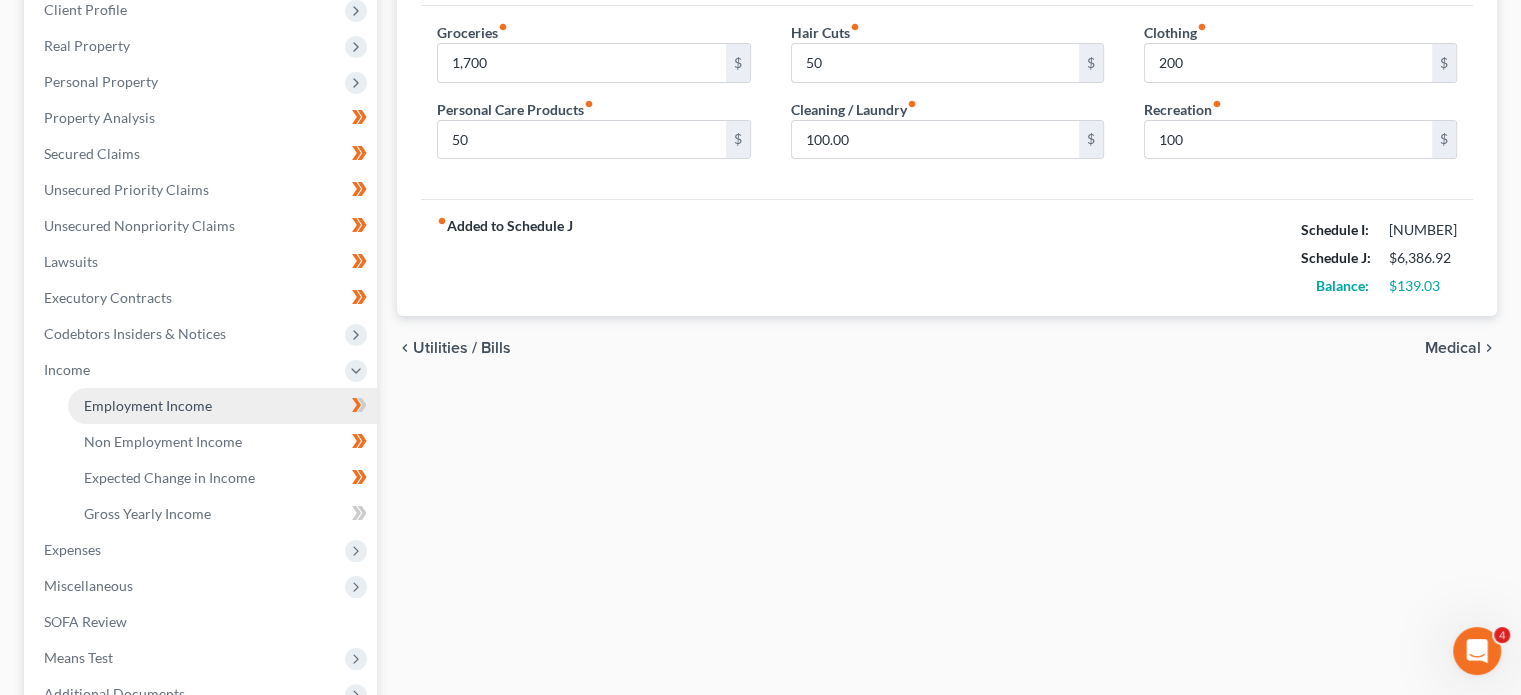 click on "Employment Income" at bounding box center (148, 405) 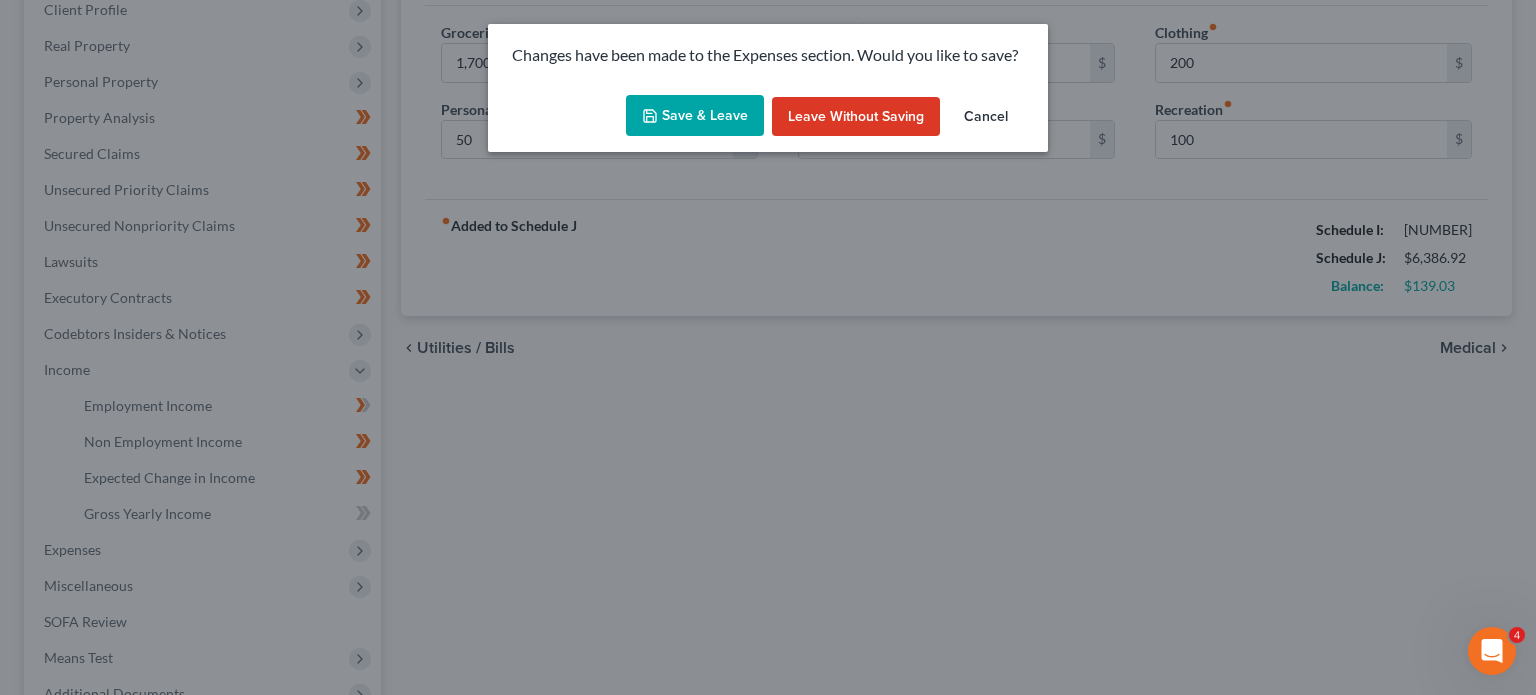click on "Save & Leave" at bounding box center (695, 116) 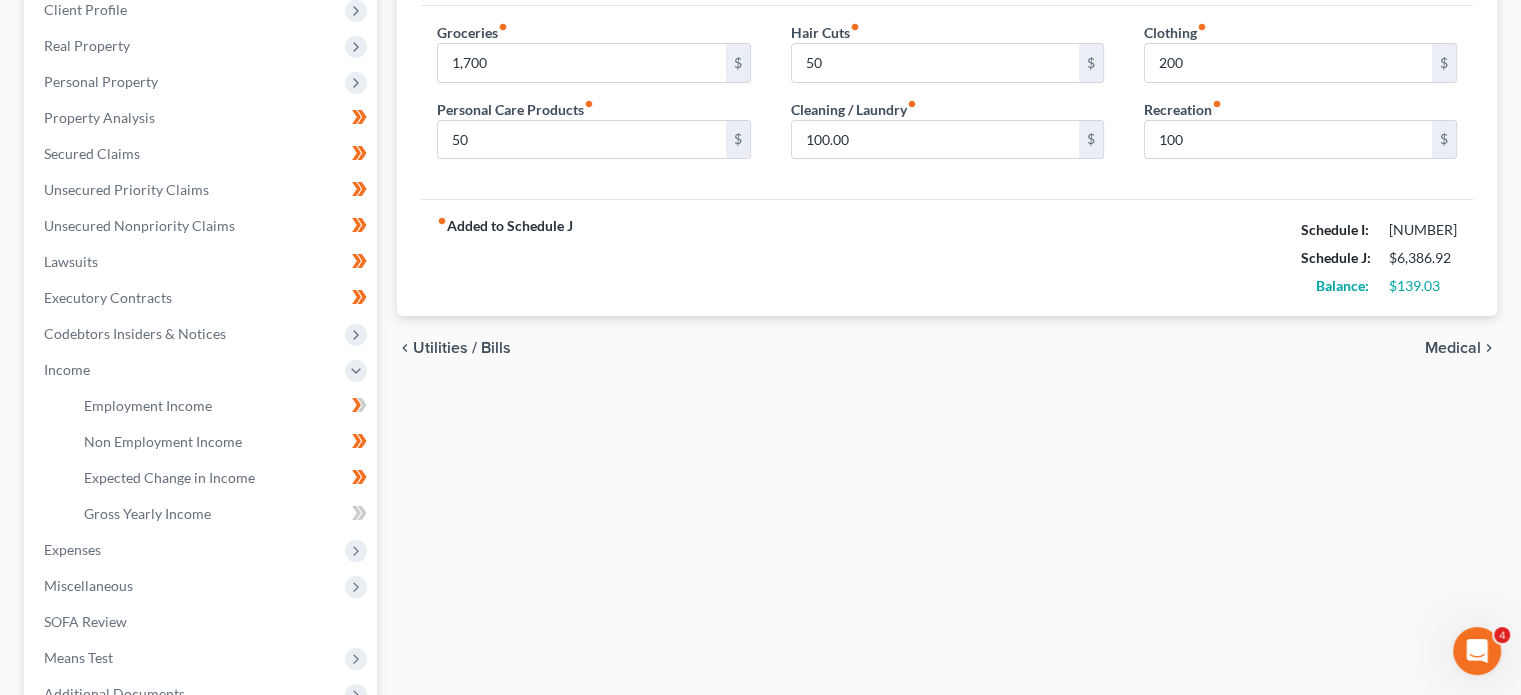 type on "1,700.00" 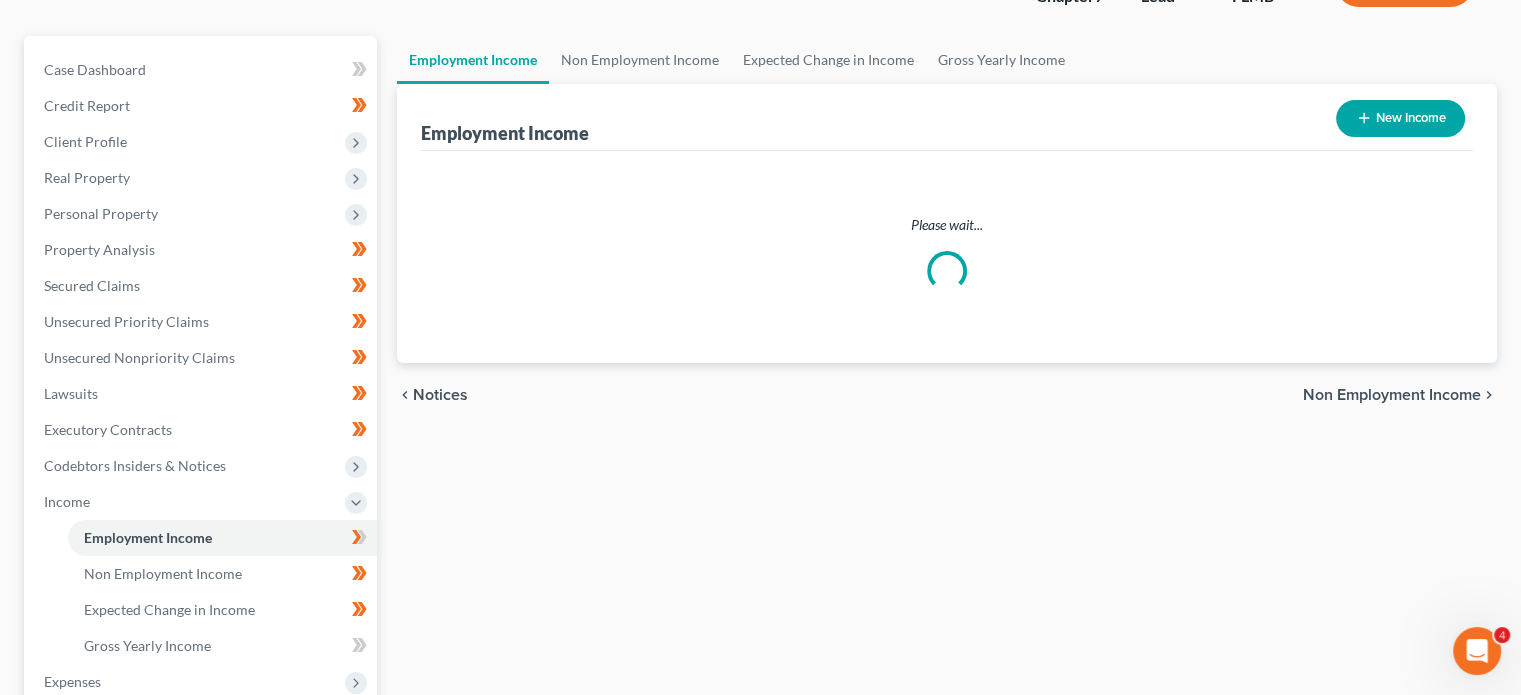 scroll, scrollTop: 0, scrollLeft: 0, axis: both 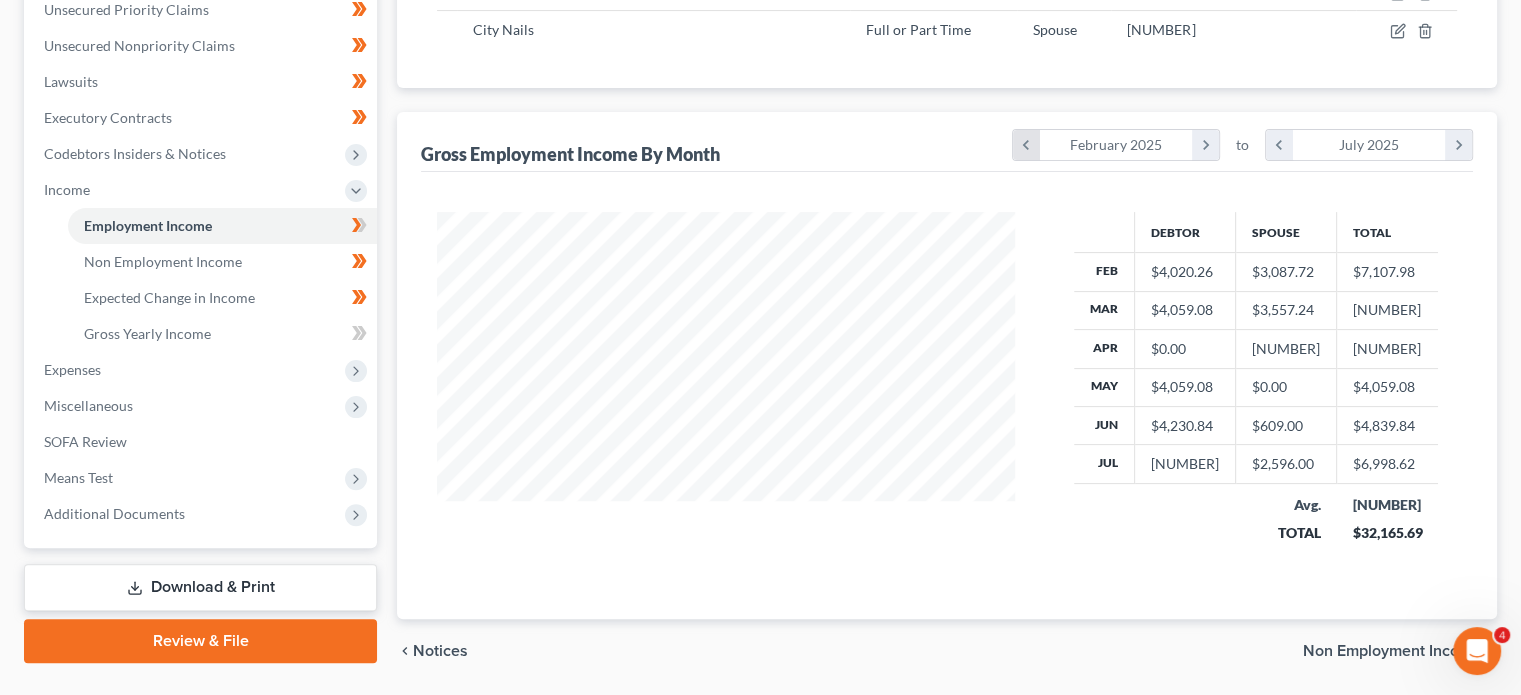 click on "chevron_left" at bounding box center (1026, 145) 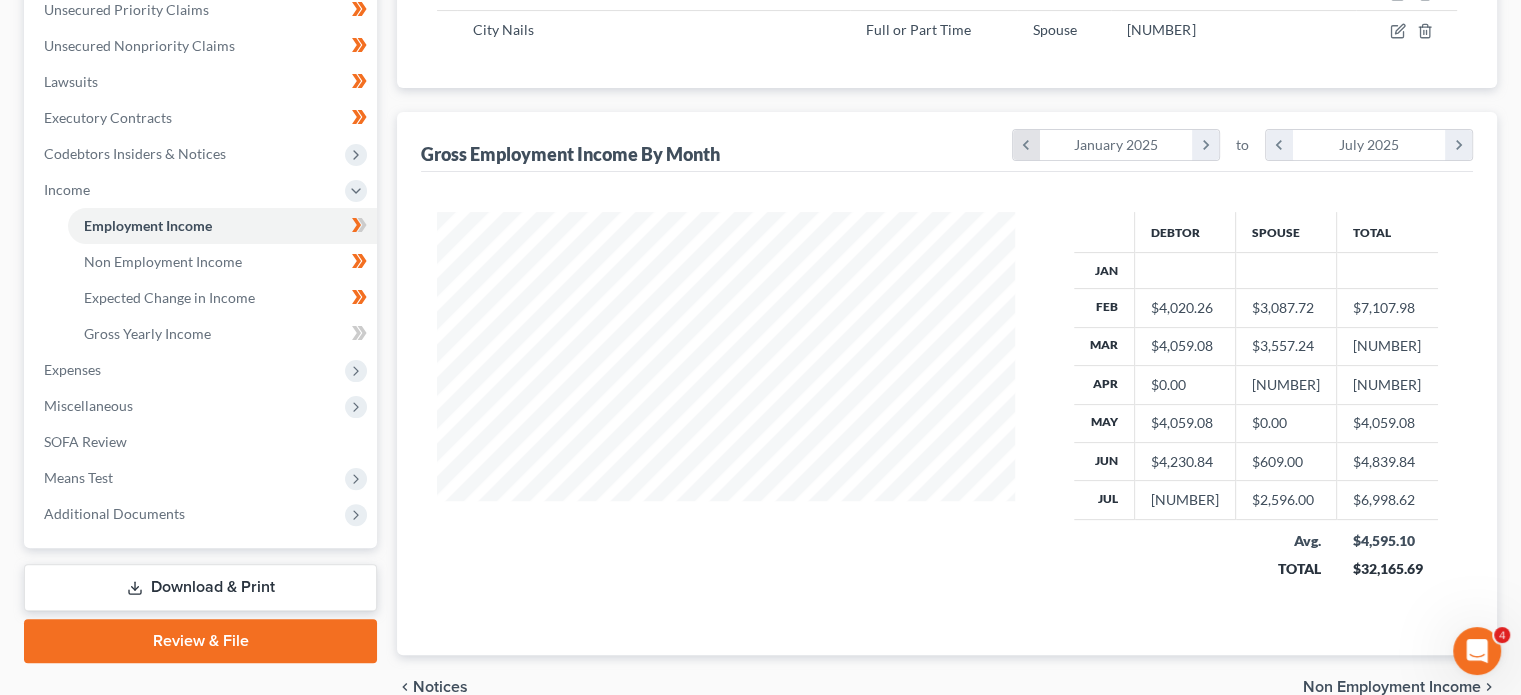 scroll, scrollTop: 999607, scrollLeft: 999381, axis: both 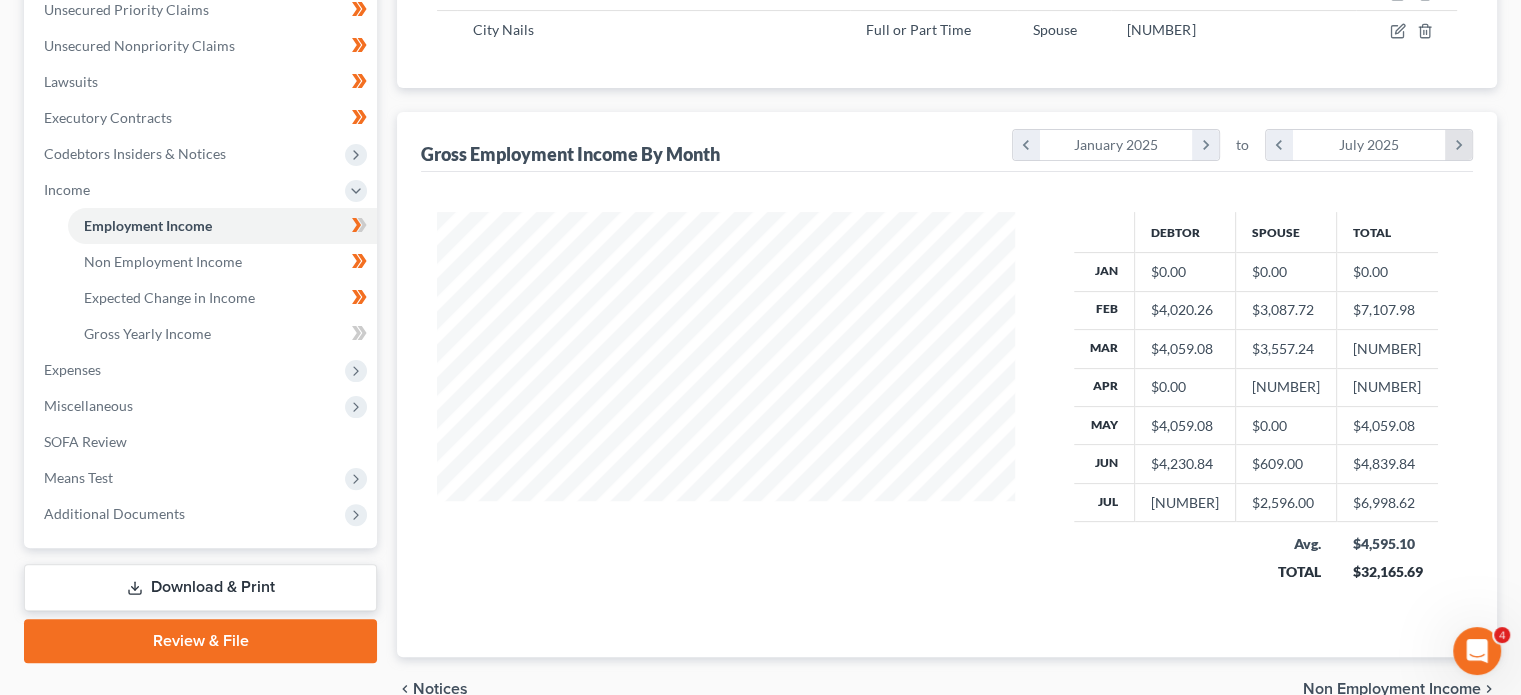 click on "chevron_right" at bounding box center [1458, 145] 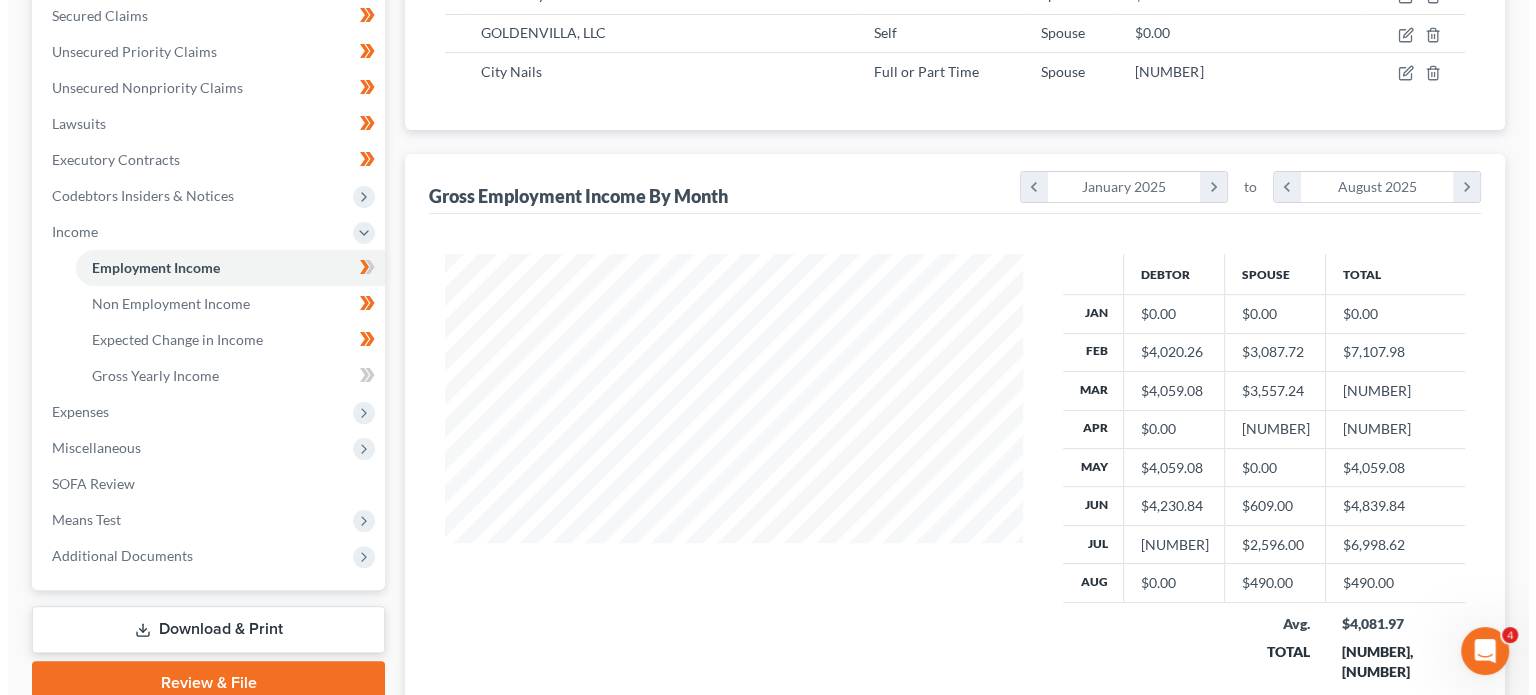 scroll, scrollTop: 312, scrollLeft: 0, axis: vertical 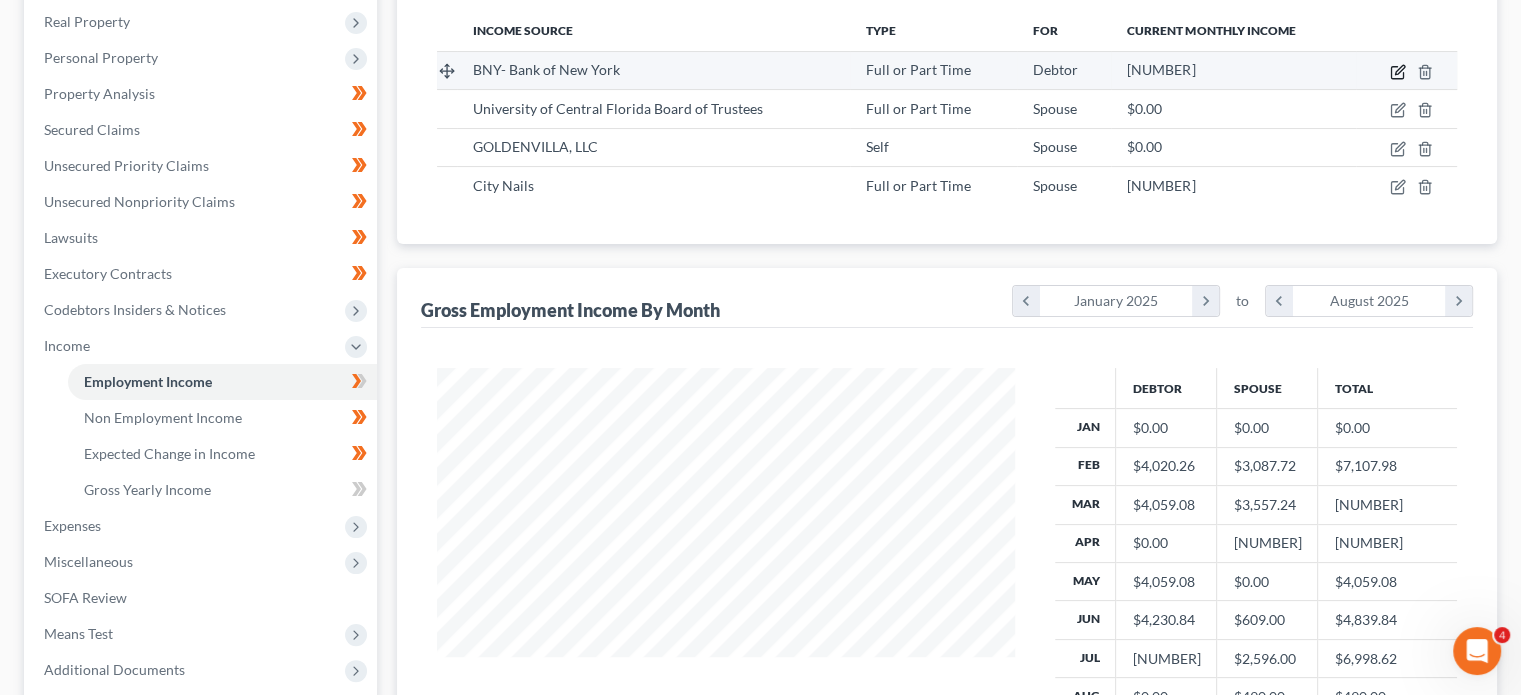 click 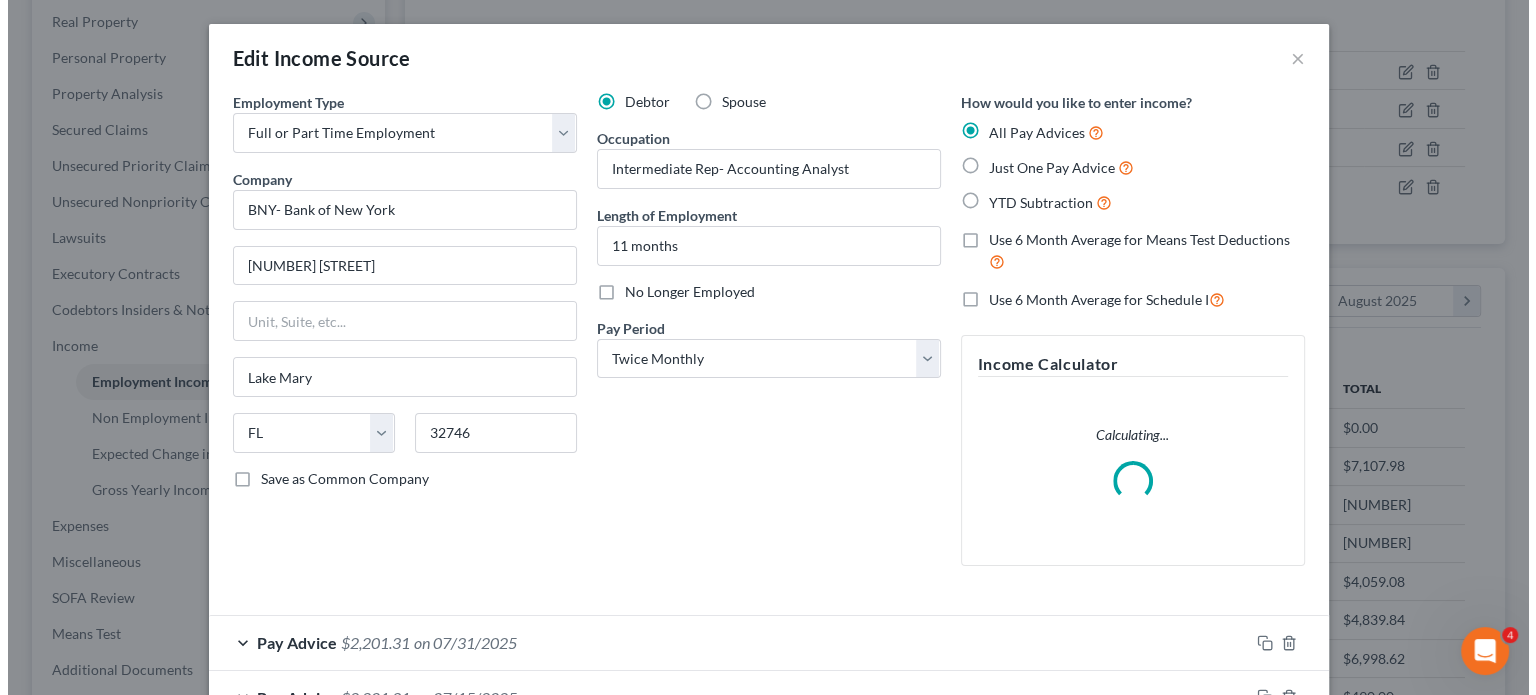 scroll, scrollTop: 999566, scrollLeft: 999375, axis: both 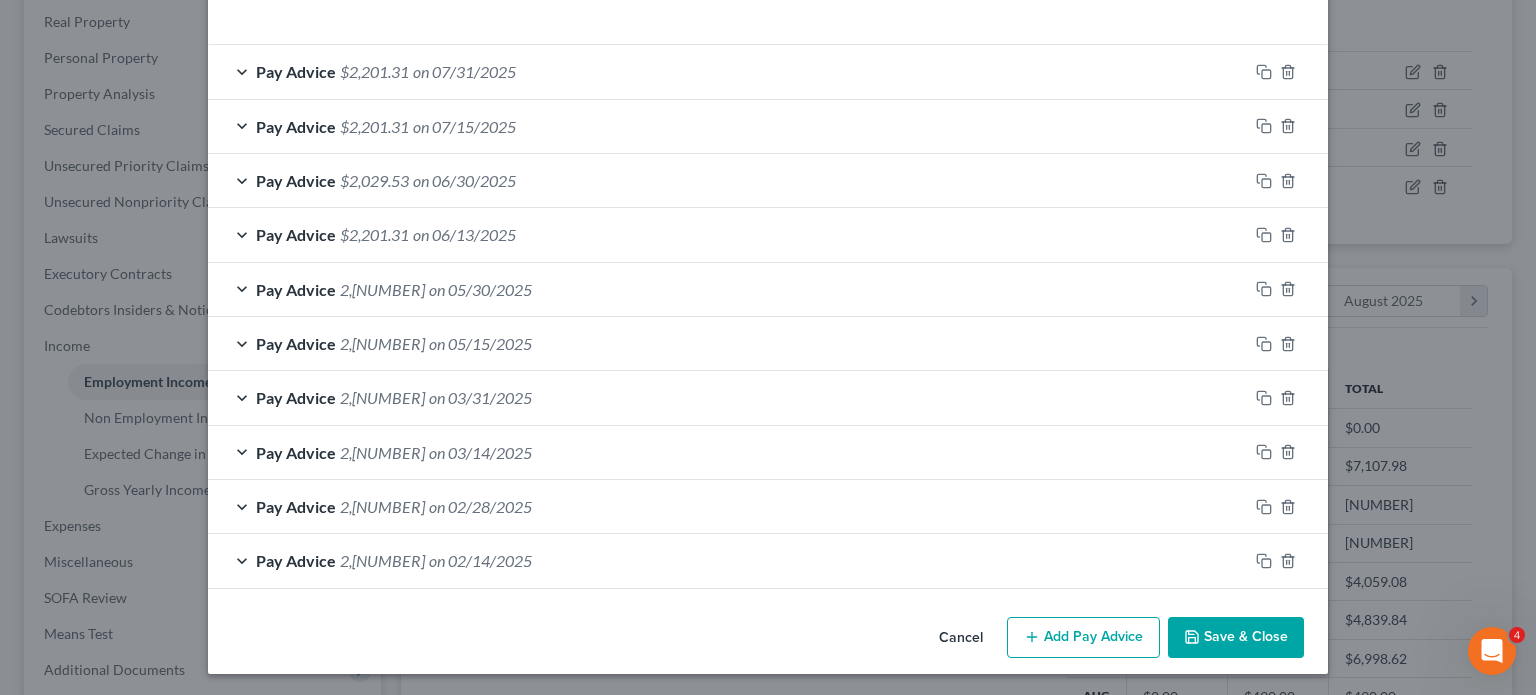 click on "Add Pay Advice" at bounding box center [1083, 638] 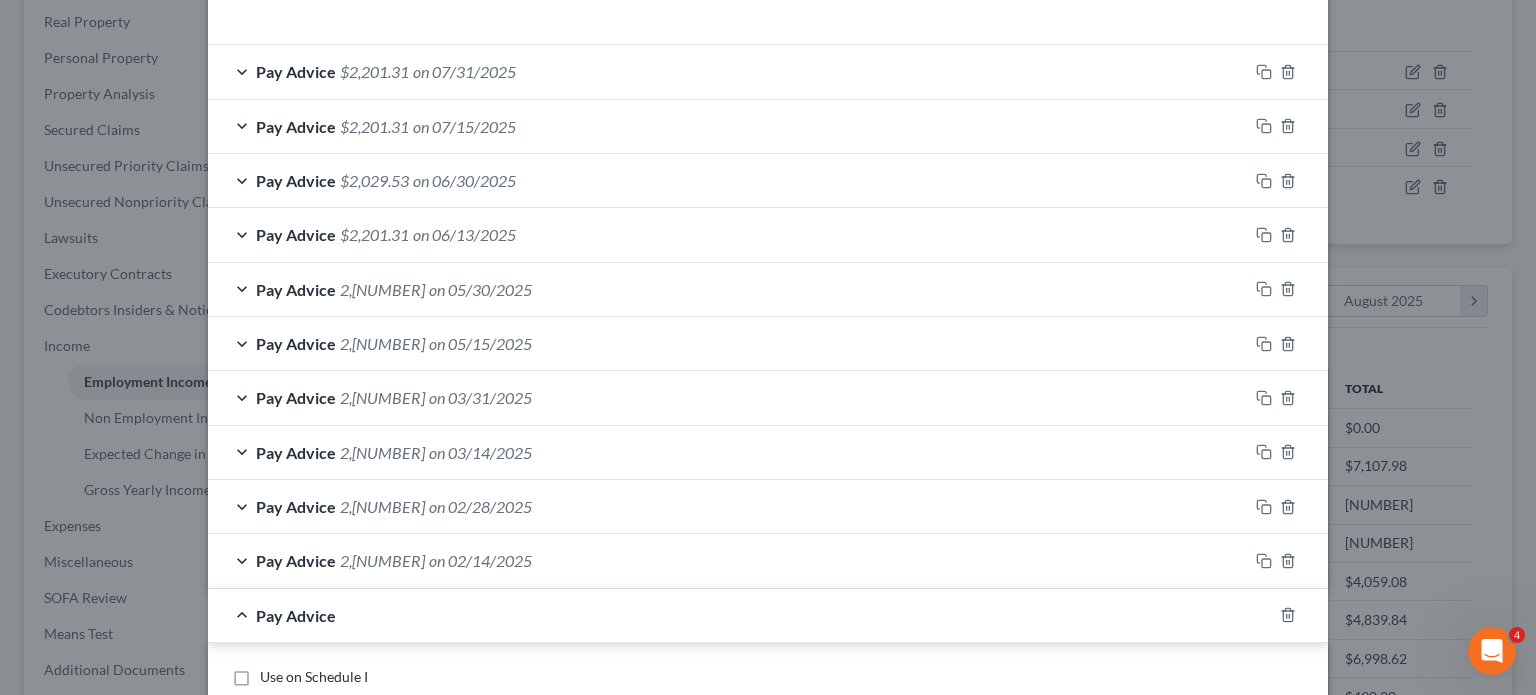 scroll, scrollTop: 838, scrollLeft: 0, axis: vertical 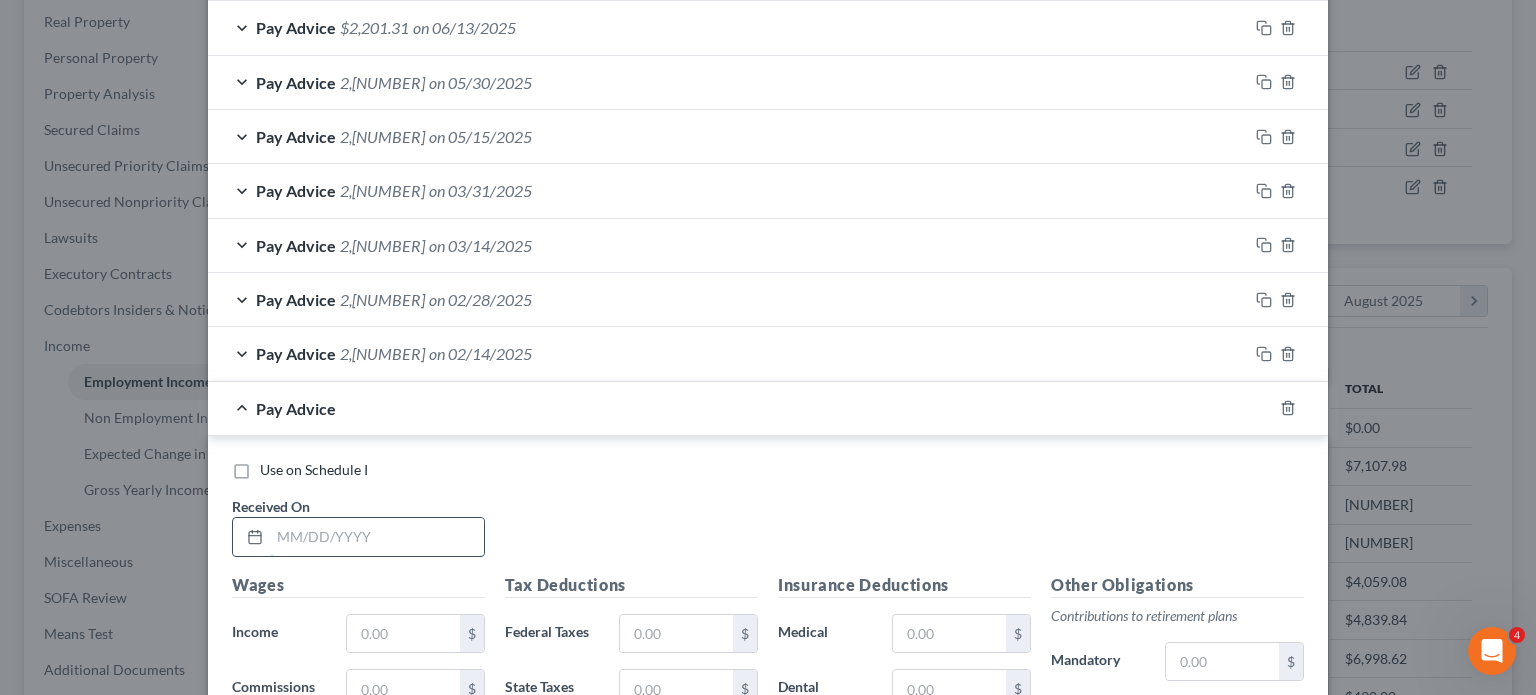 click at bounding box center (377, 537) 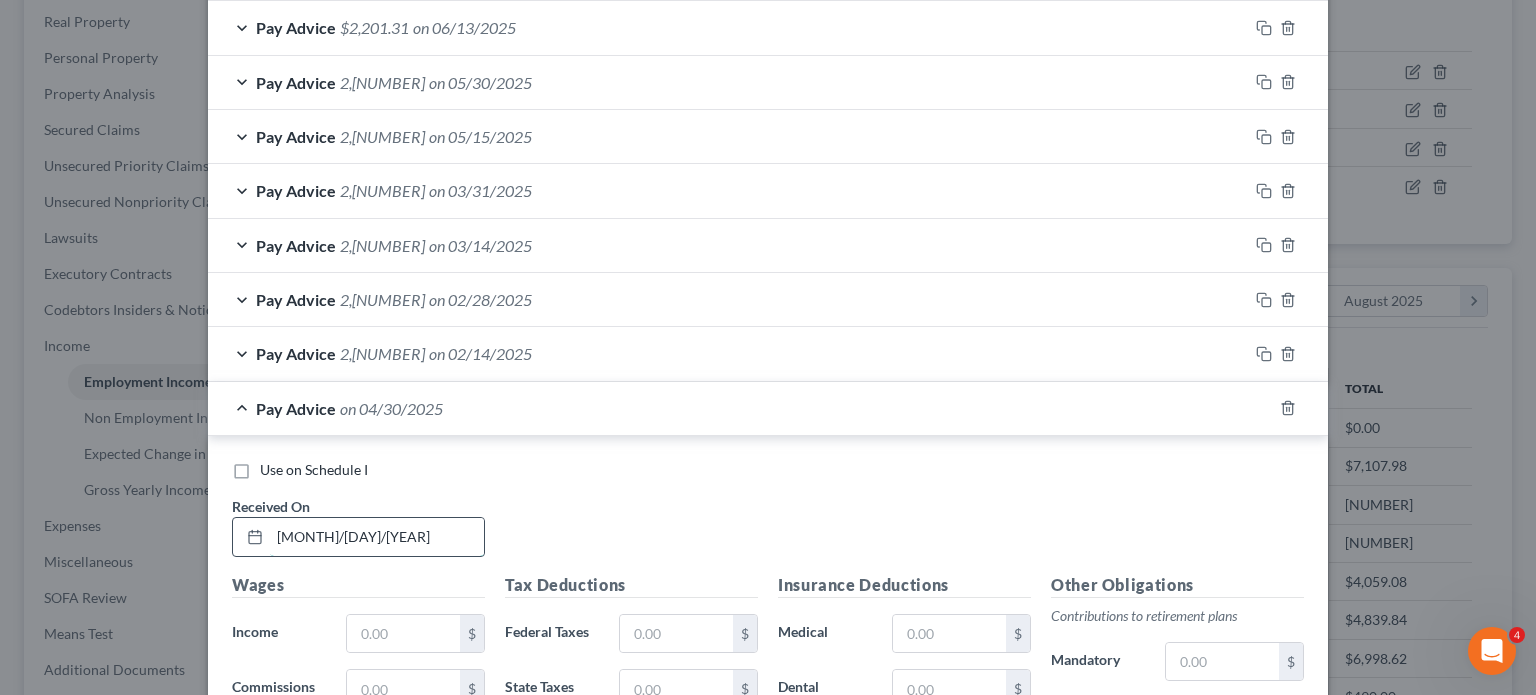 scroll, scrollTop: 886, scrollLeft: 0, axis: vertical 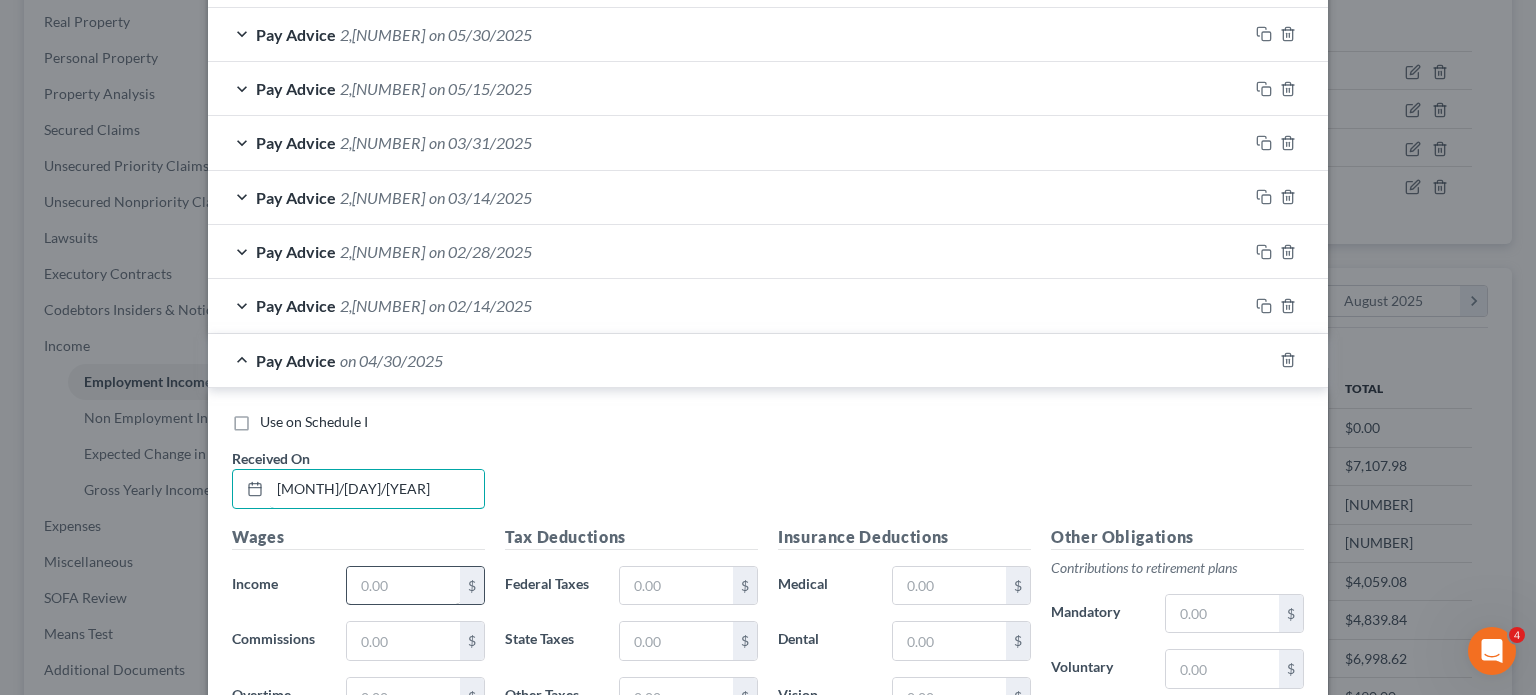 type on "[MONTH]/[DAY]/[YEAR]" 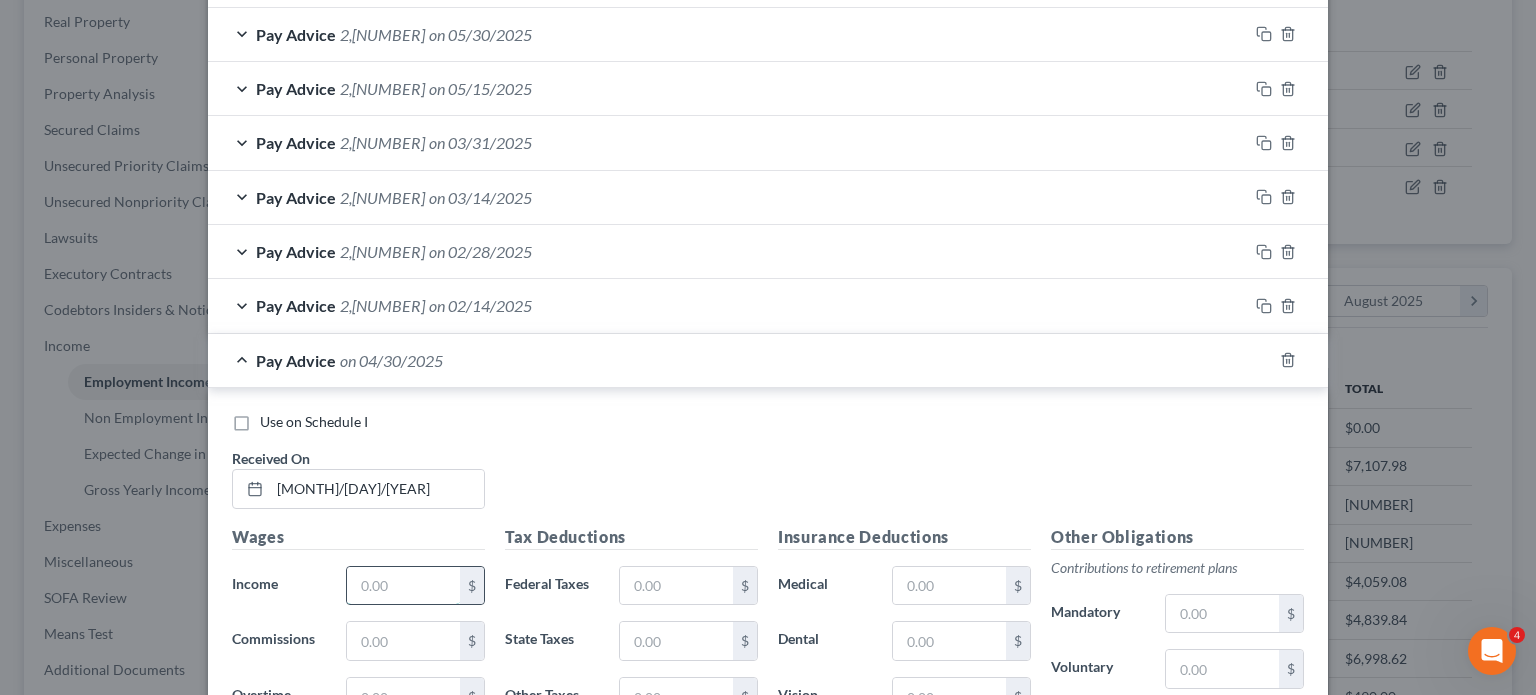 click at bounding box center [403, 586] 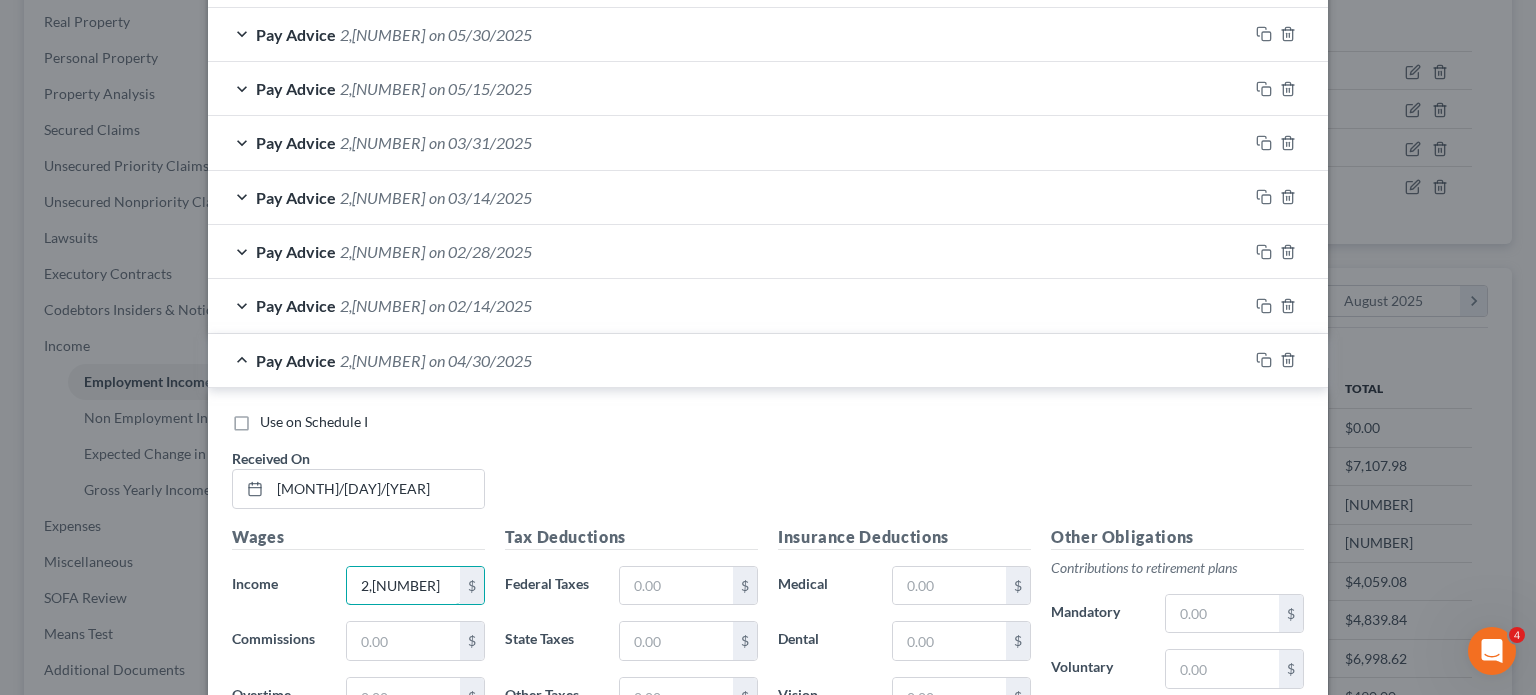 type on "2,[NUMBER]" 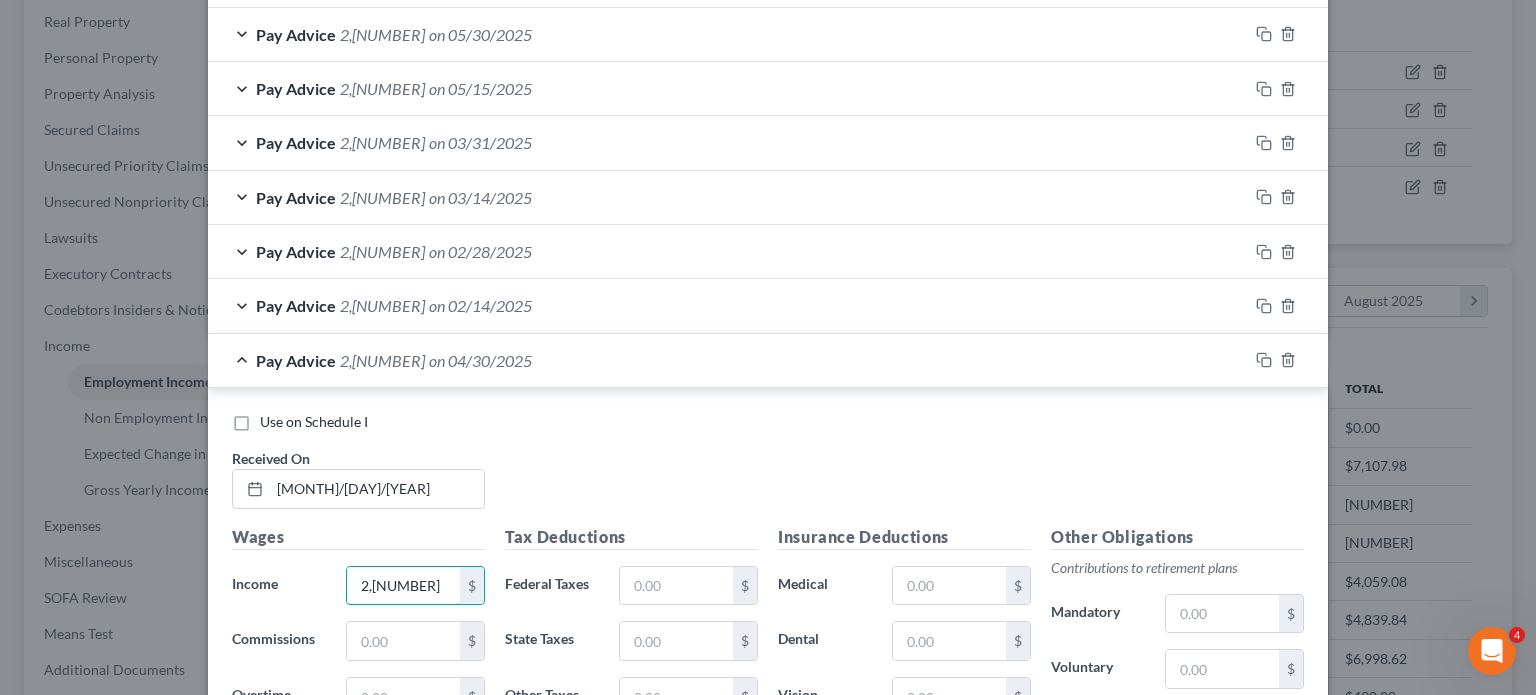 scroll, scrollTop: 1284, scrollLeft: 0, axis: vertical 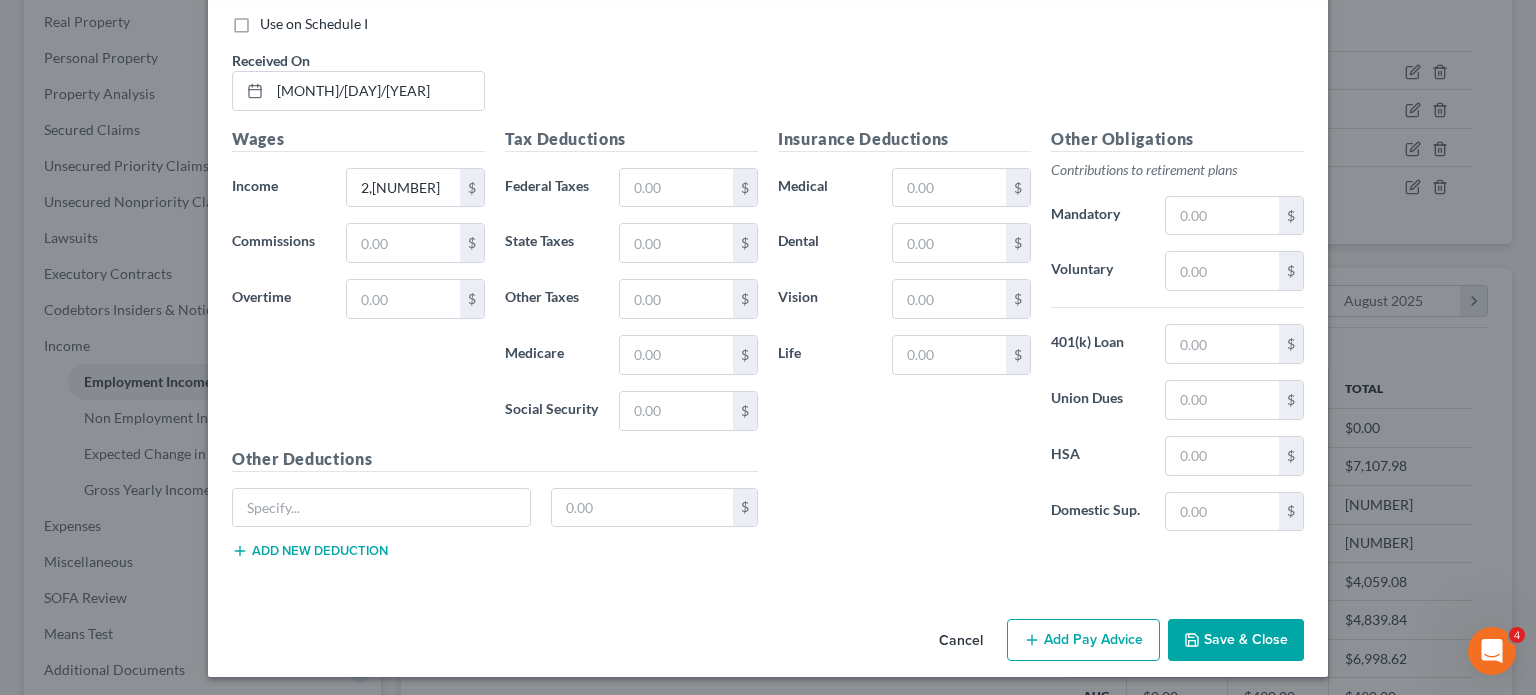 click on "Add Pay Advice" at bounding box center [1083, 640] 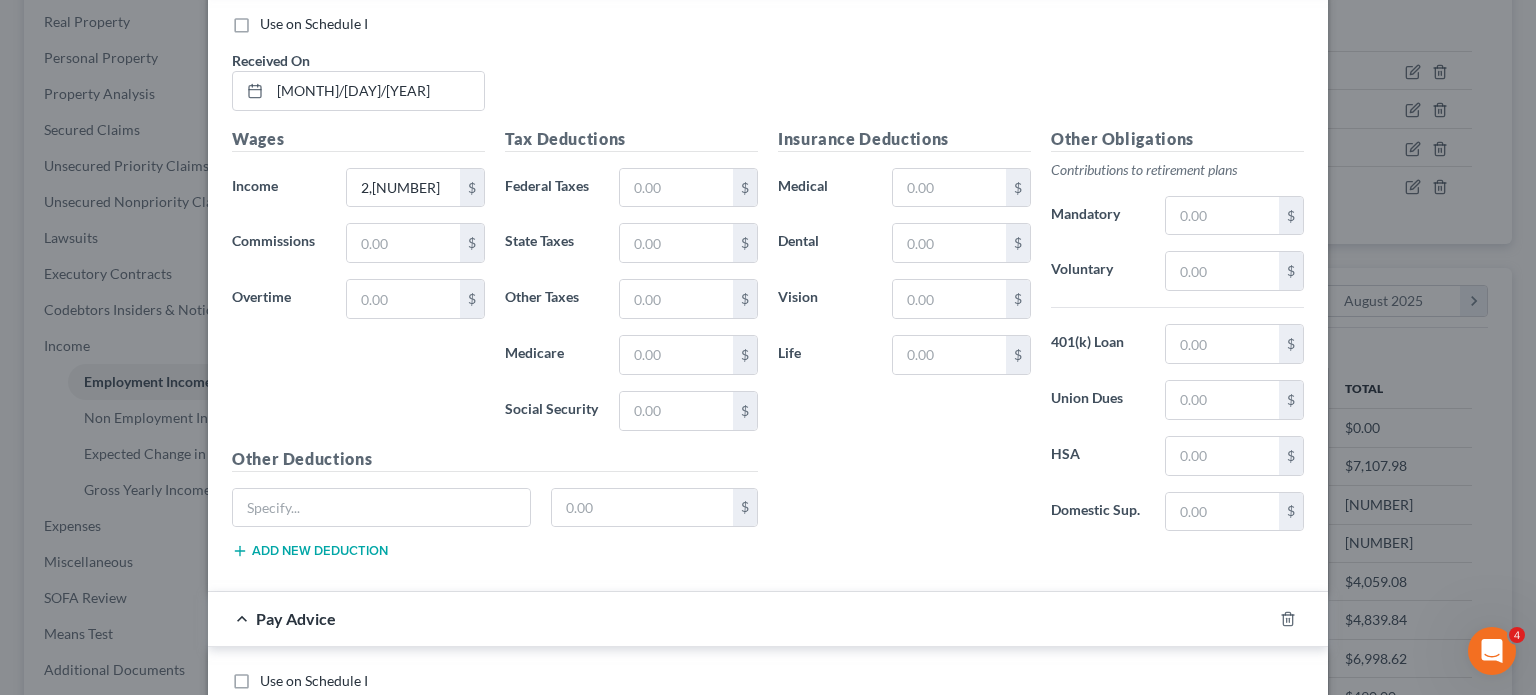 scroll, scrollTop: 1422, scrollLeft: 0, axis: vertical 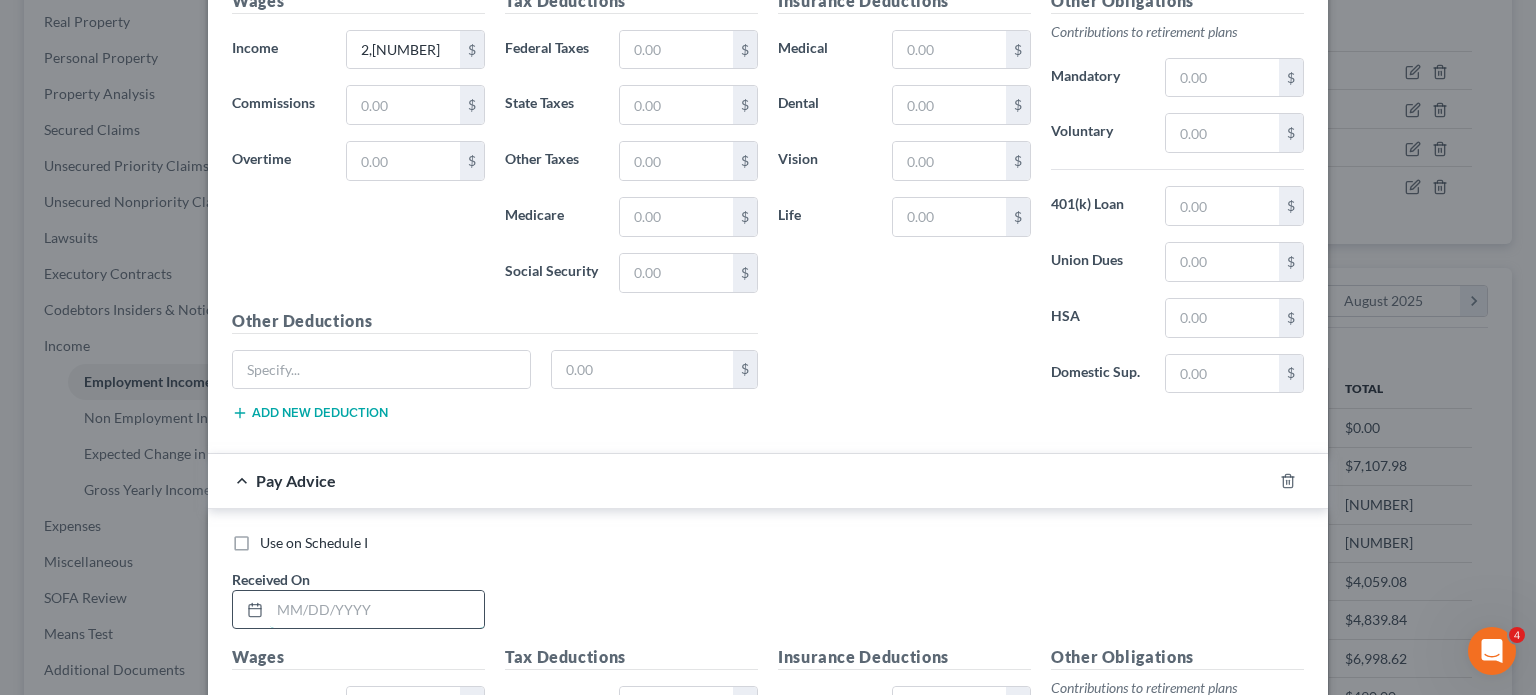 click at bounding box center [377, 610] 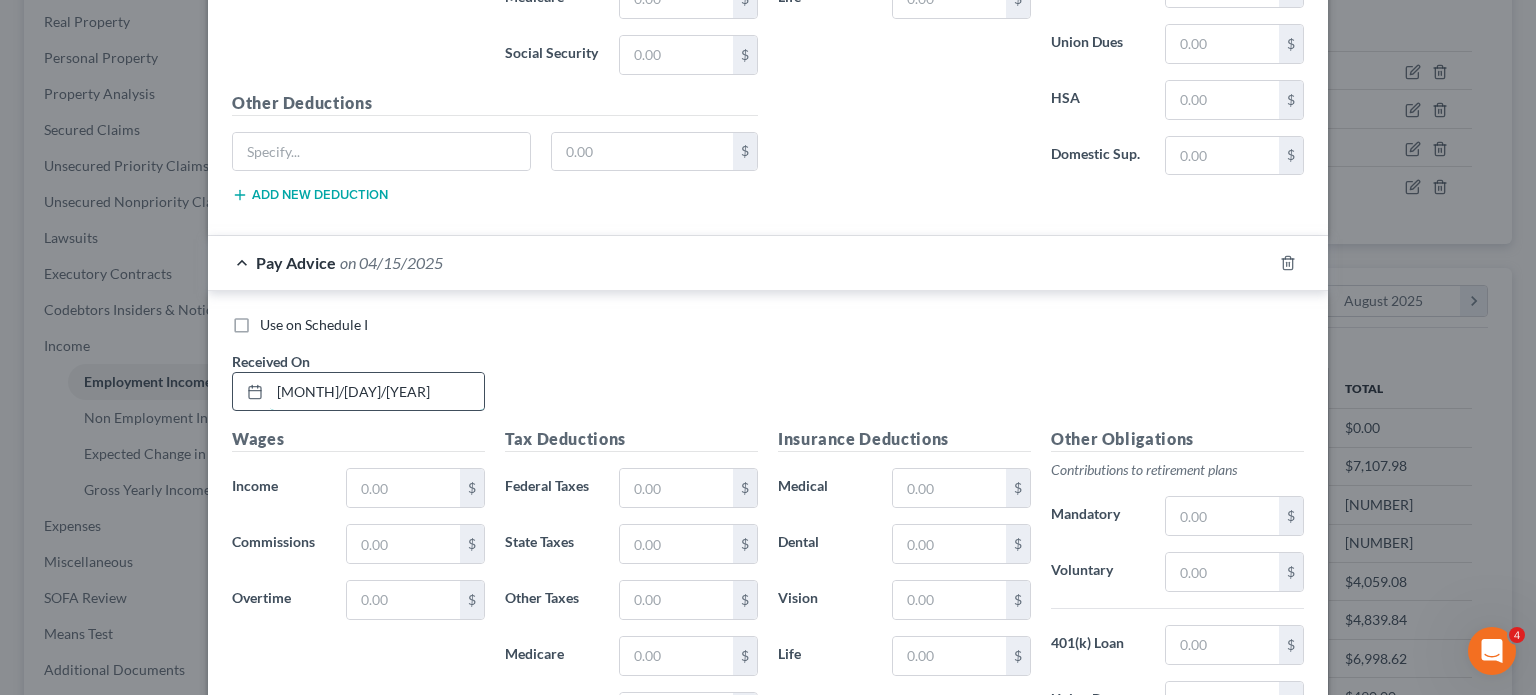 scroll, scrollTop: 1643, scrollLeft: 0, axis: vertical 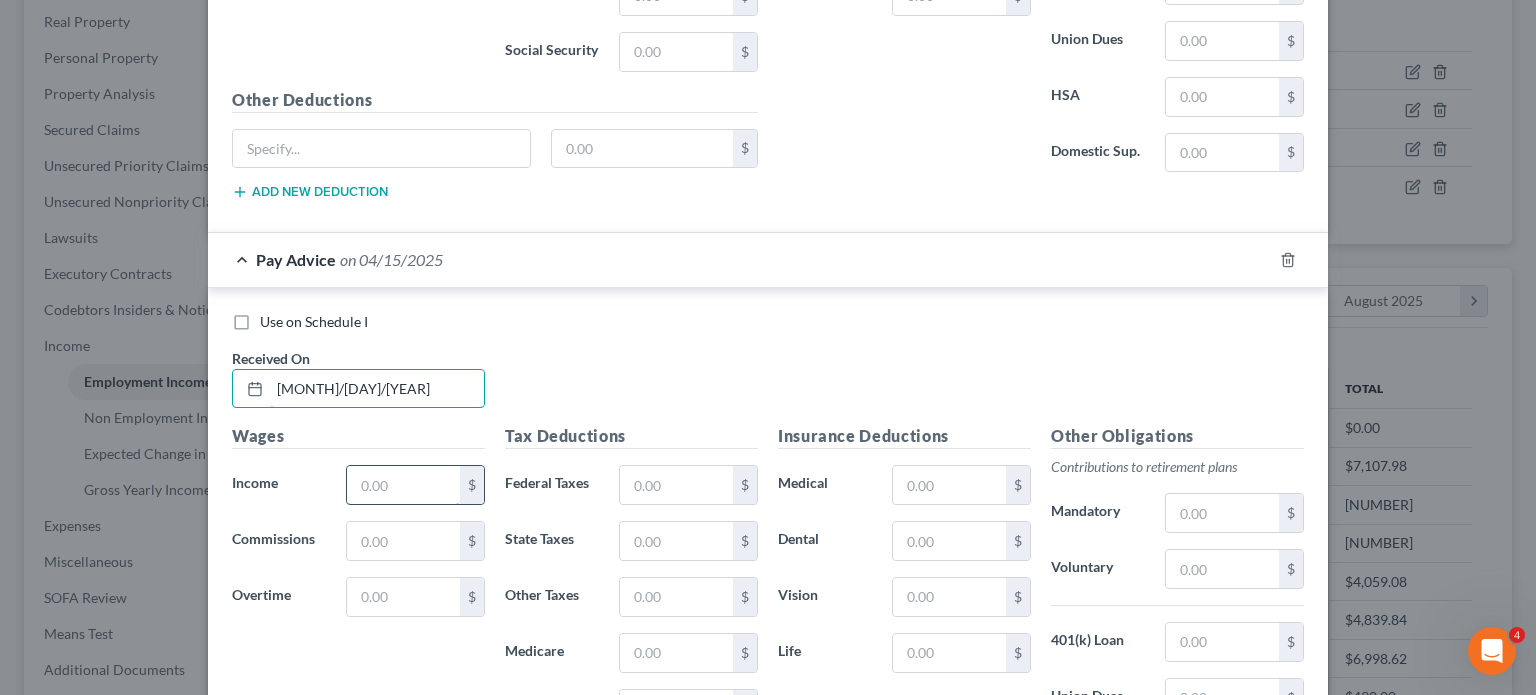 type on "[MONTH]/[DAY]/[YEAR]" 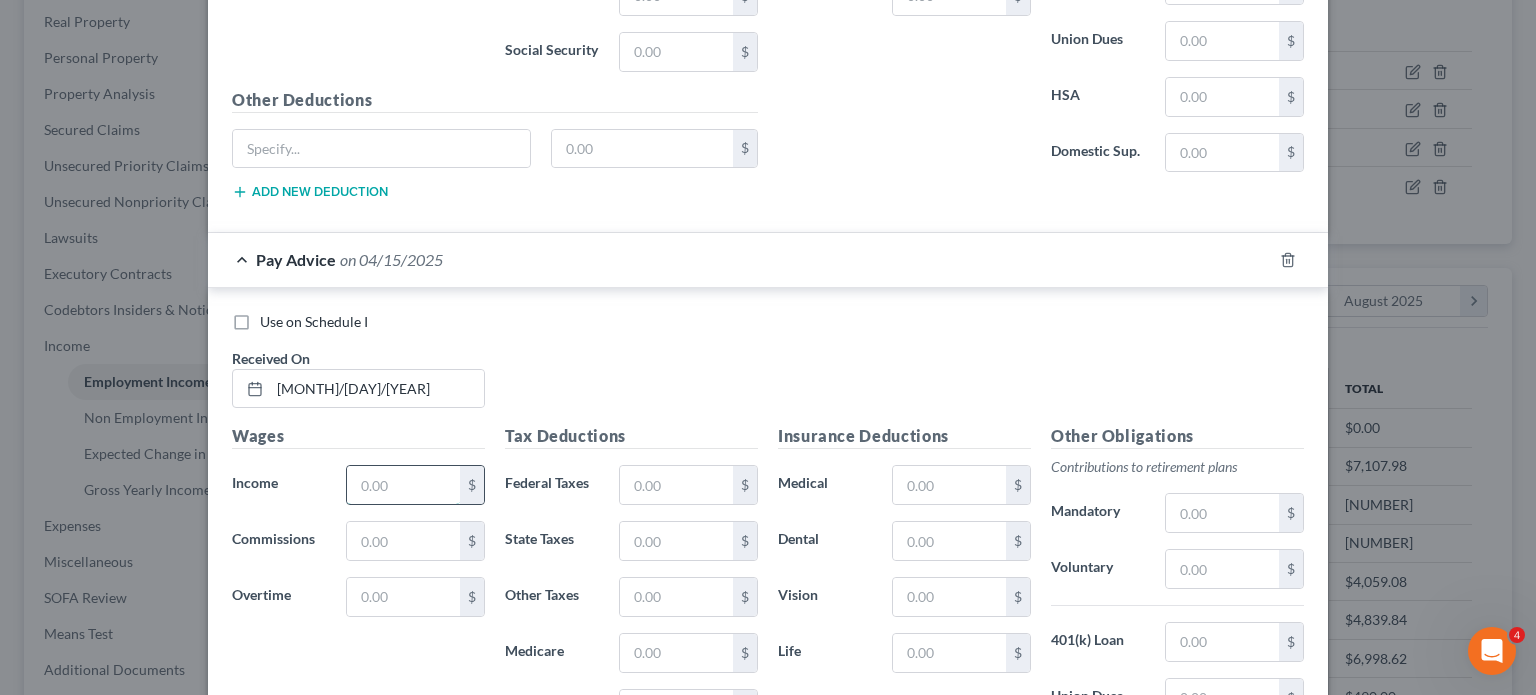 click at bounding box center [403, 485] 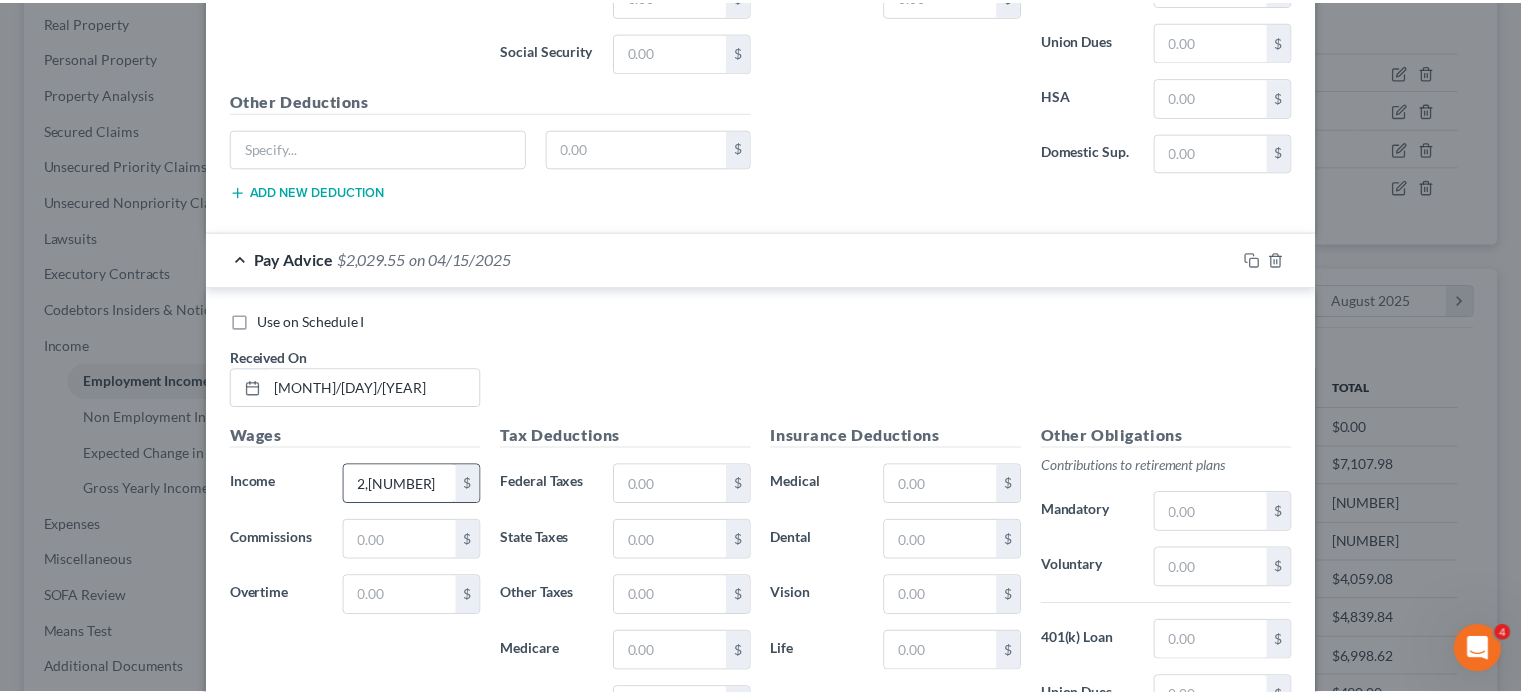scroll, scrollTop: 1936, scrollLeft: 0, axis: vertical 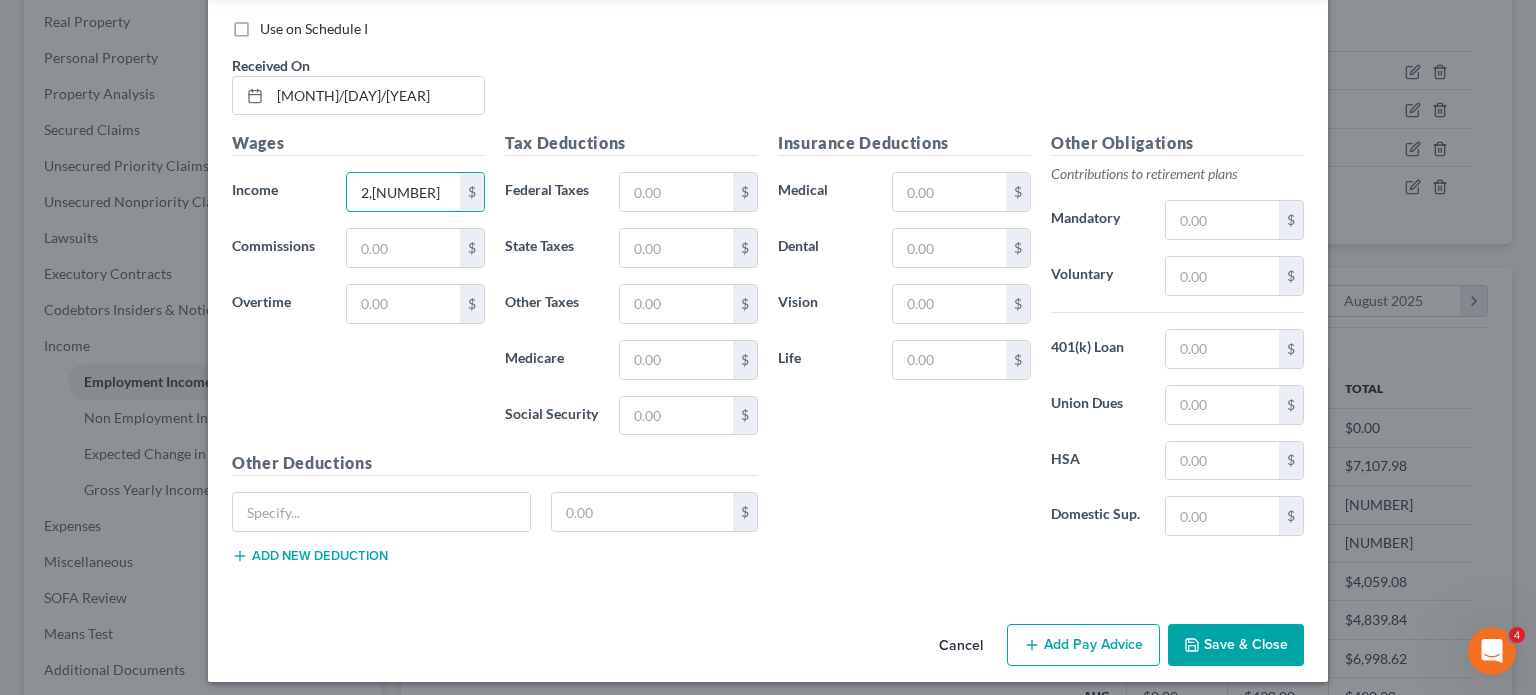 type on "2,[NUMBER]" 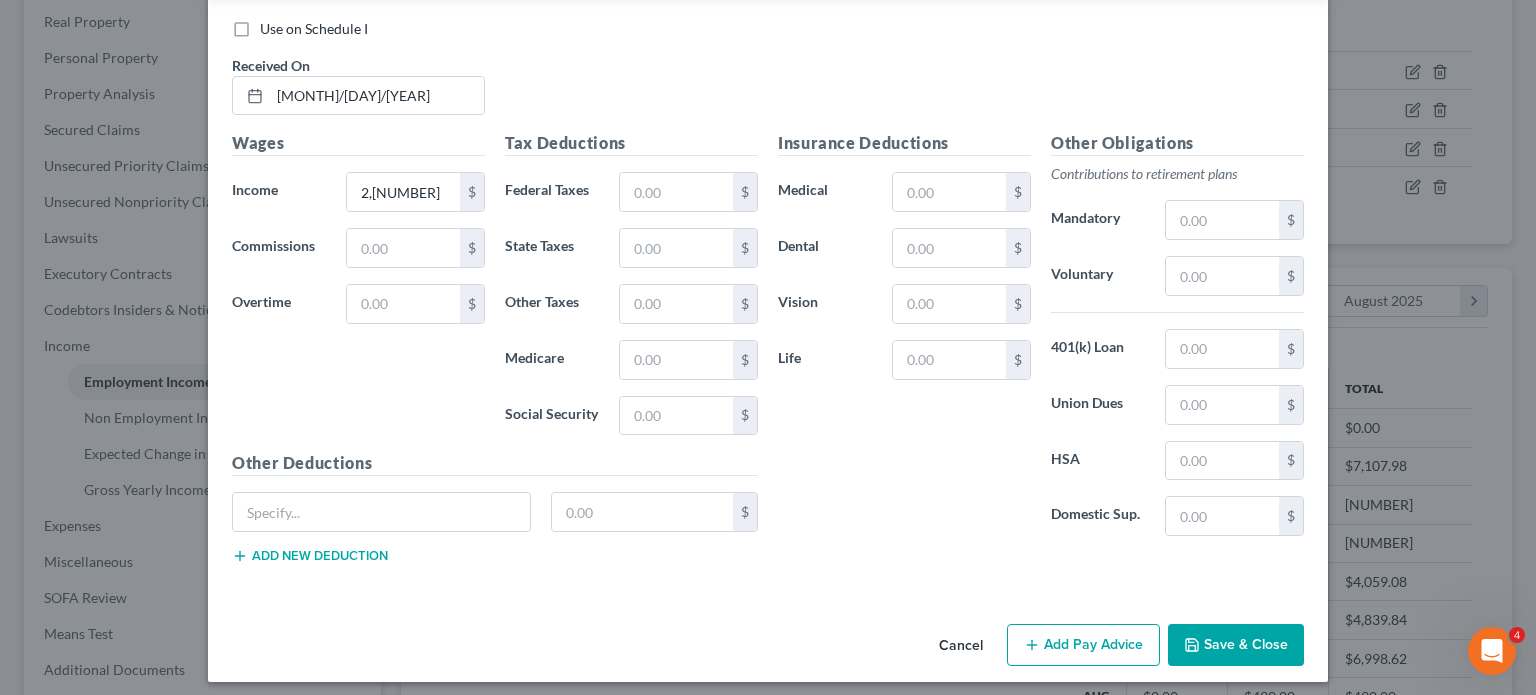 click on "Save & Close" at bounding box center [1236, 645] 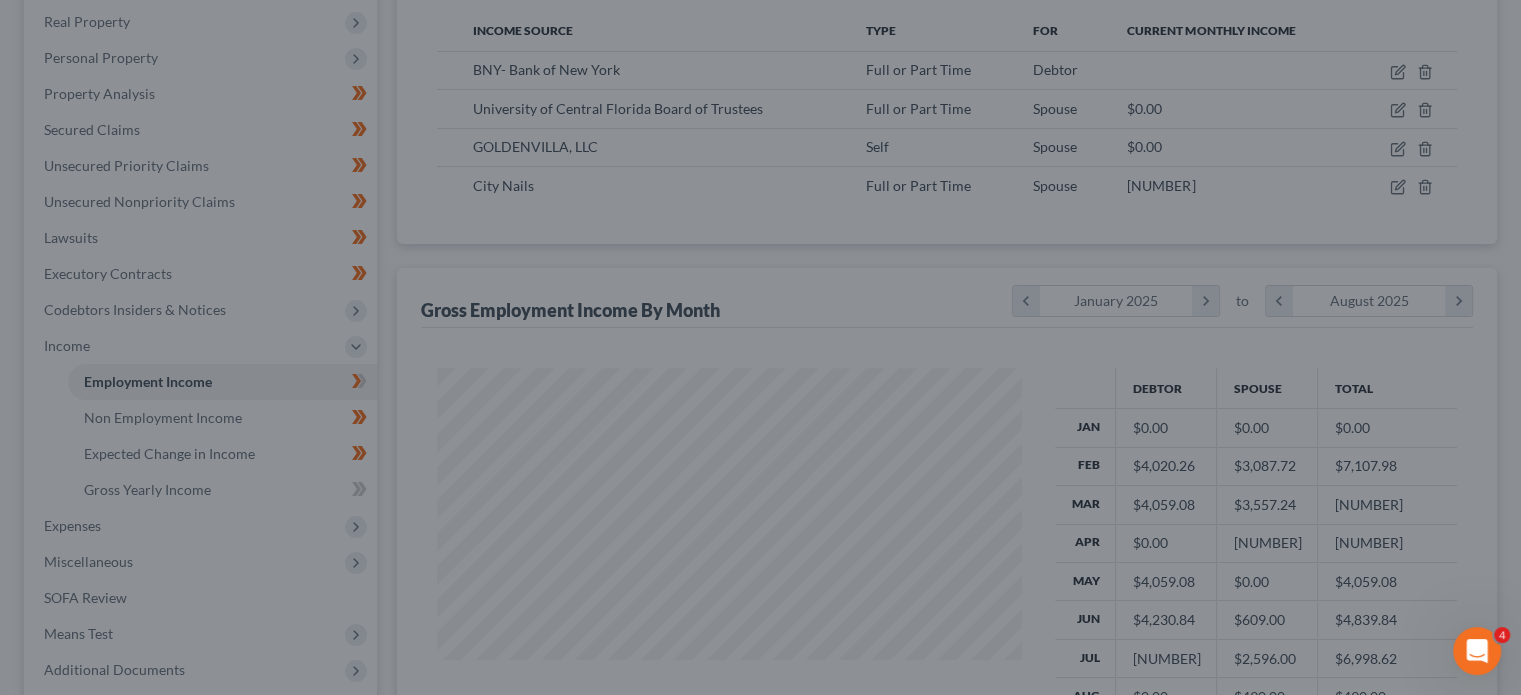 scroll, scrollTop: 433, scrollLeft: 617, axis: both 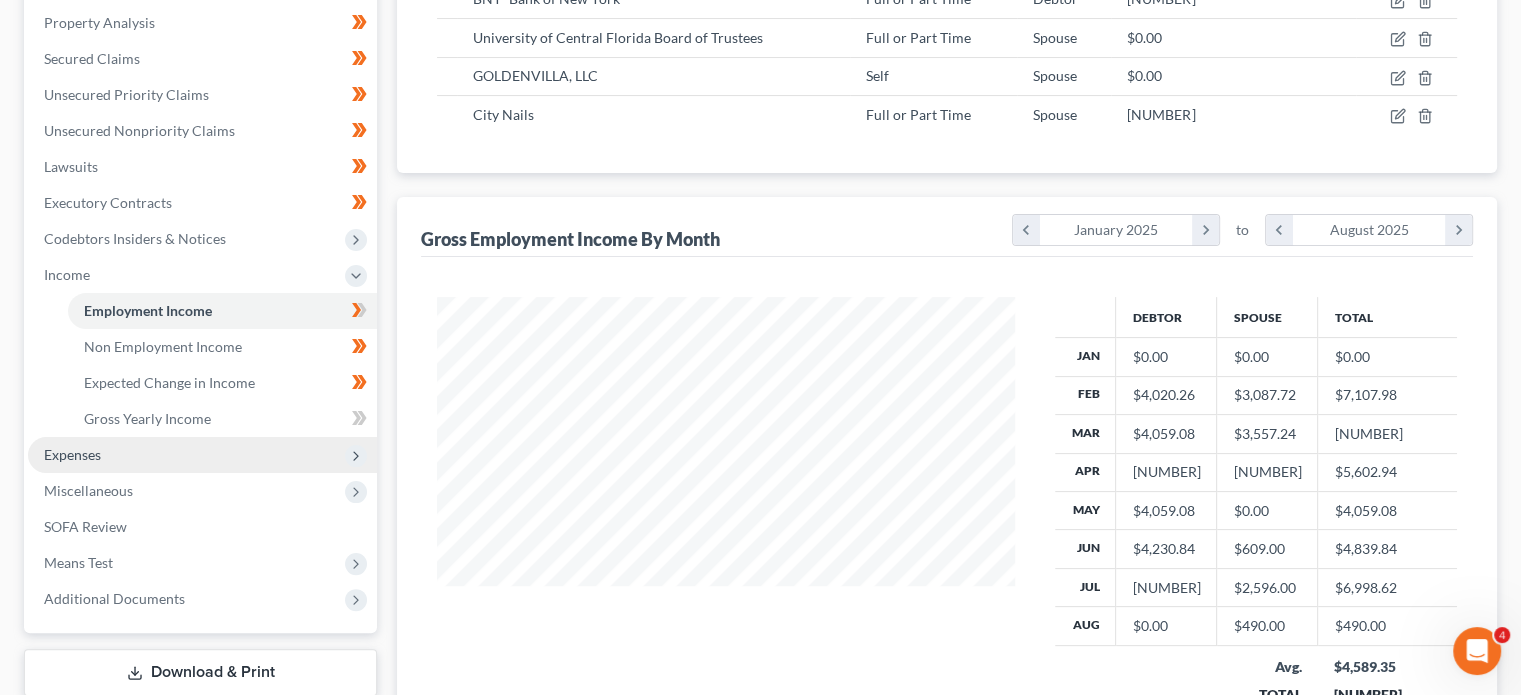 click on "Expenses" at bounding box center (202, 455) 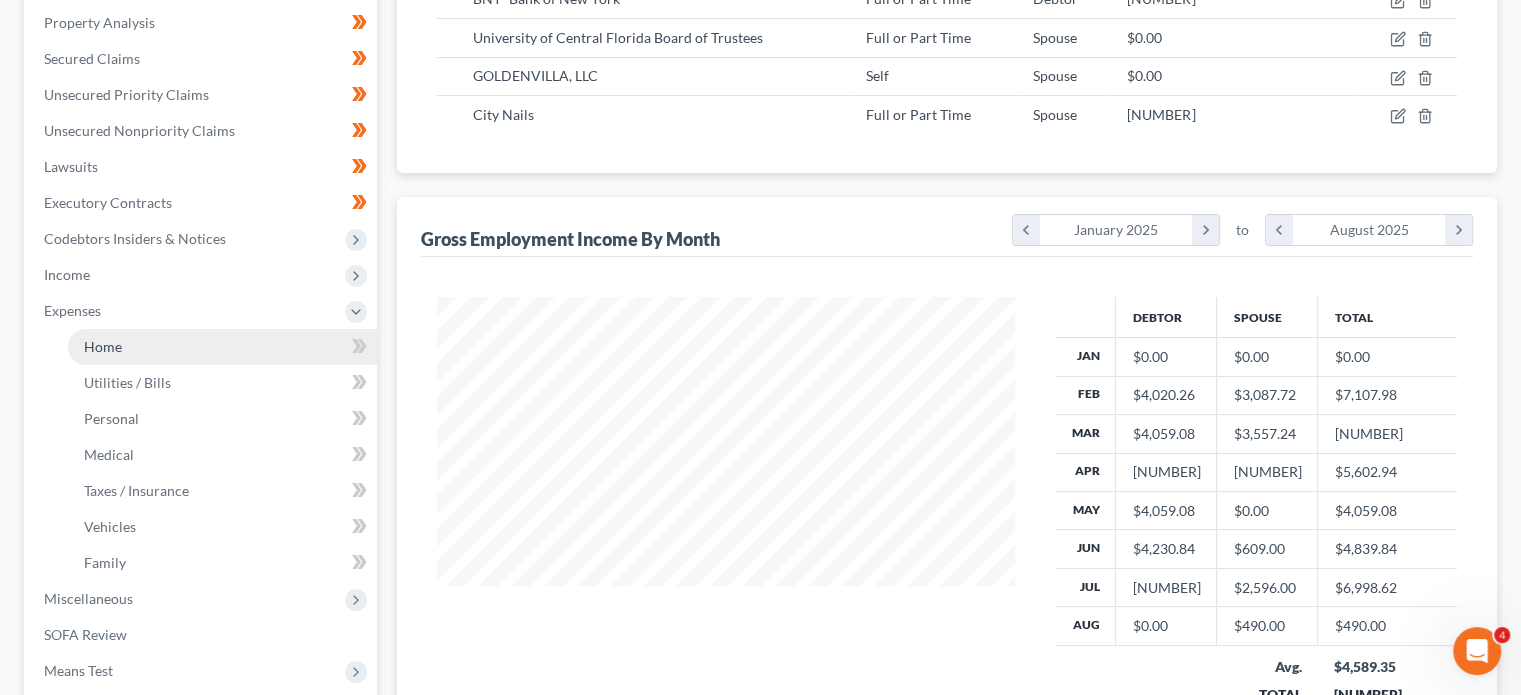 click on "Home" at bounding box center (222, 347) 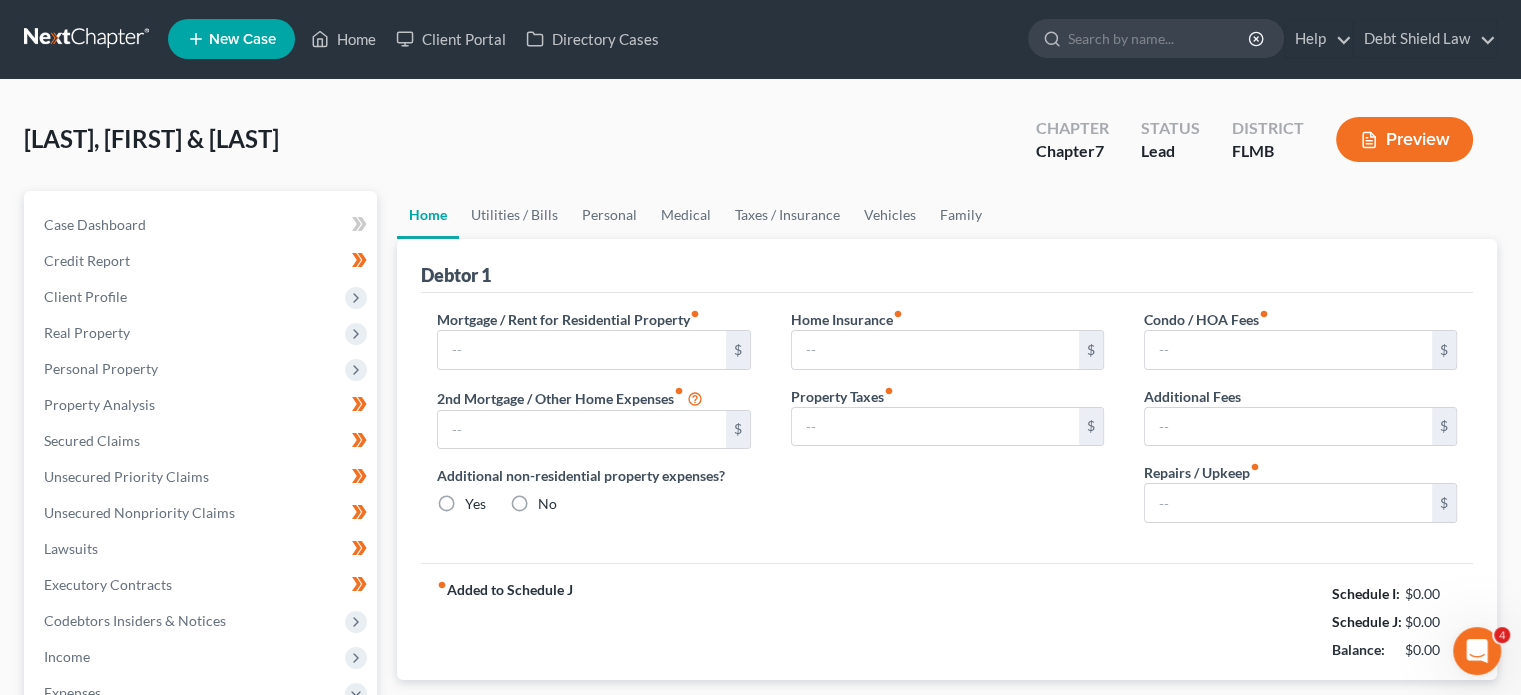 scroll, scrollTop: 0, scrollLeft: 0, axis: both 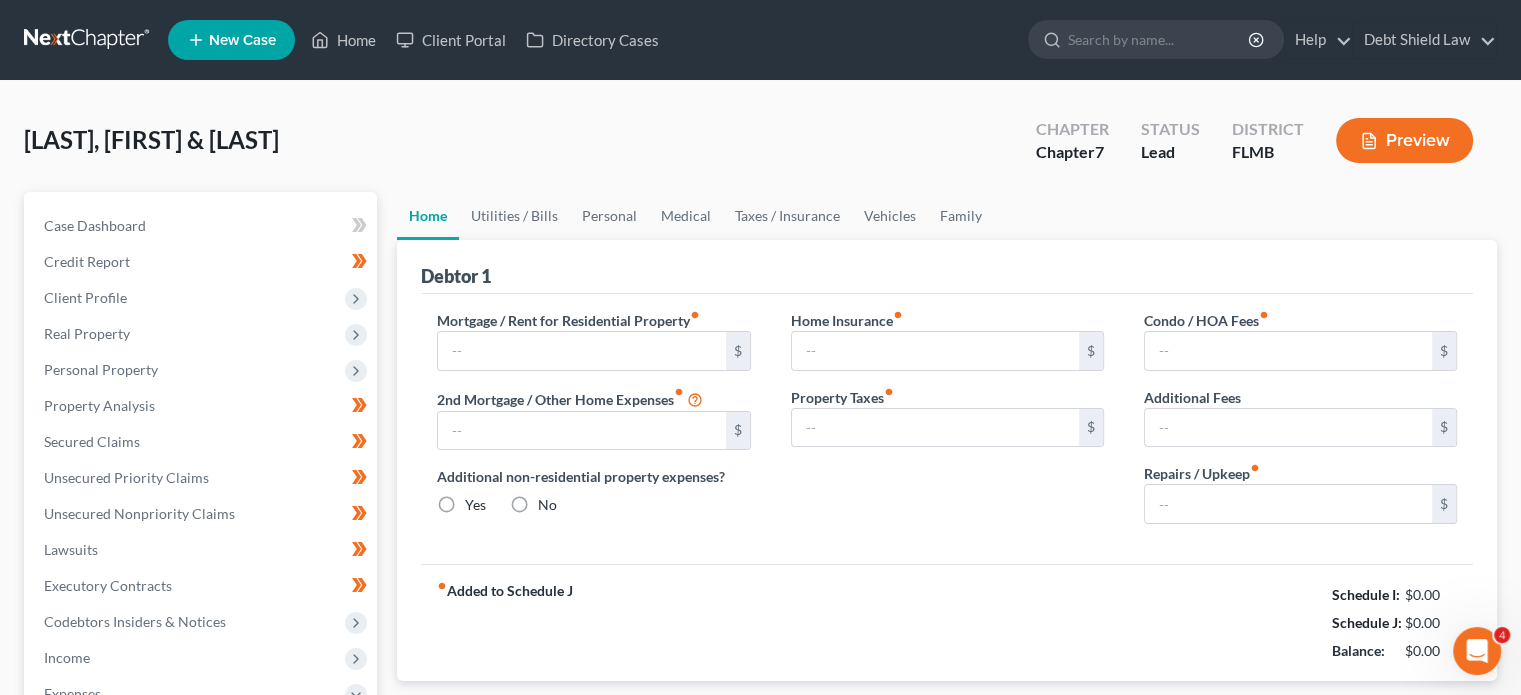 type on "1,680.00" 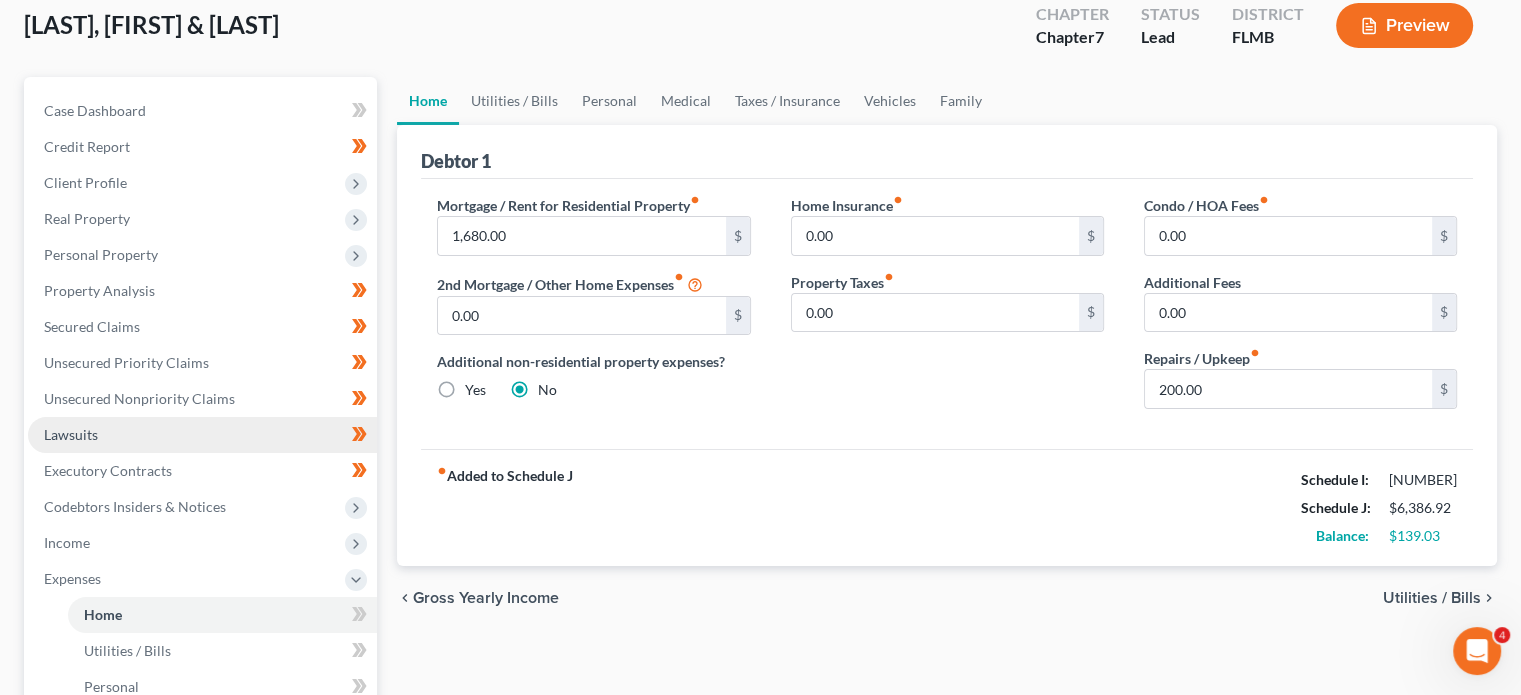 scroll, scrollTop: 116, scrollLeft: 0, axis: vertical 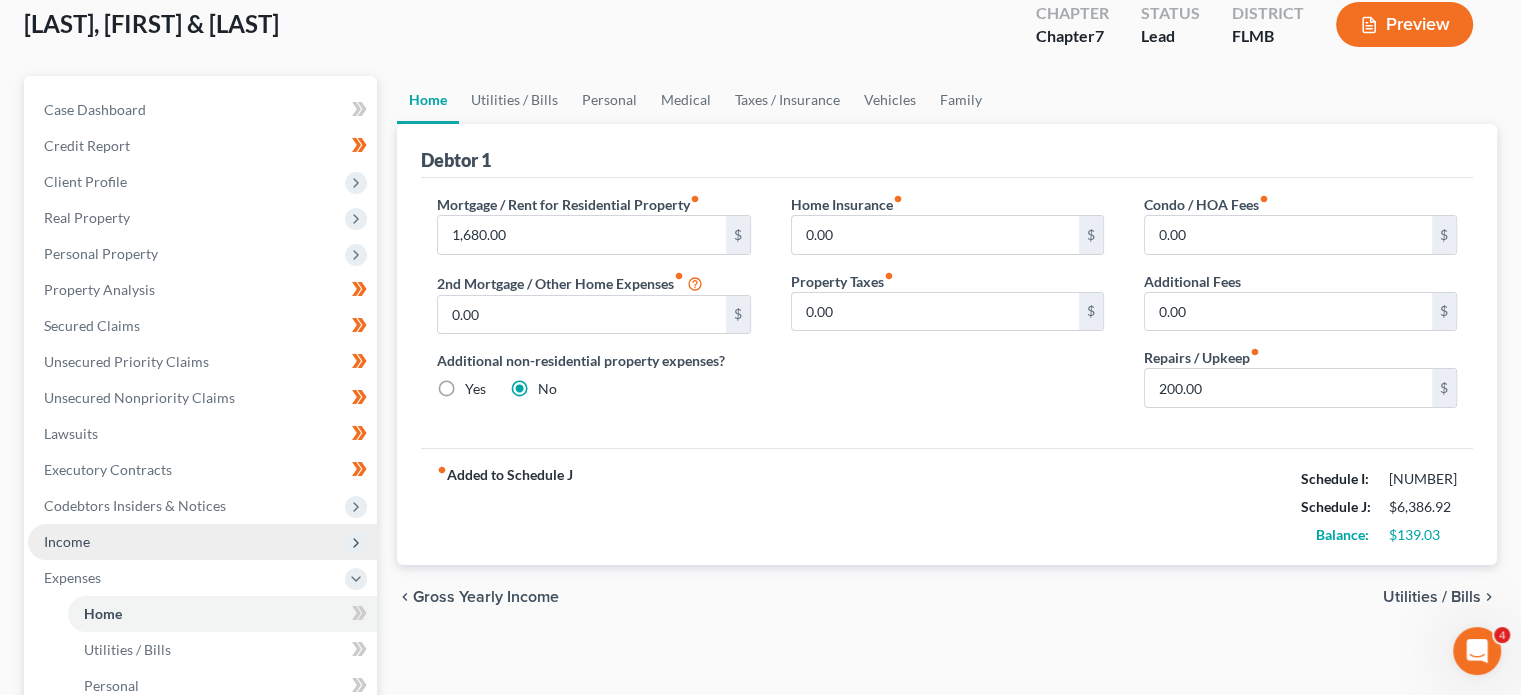 click on "Income" at bounding box center [202, 542] 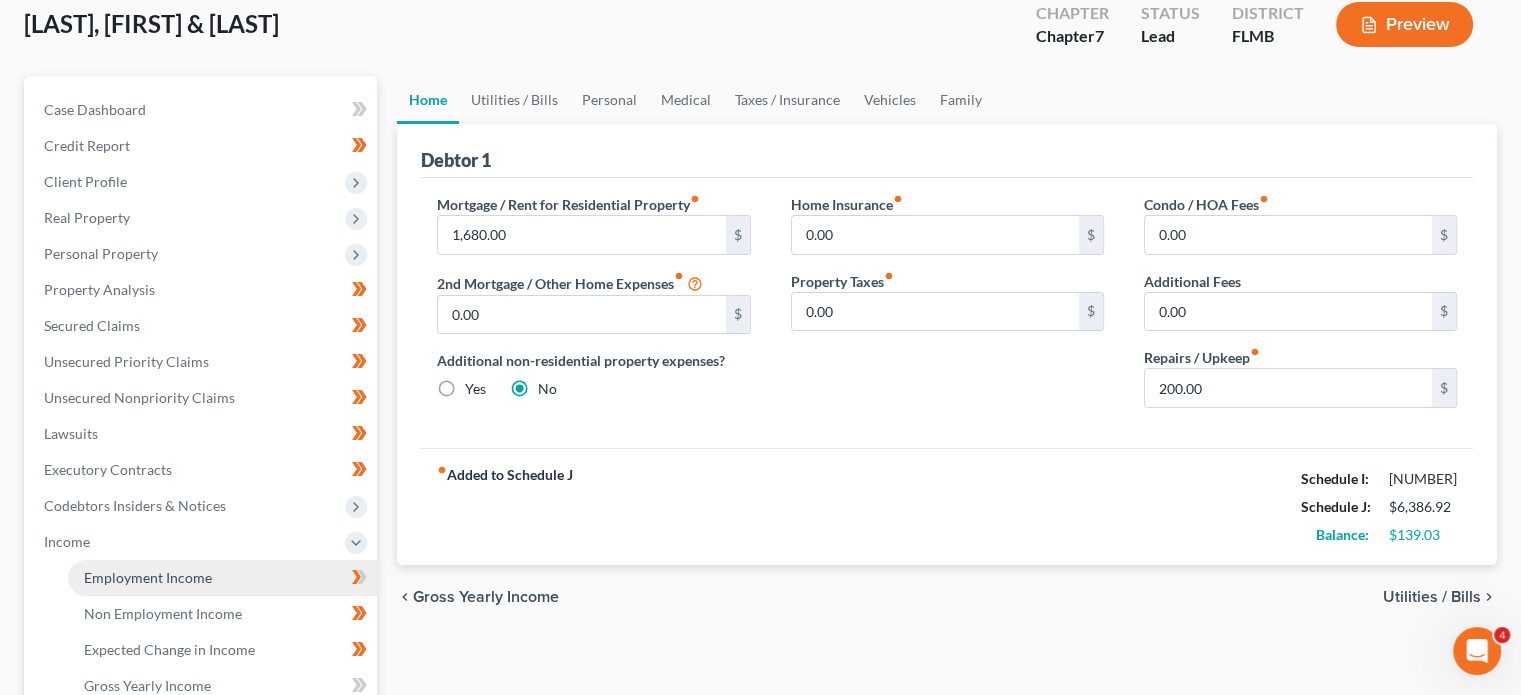 click on "Employment Income" at bounding box center [148, 577] 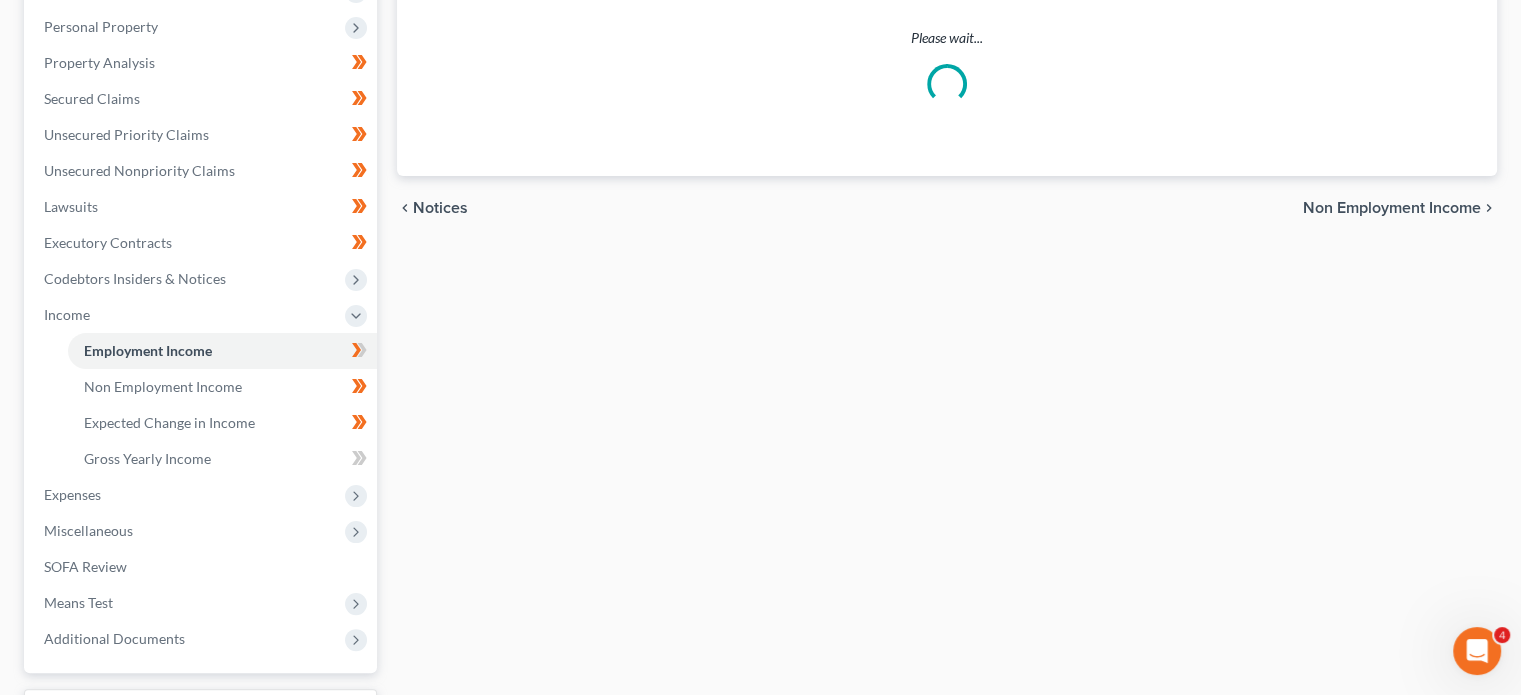 scroll, scrollTop: 344, scrollLeft: 0, axis: vertical 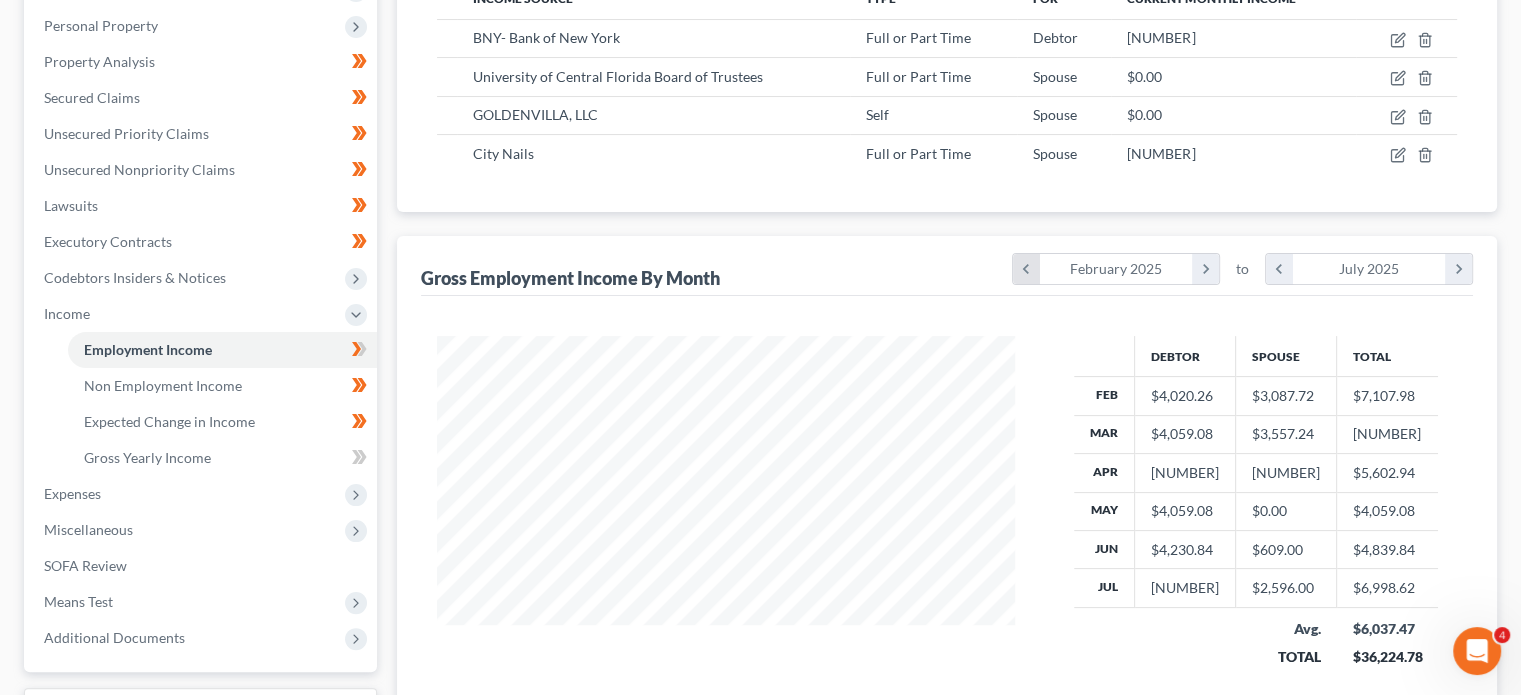 click on "chevron_left" at bounding box center (1026, 269) 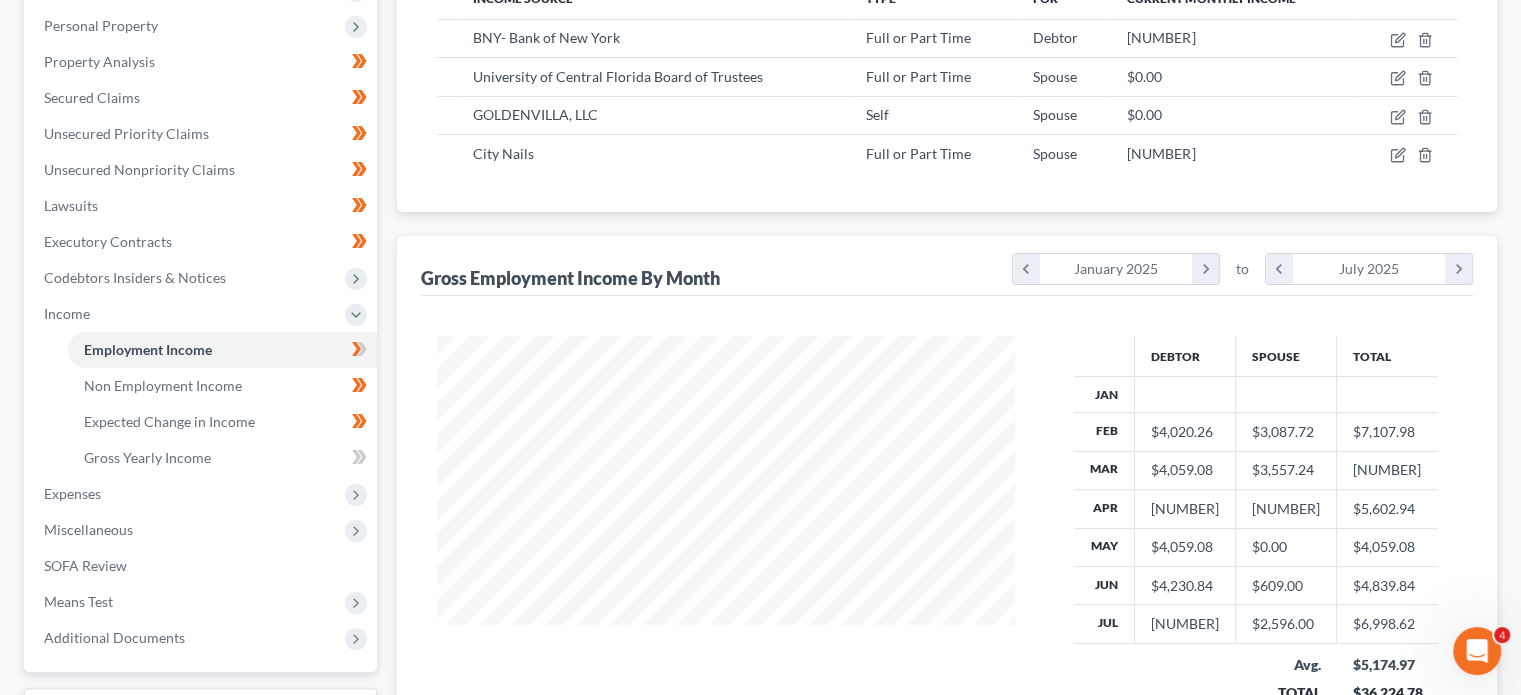 scroll, scrollTop: 999607, scrollLeft: 999381, axis: both 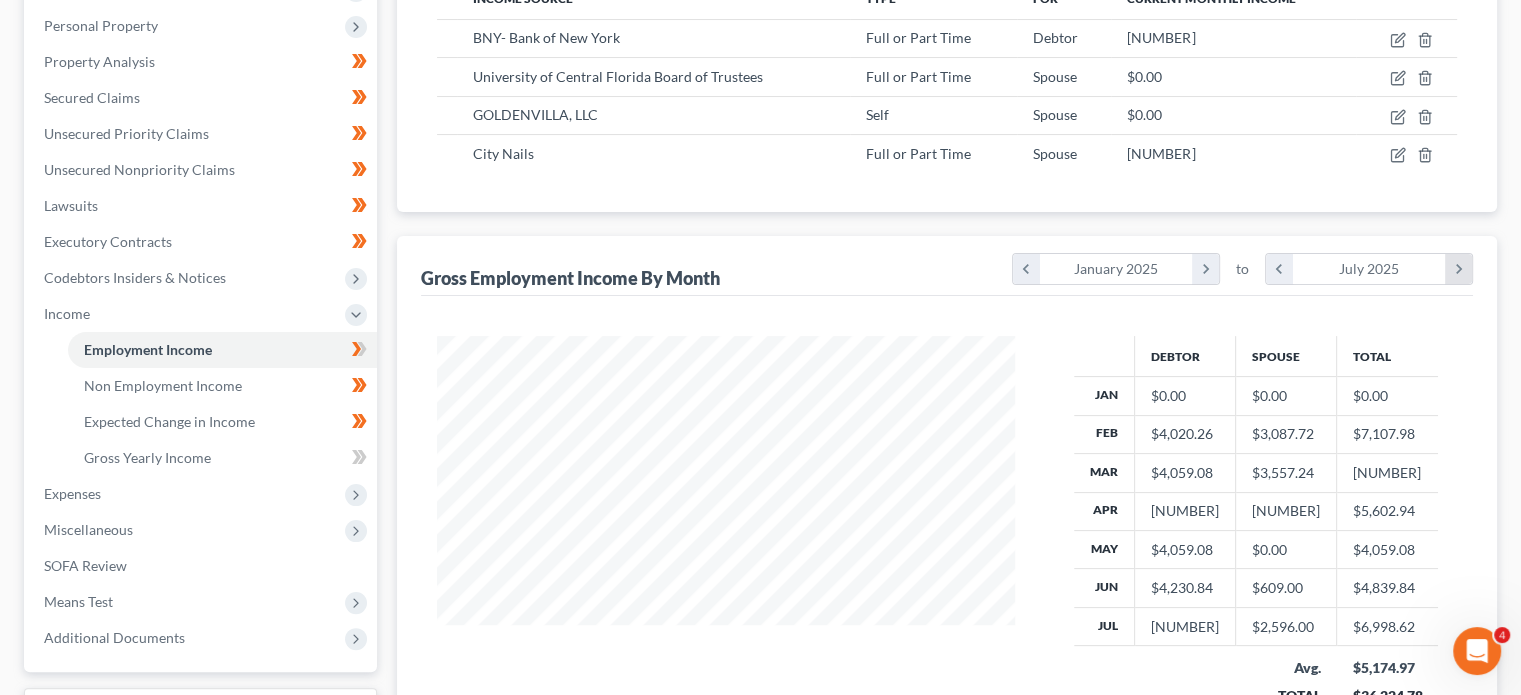 click on "chevron_right" at bounding box center [1458, 269] 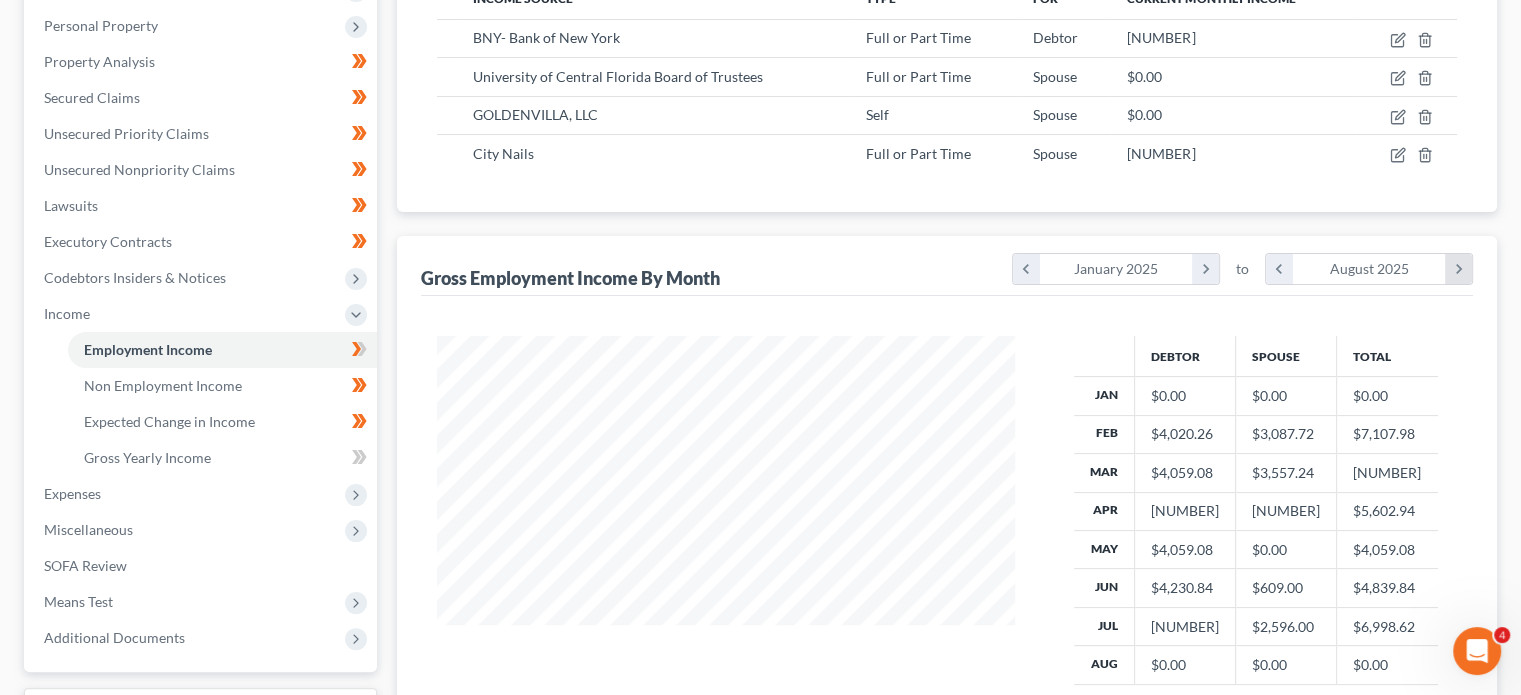 scroll, scrollTop: 999566, scrollLeft: 999381, axis: both 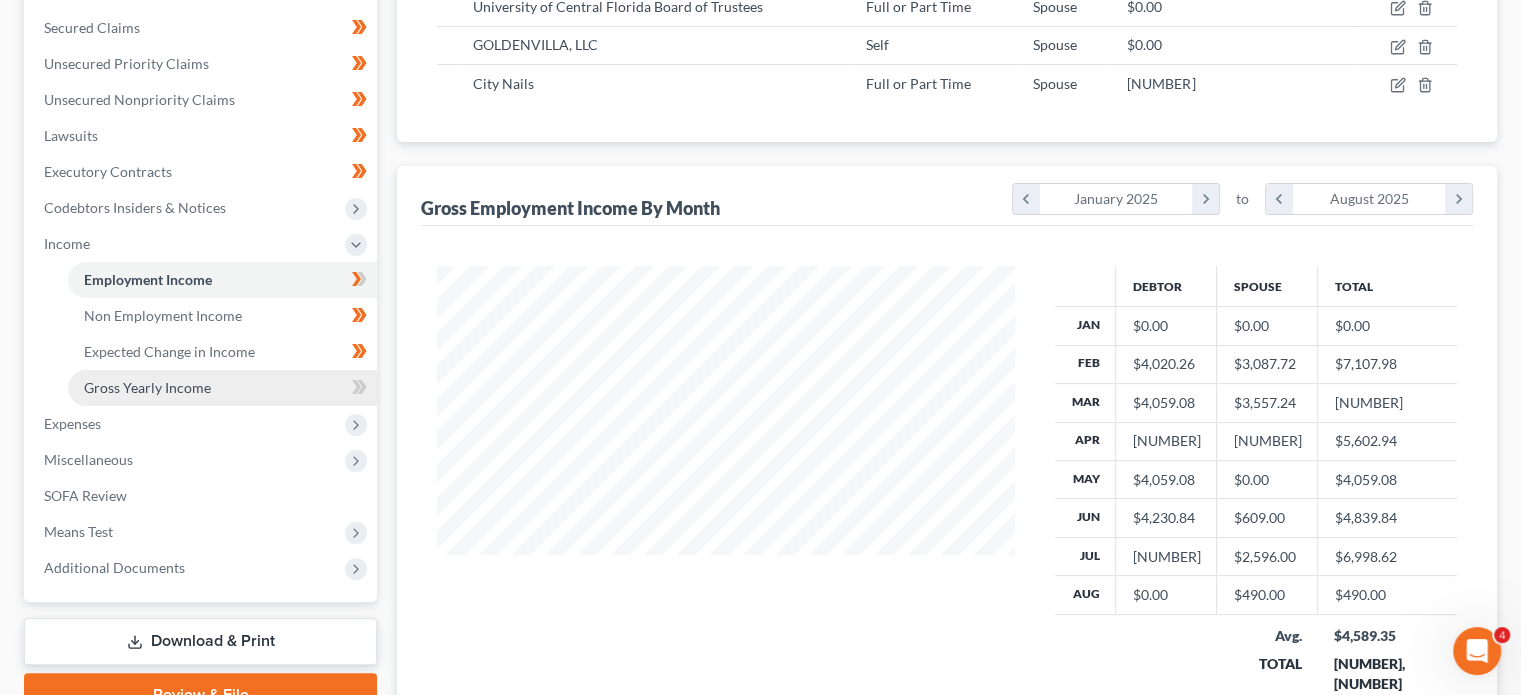 click on "Gross Yearly Income" at bounding box center [222, 388] 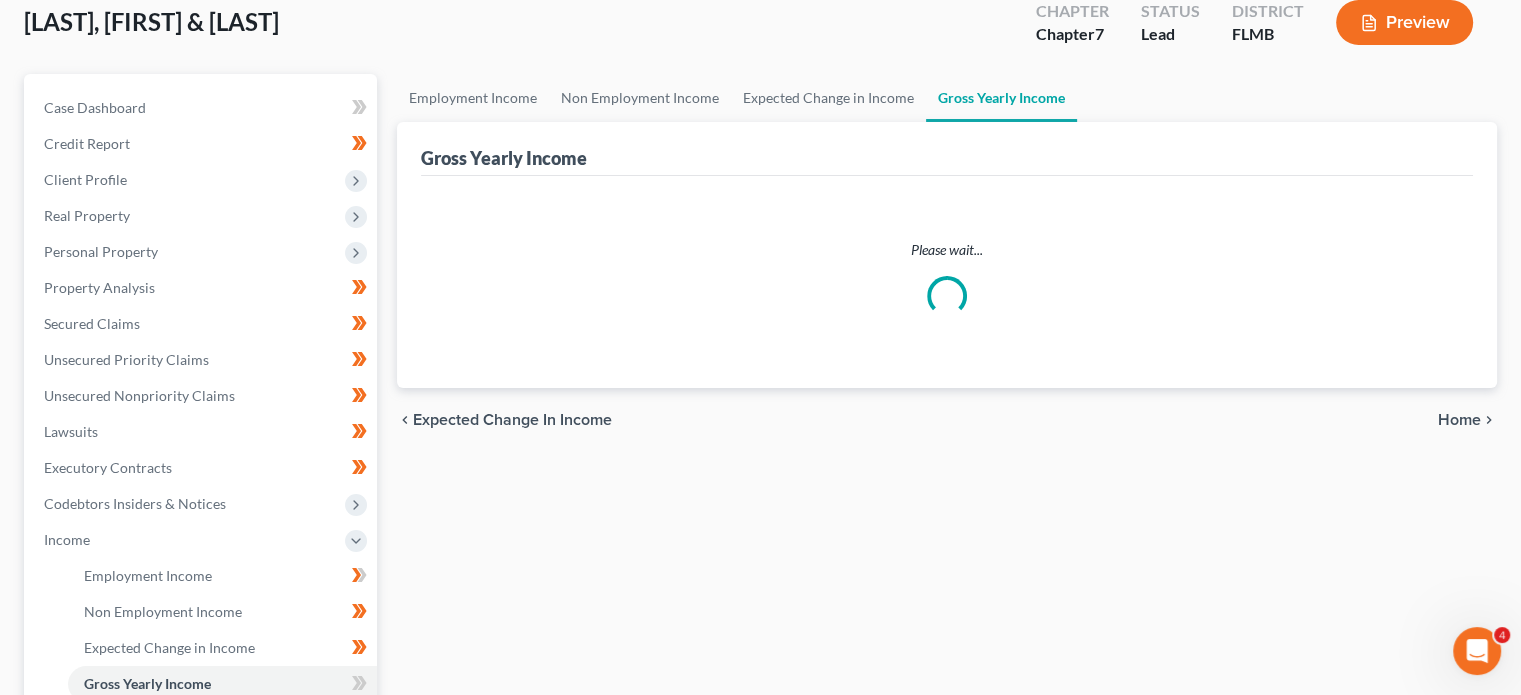 scroll, scrollTop: 128, scrollLeft: 0, axis: vertical 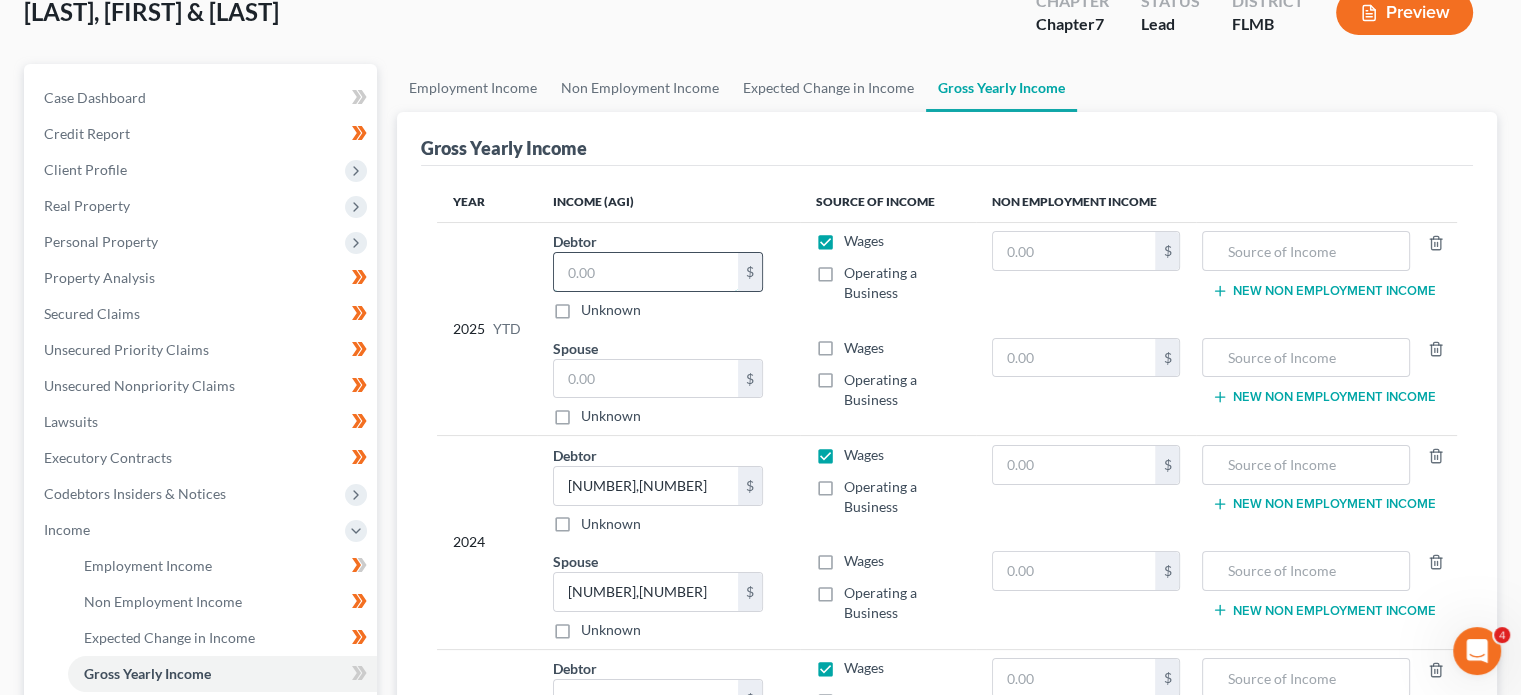 click at bounding box center (646, 272) 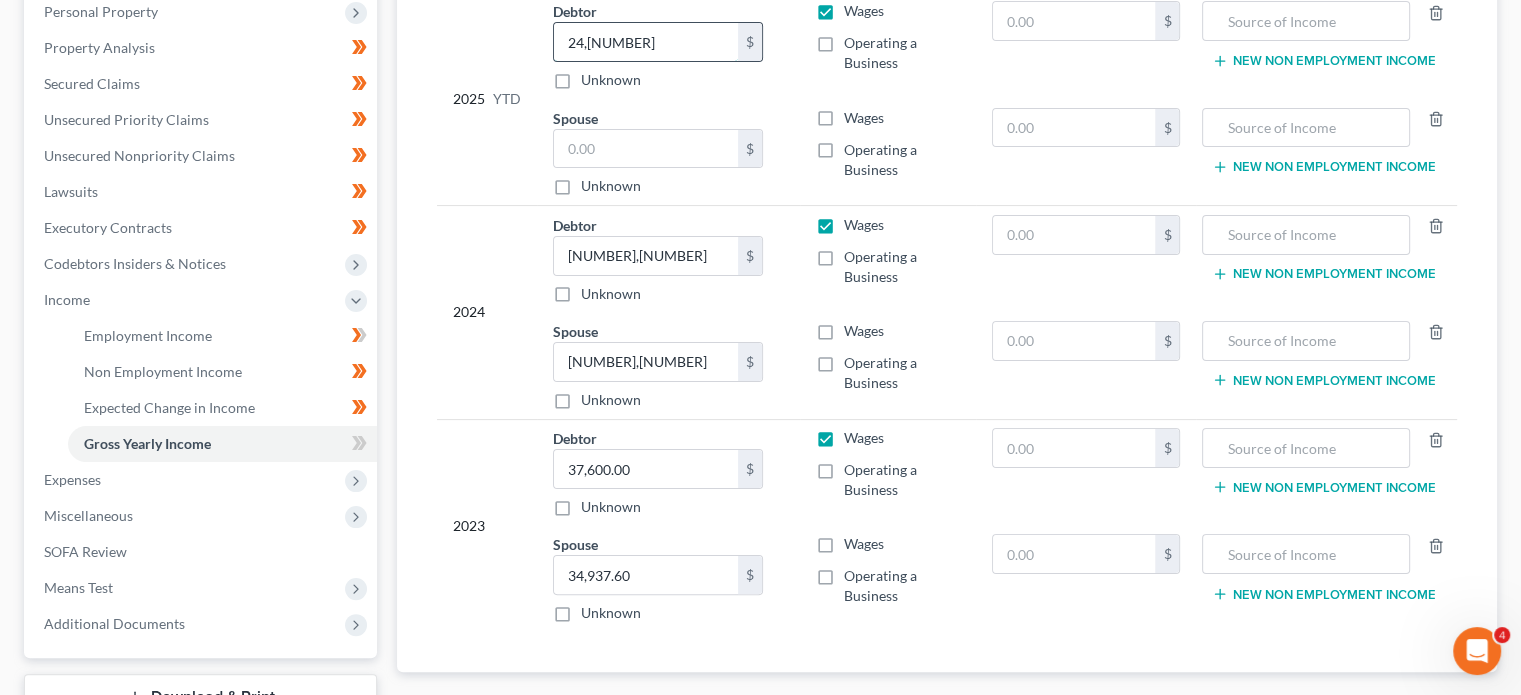 scroll, scrollTop: 382, scrollLeft: 0, axis: vertical 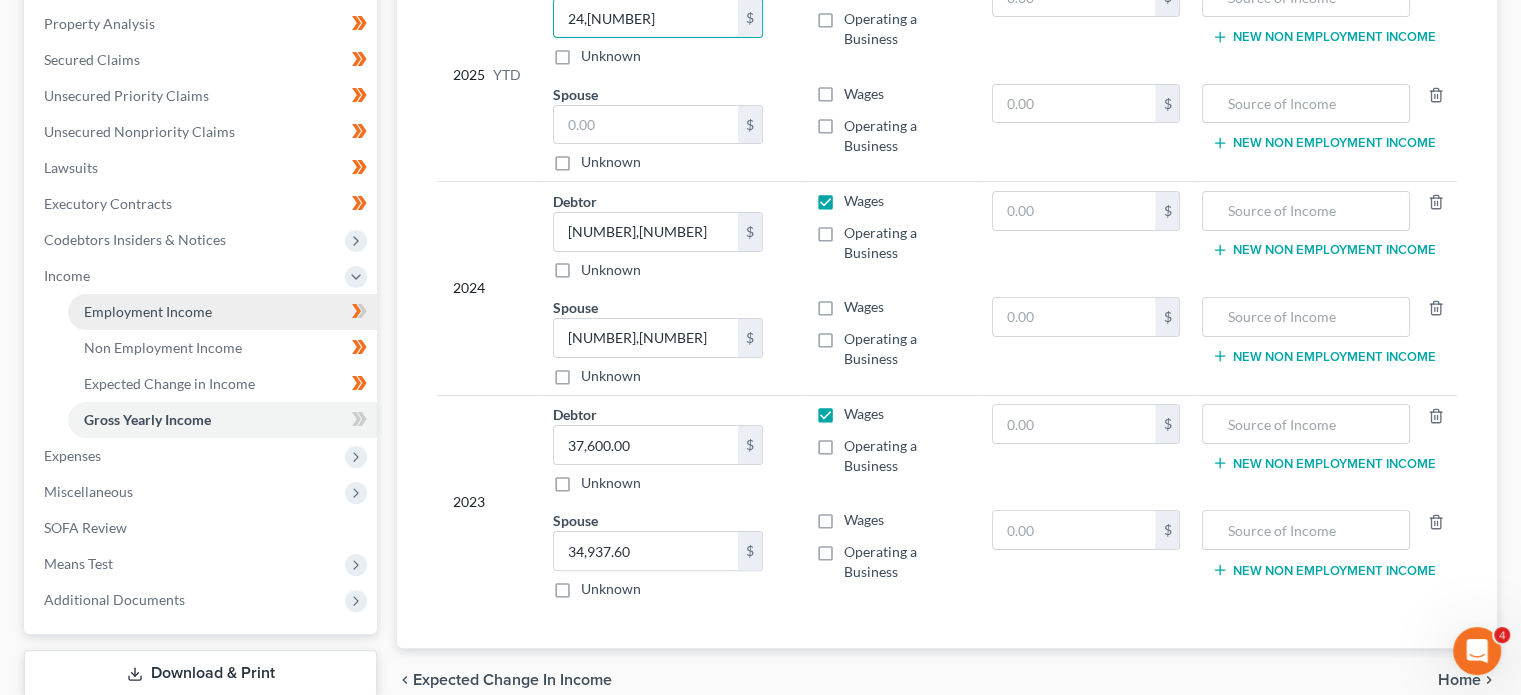 type on "24,[NUMBER]" 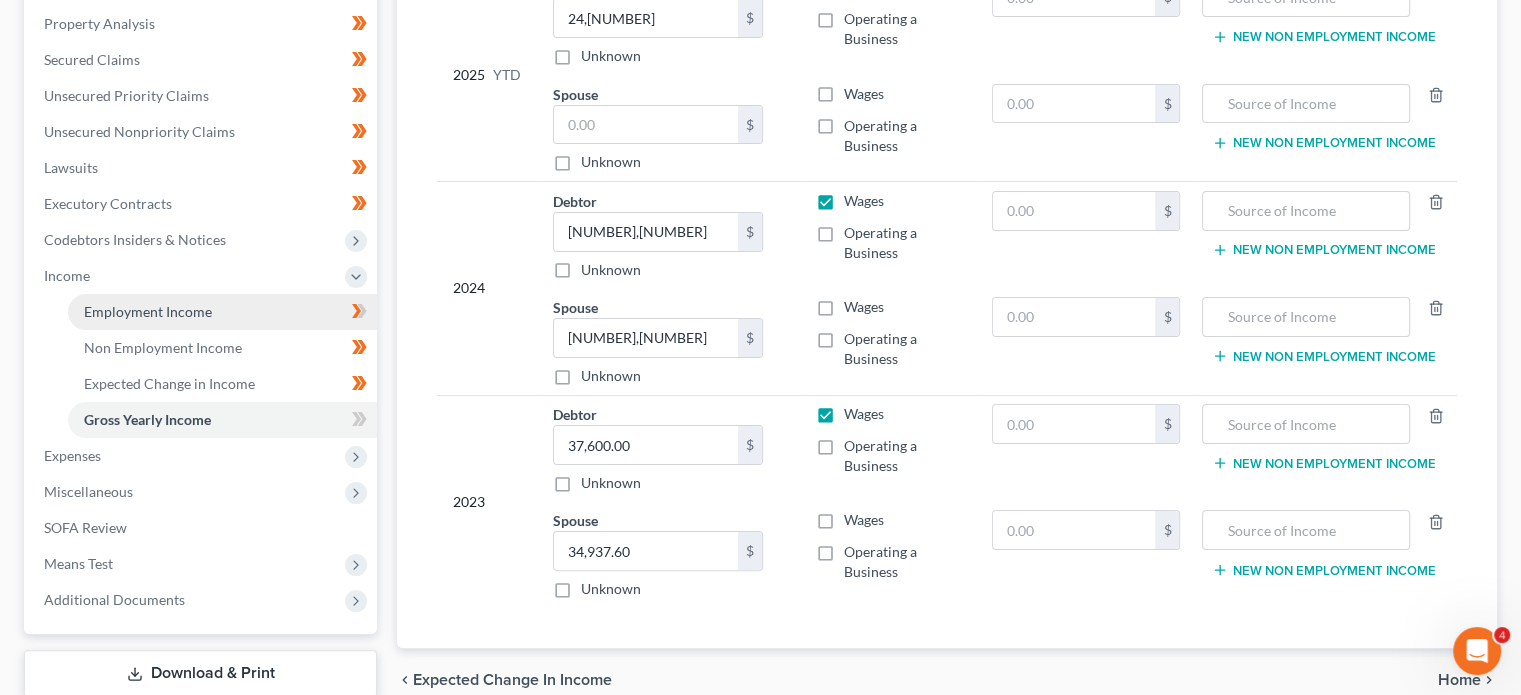 click on "Employment Income" at bounding box center [148, 311] 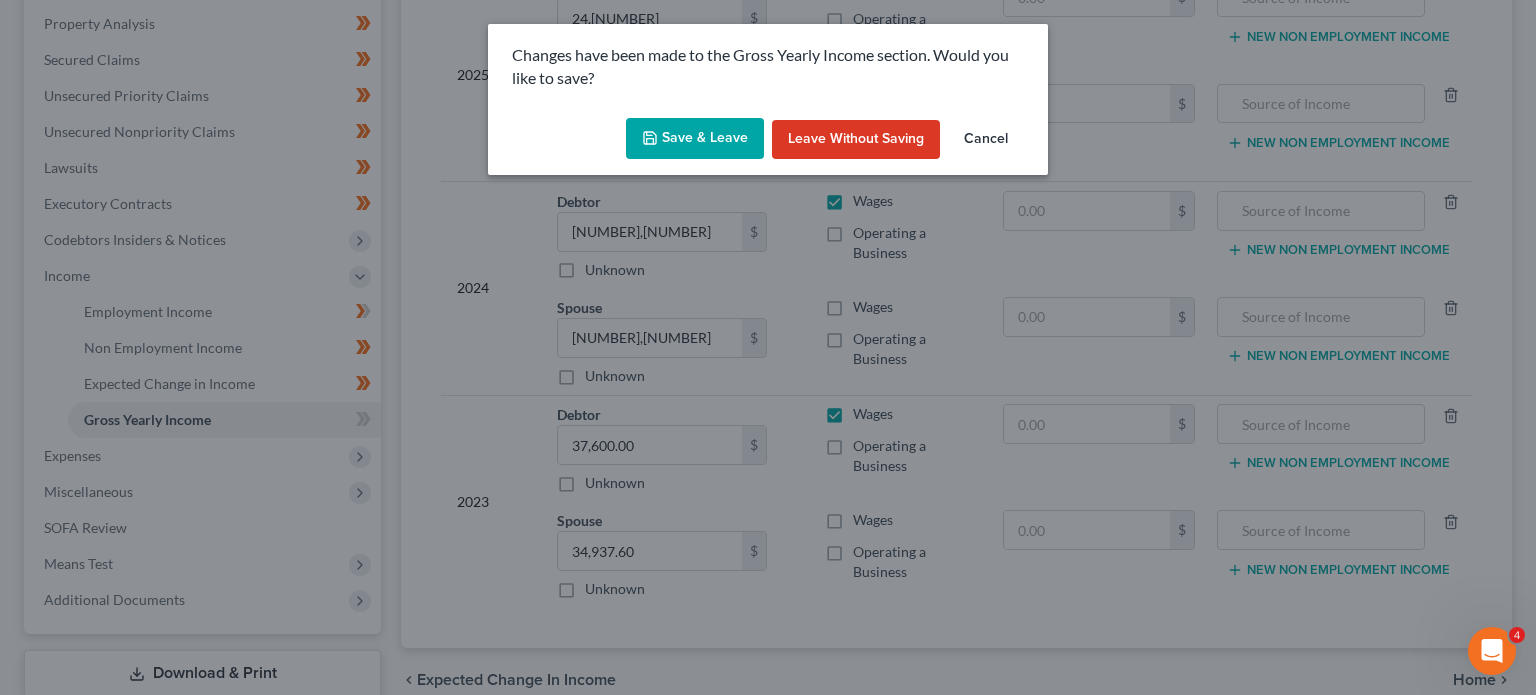 click on "Save & Leave" at bounding box center [695, 139] 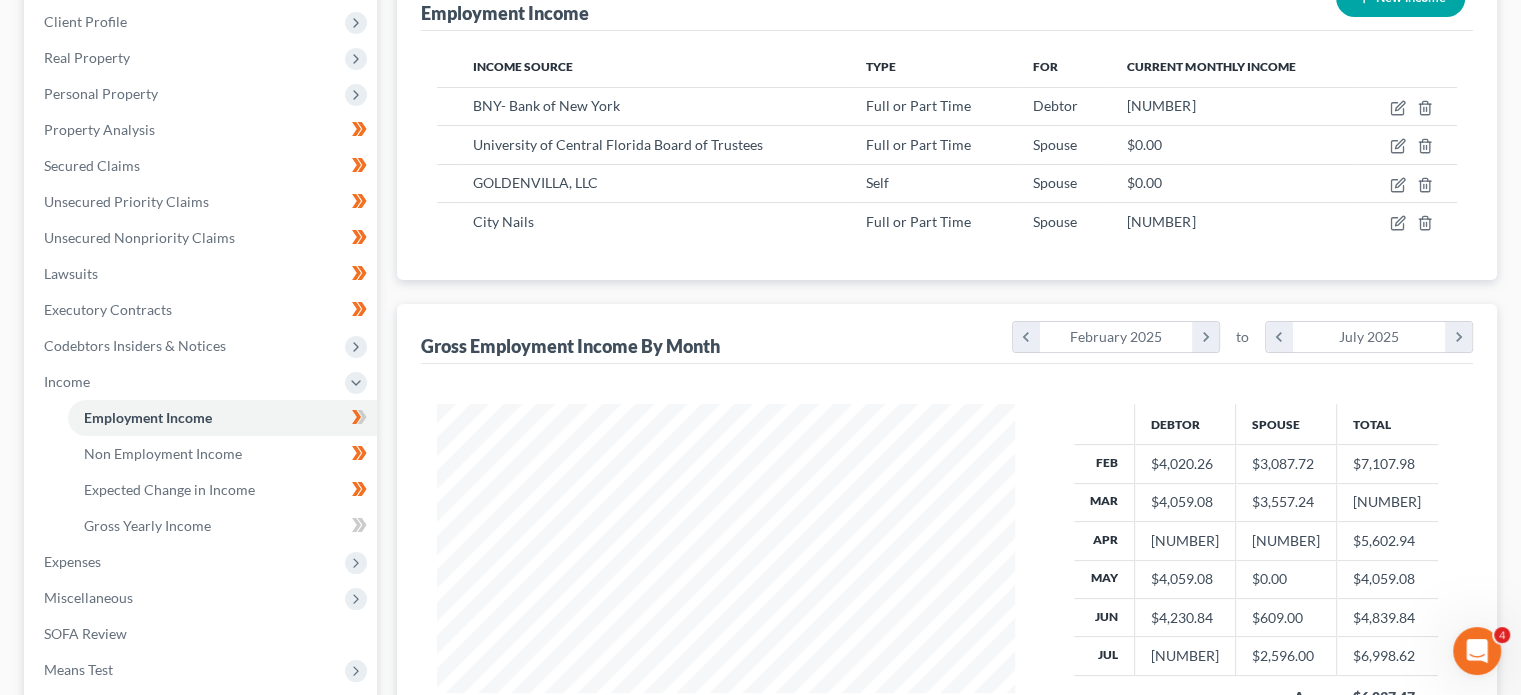 scroll, scrollTop: 0, scrollLeft: 0, axis: both 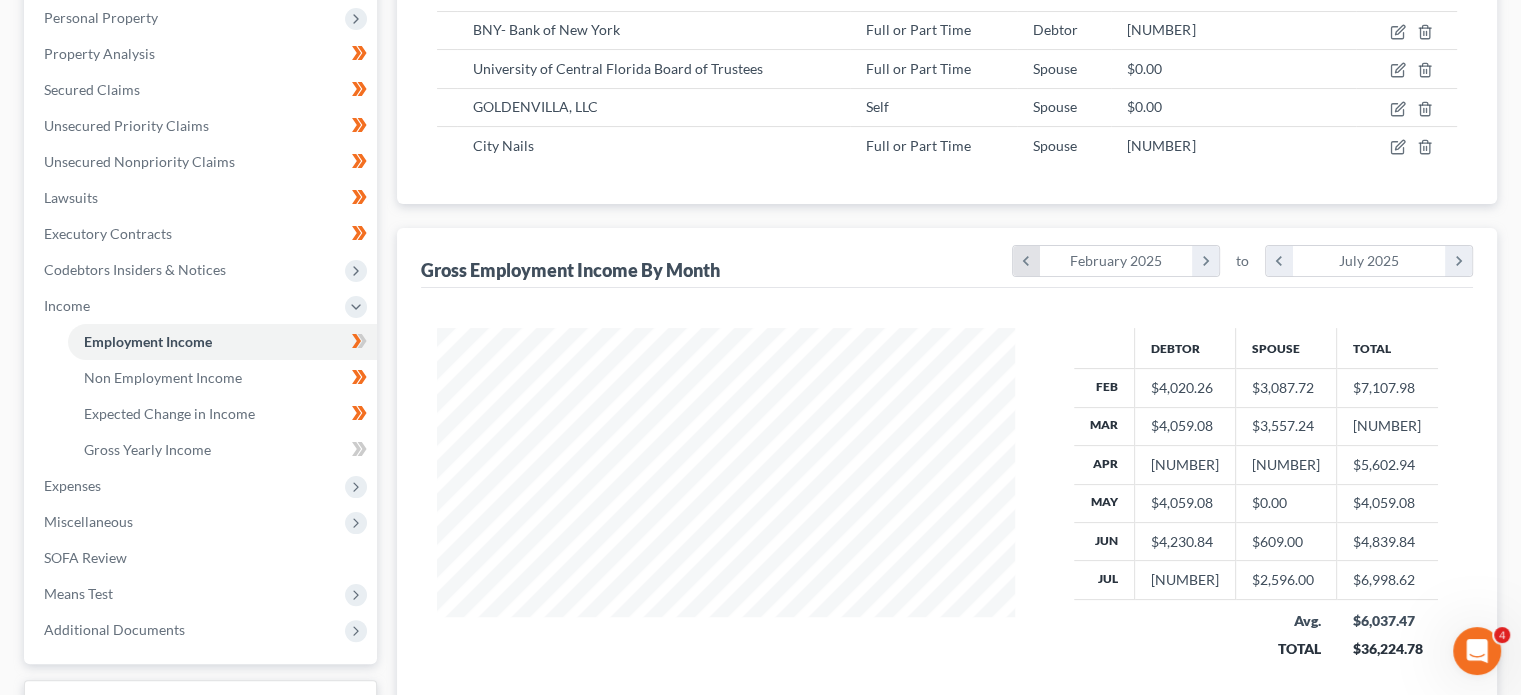 click on "chevron_left" at bounding box center (1026, 261) 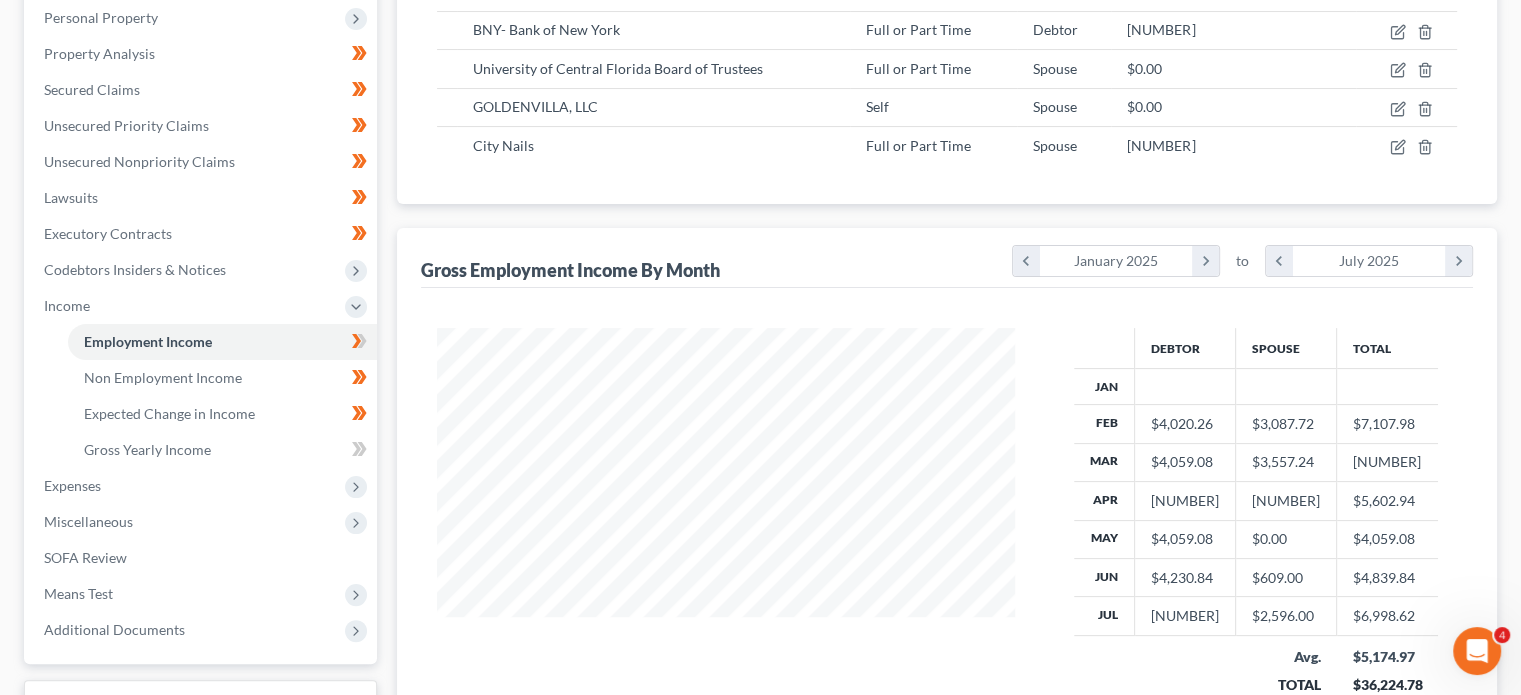 scroll, scrollTop: 999604, scrollLeft: 999381, axis: both 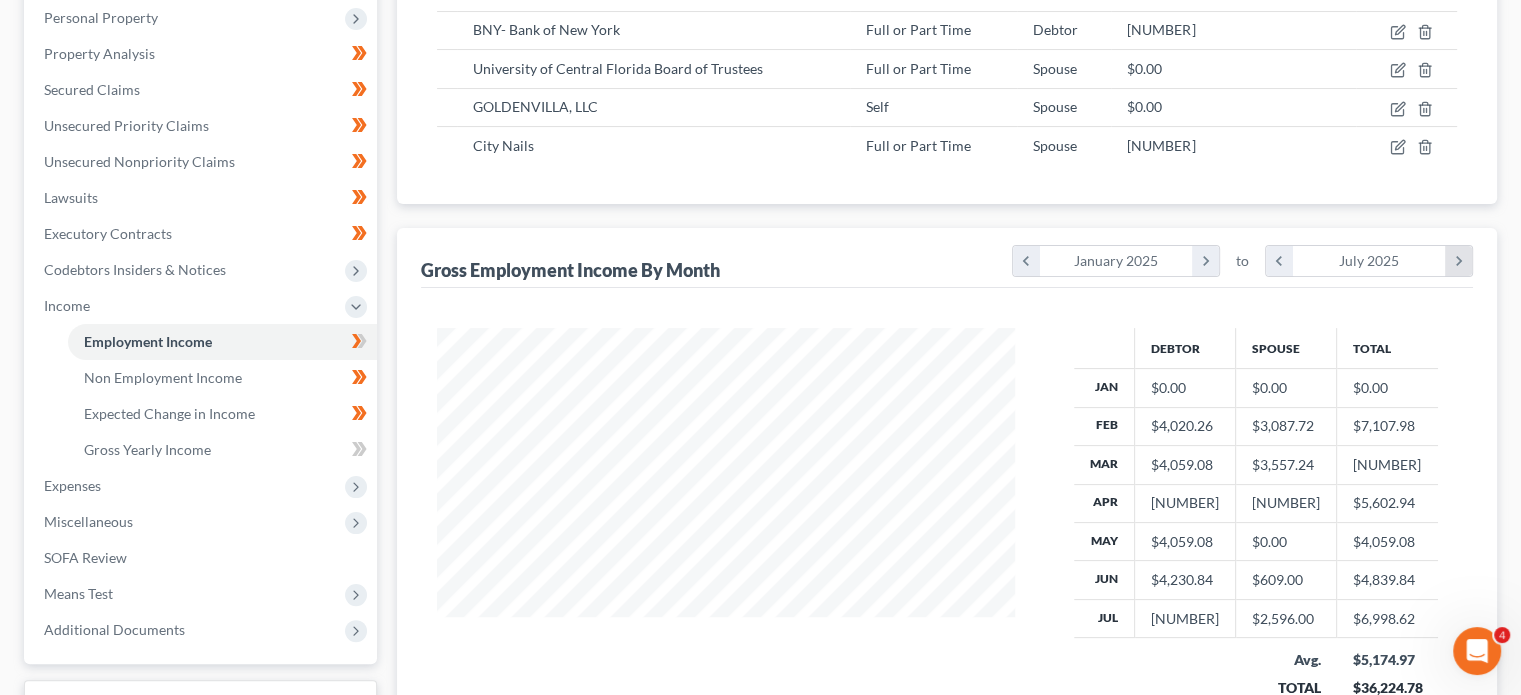 click on "chevron_right" at bounding box center (1458, 261) 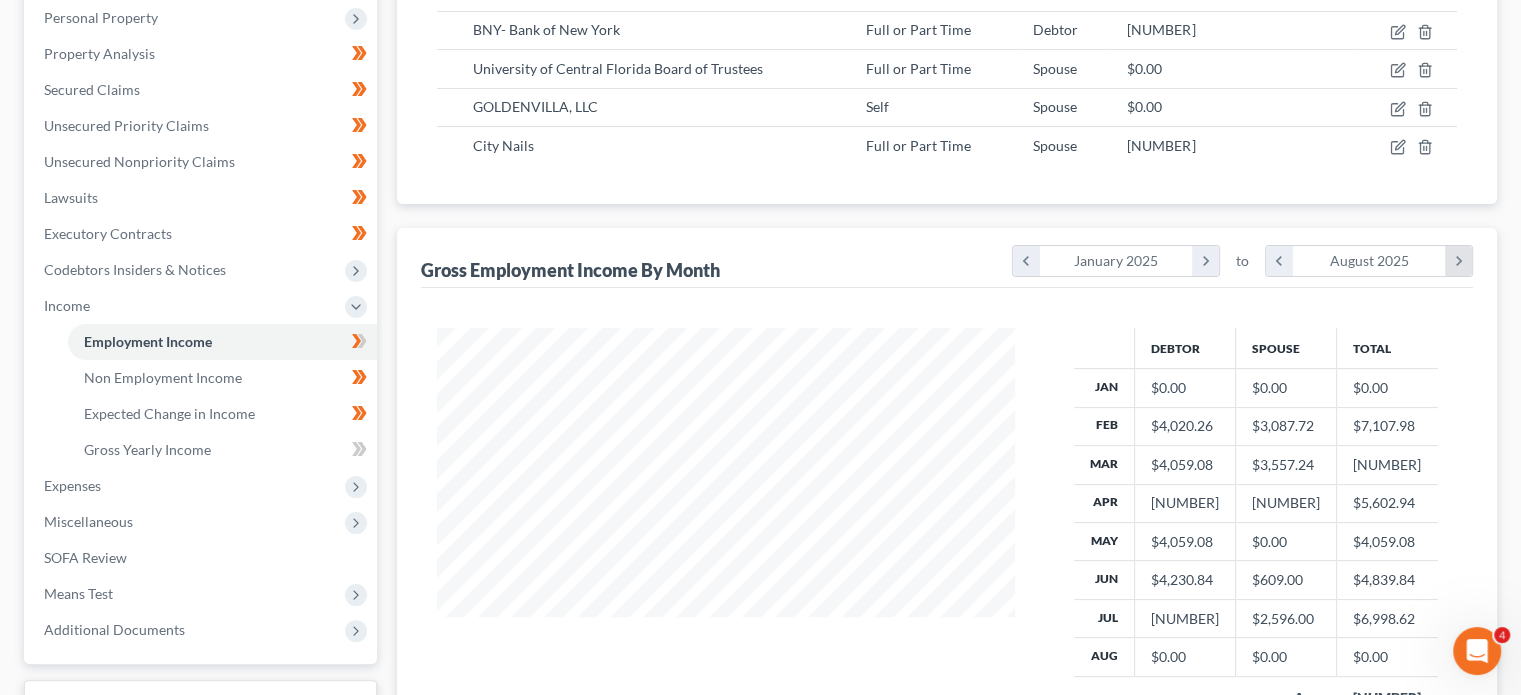 scroll, scrollTop: 999566, scrollLeft: 999381, axis: both 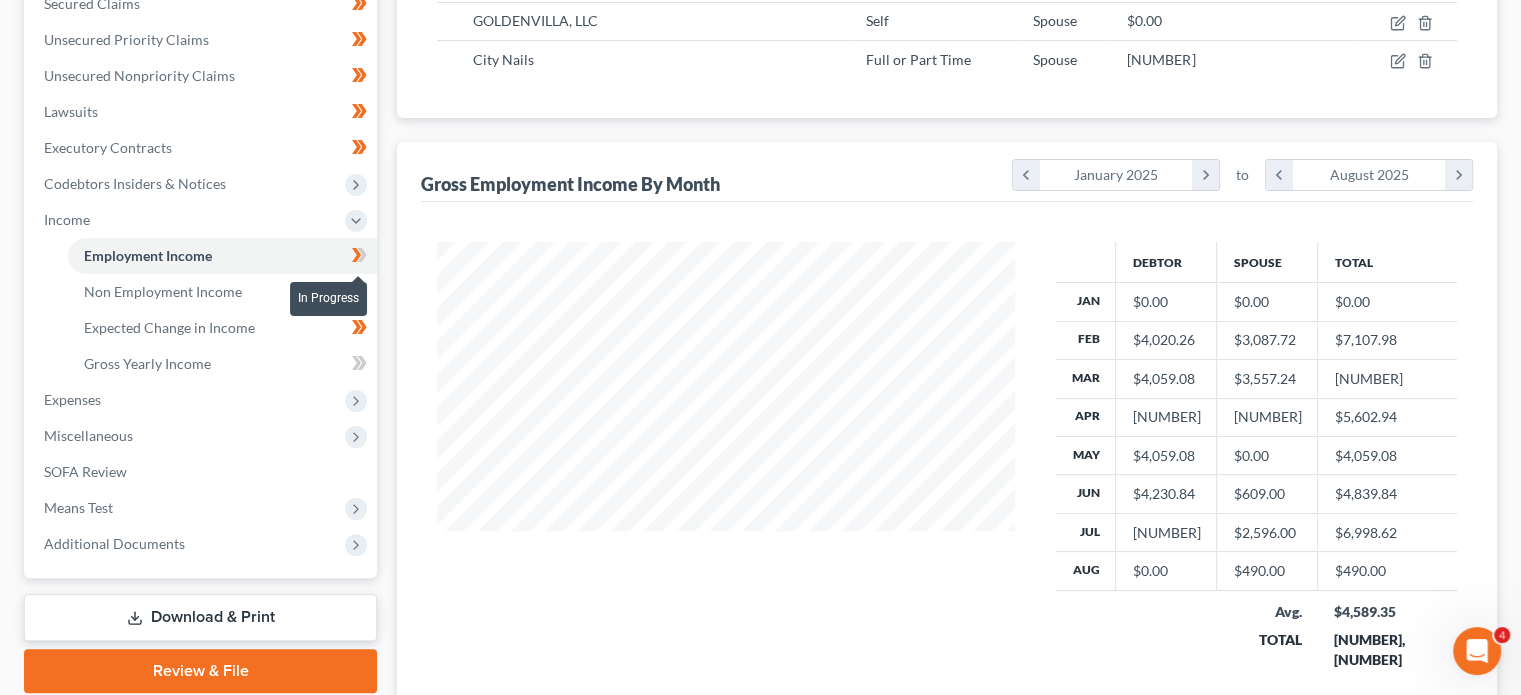 click 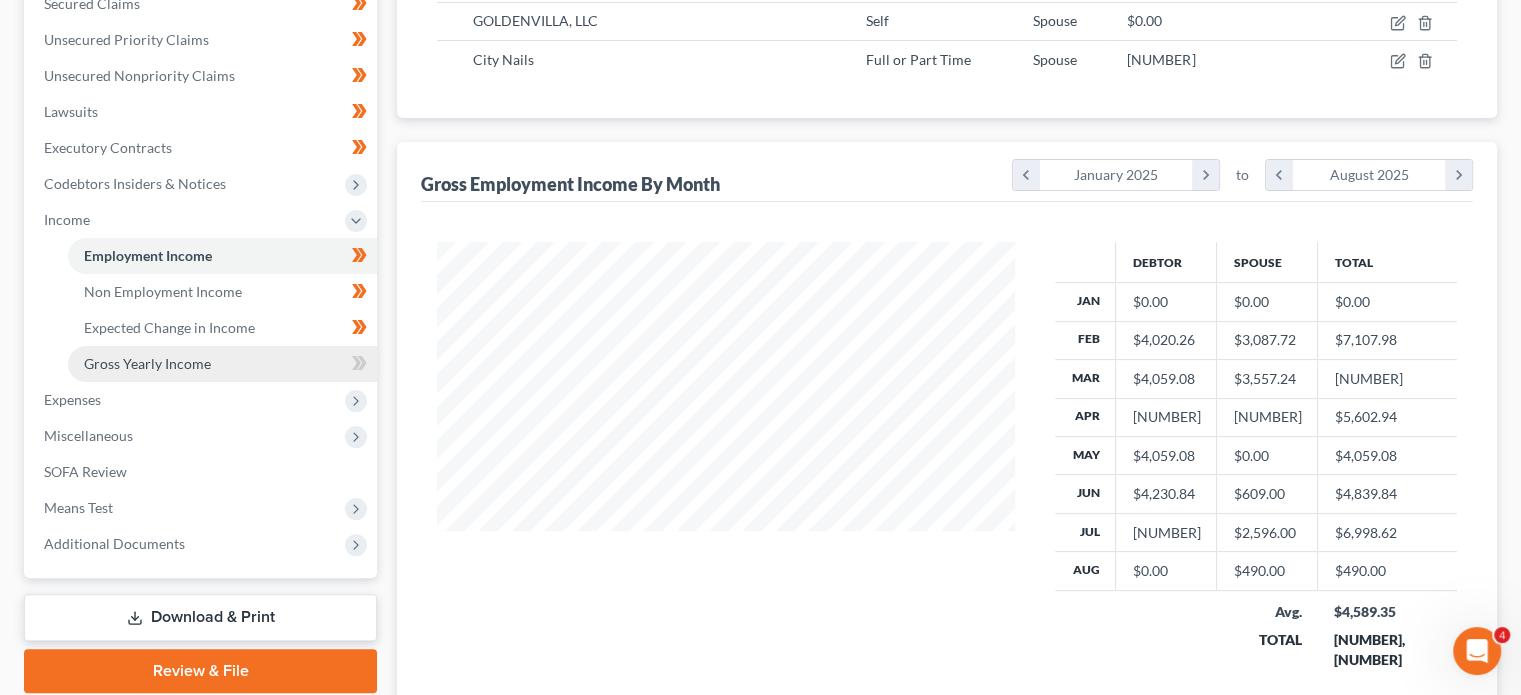 click on "Gross Yearly Income" at bounding box center (222, 364) 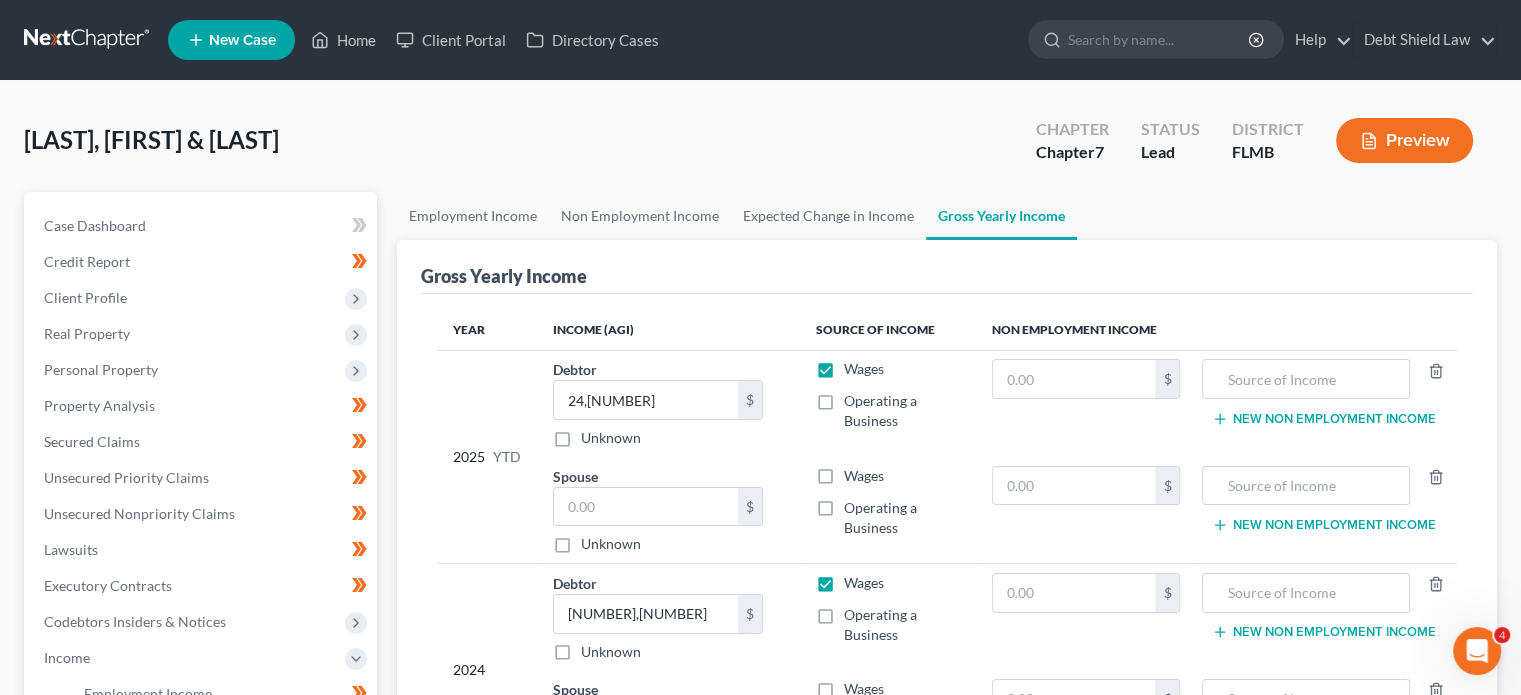 scroll, scrollTop: 100, scrollLeft: 0, axis: vertical 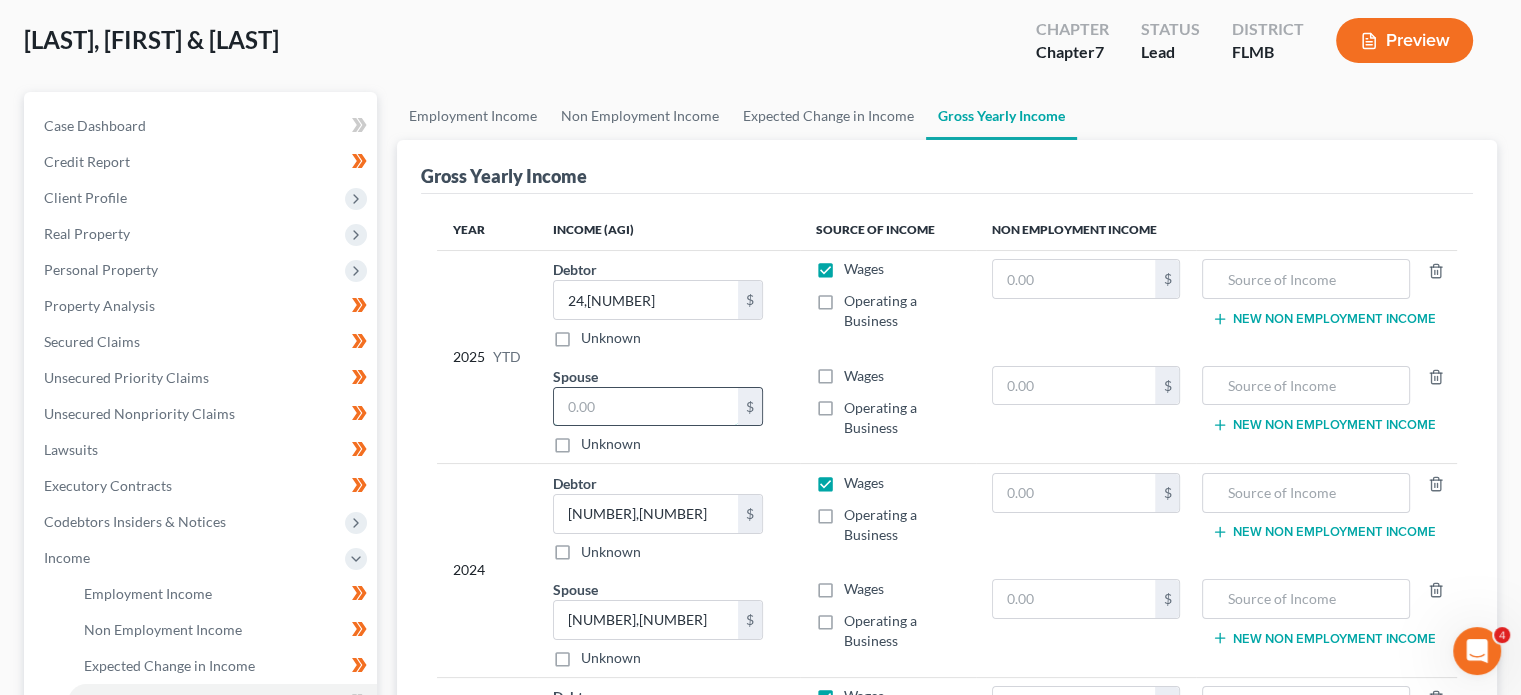 click at bounding box center (646, 407) 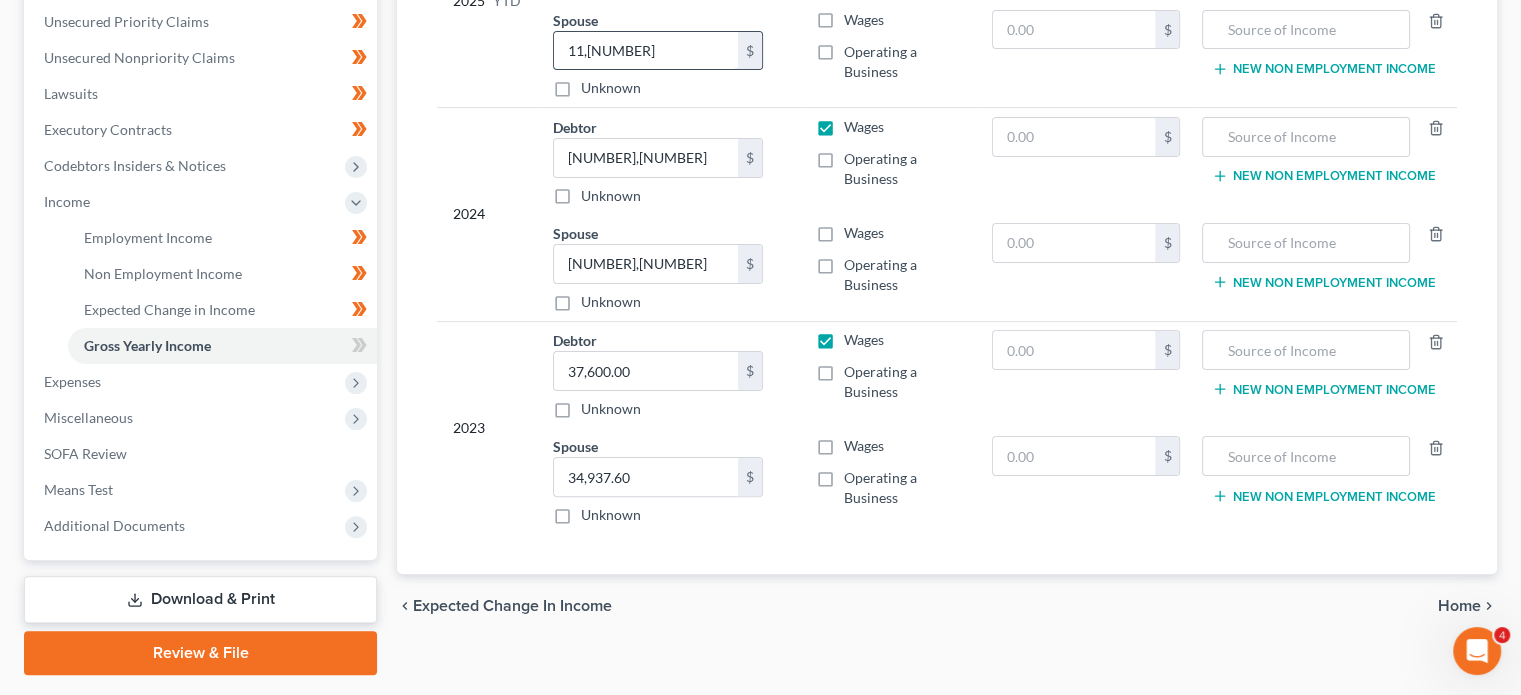 scroll, scrollTop: 510, scrollLeft: 0, axis: vertical 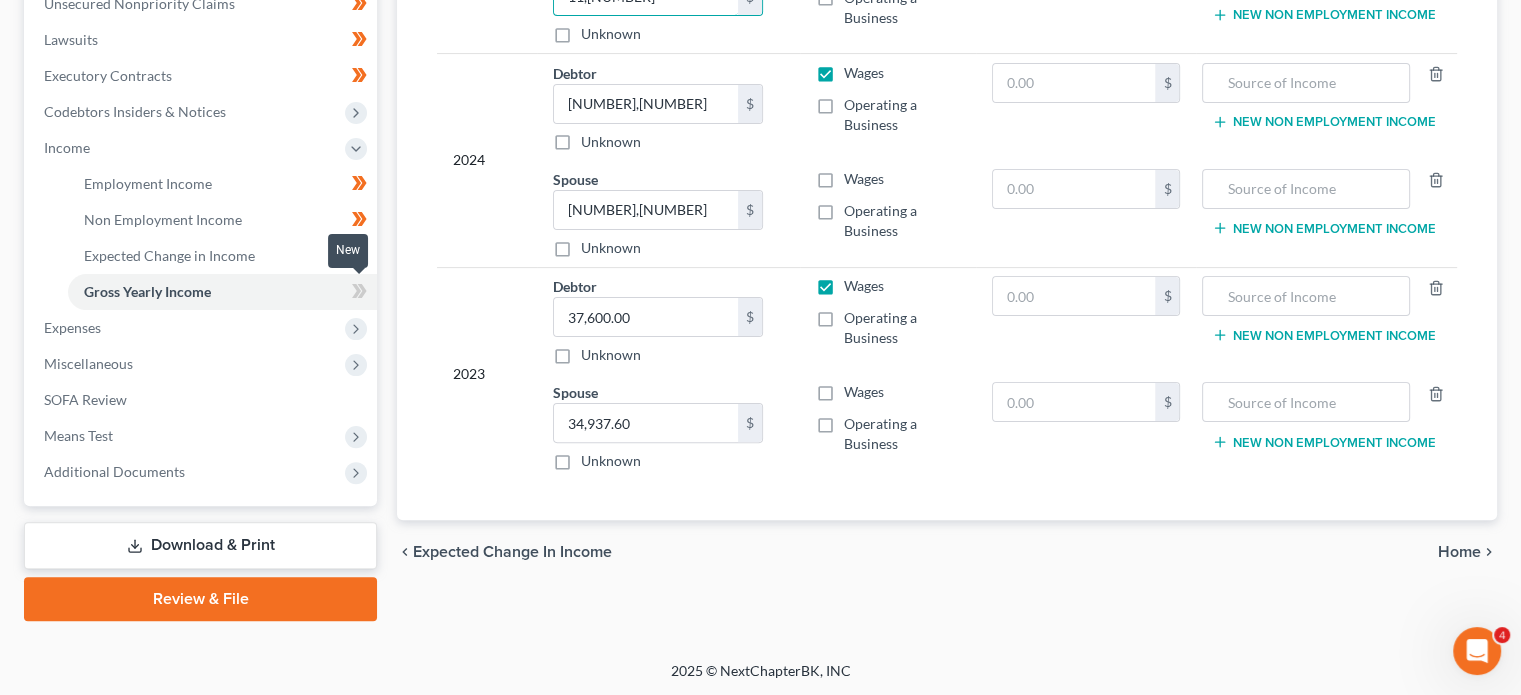 type on "11,[NUMBER]" 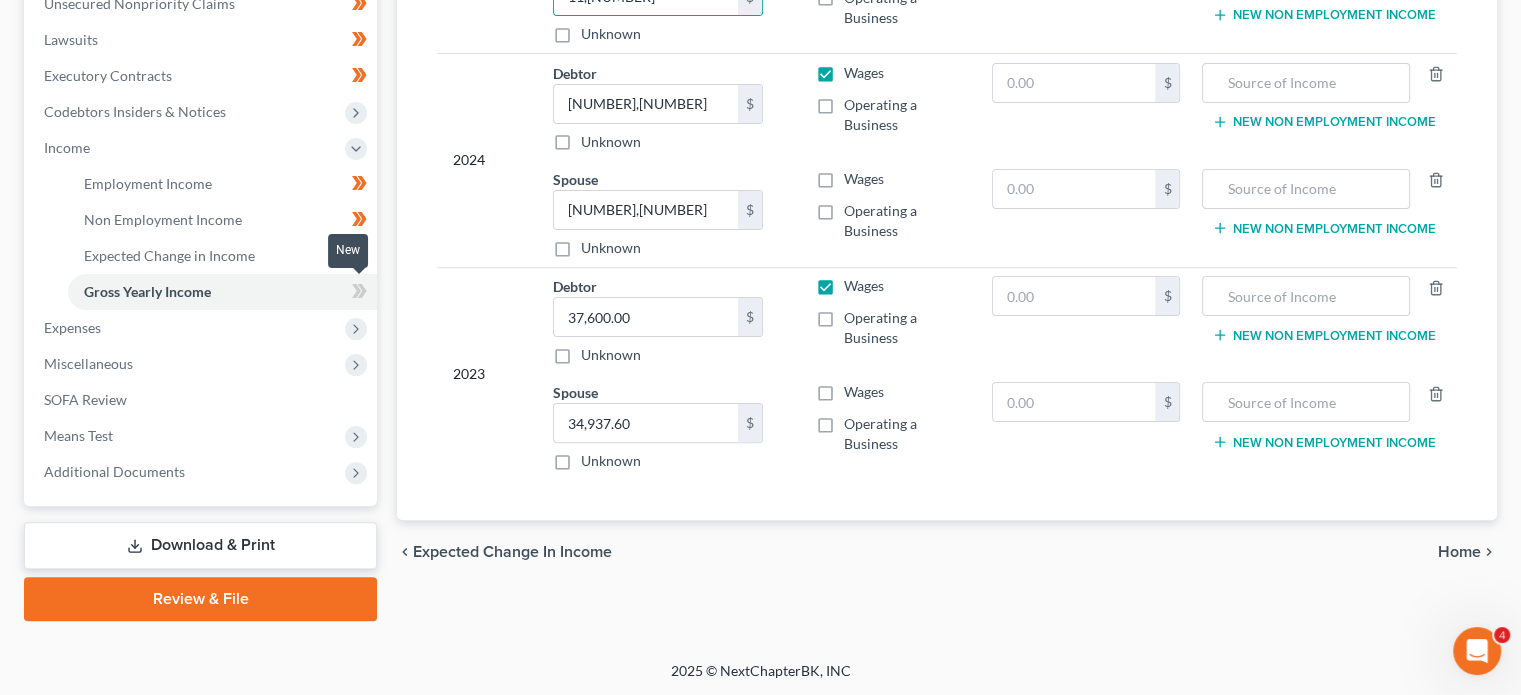click 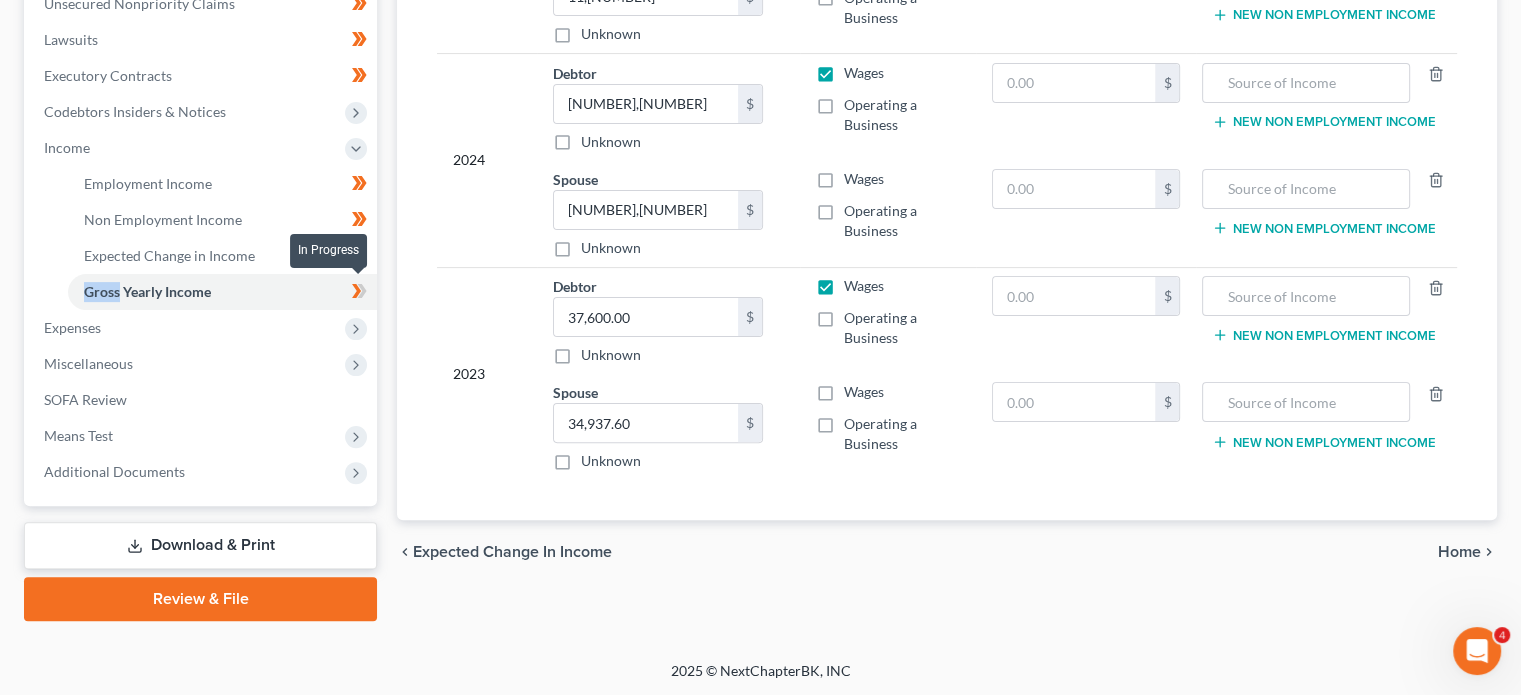 click 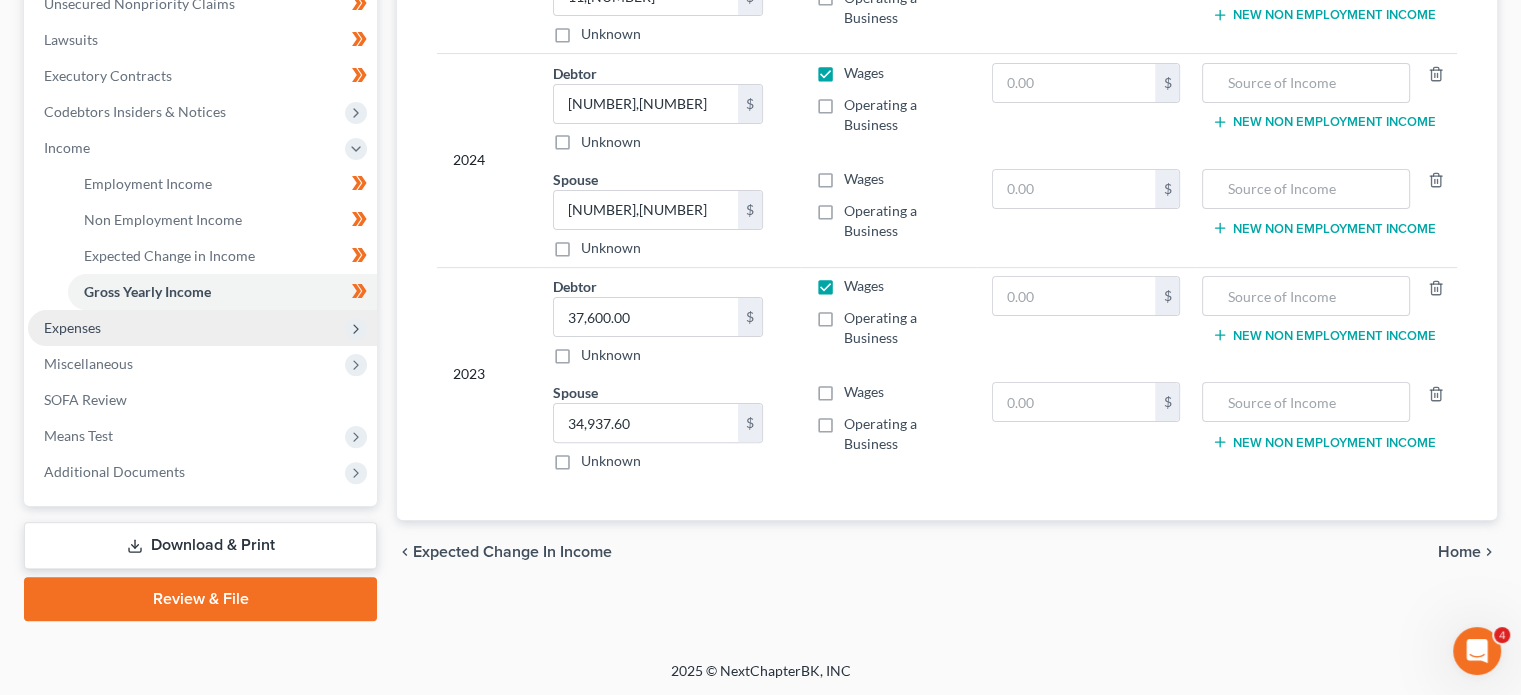 click on "Expenses" at bounding box center [202, 328] 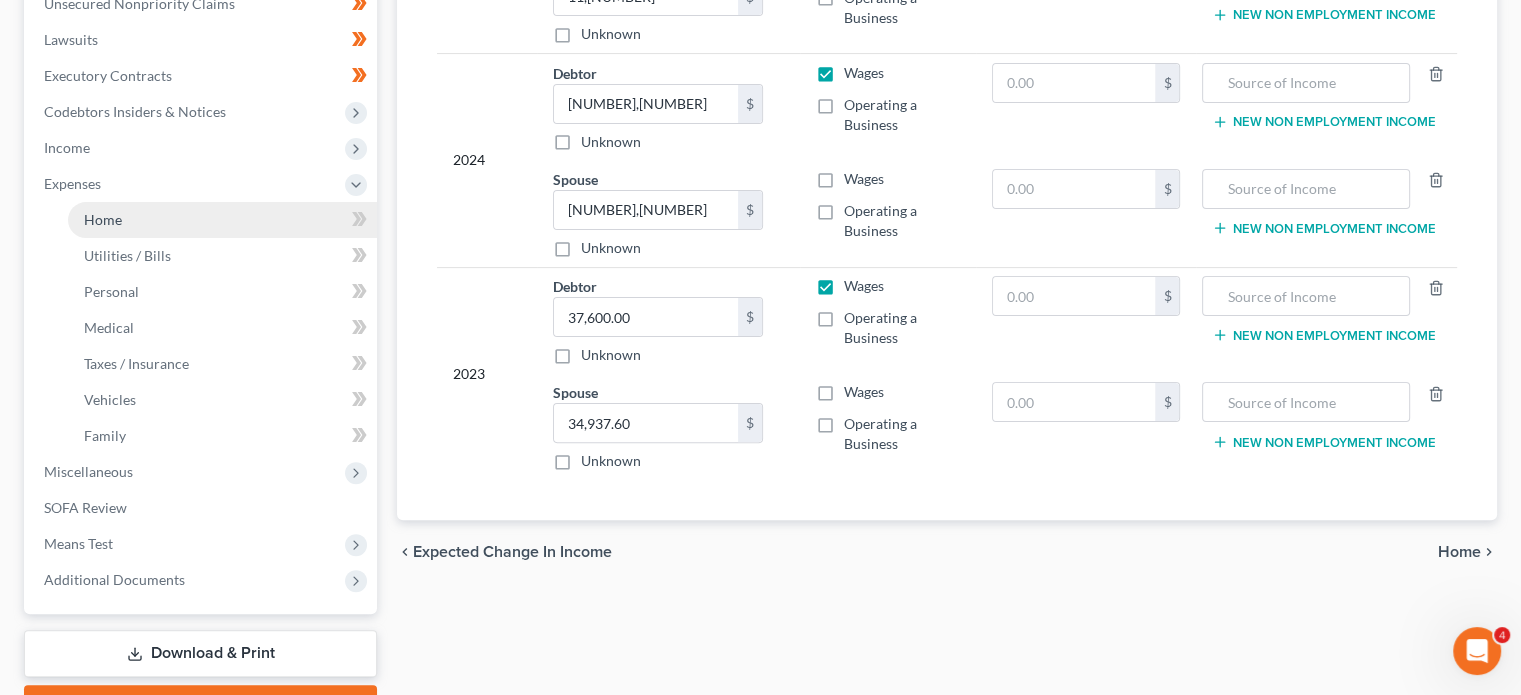 click on "Home" at bounding box center [222, 220] 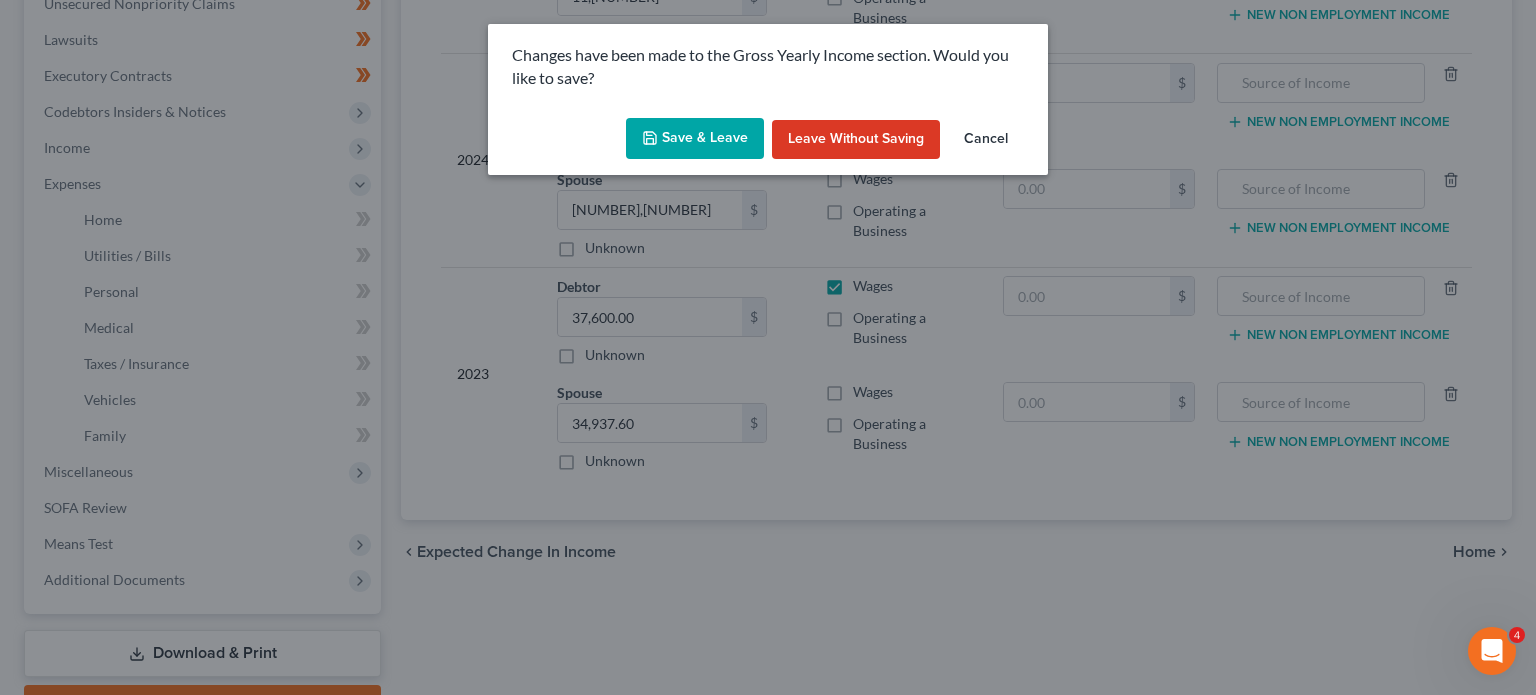 click on "Save & Leave" at bounding box center (695, 139) 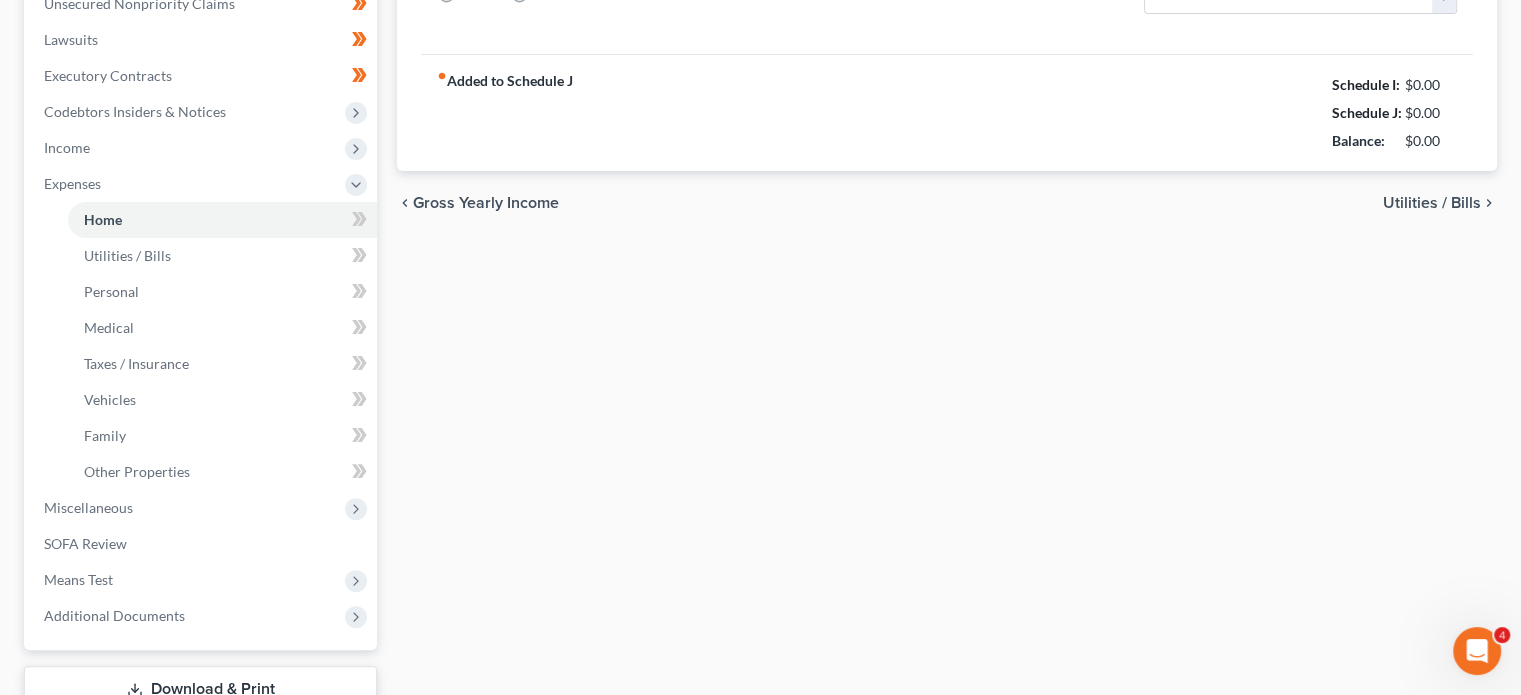 type on "1,680.00" 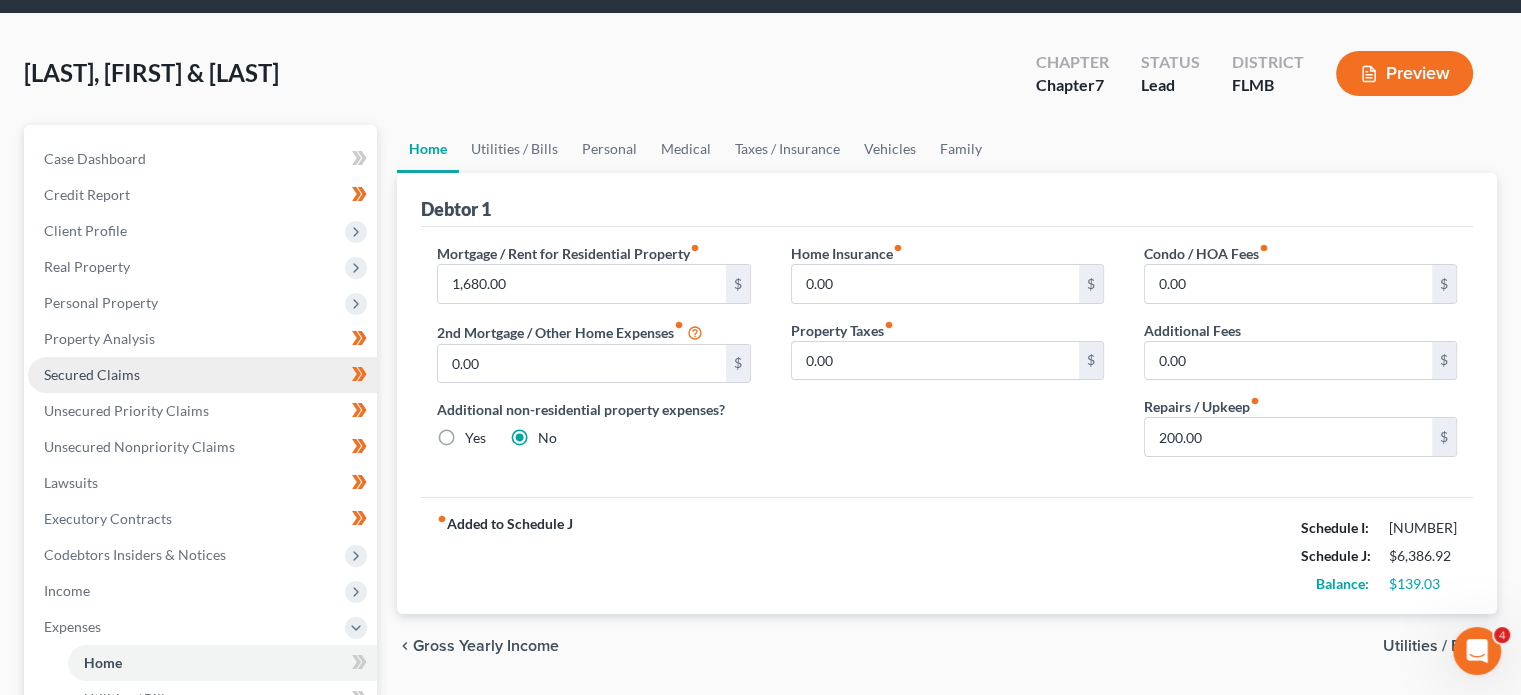 scroll, scrollTop: 72, scrollLeft: 0, axis: vertical 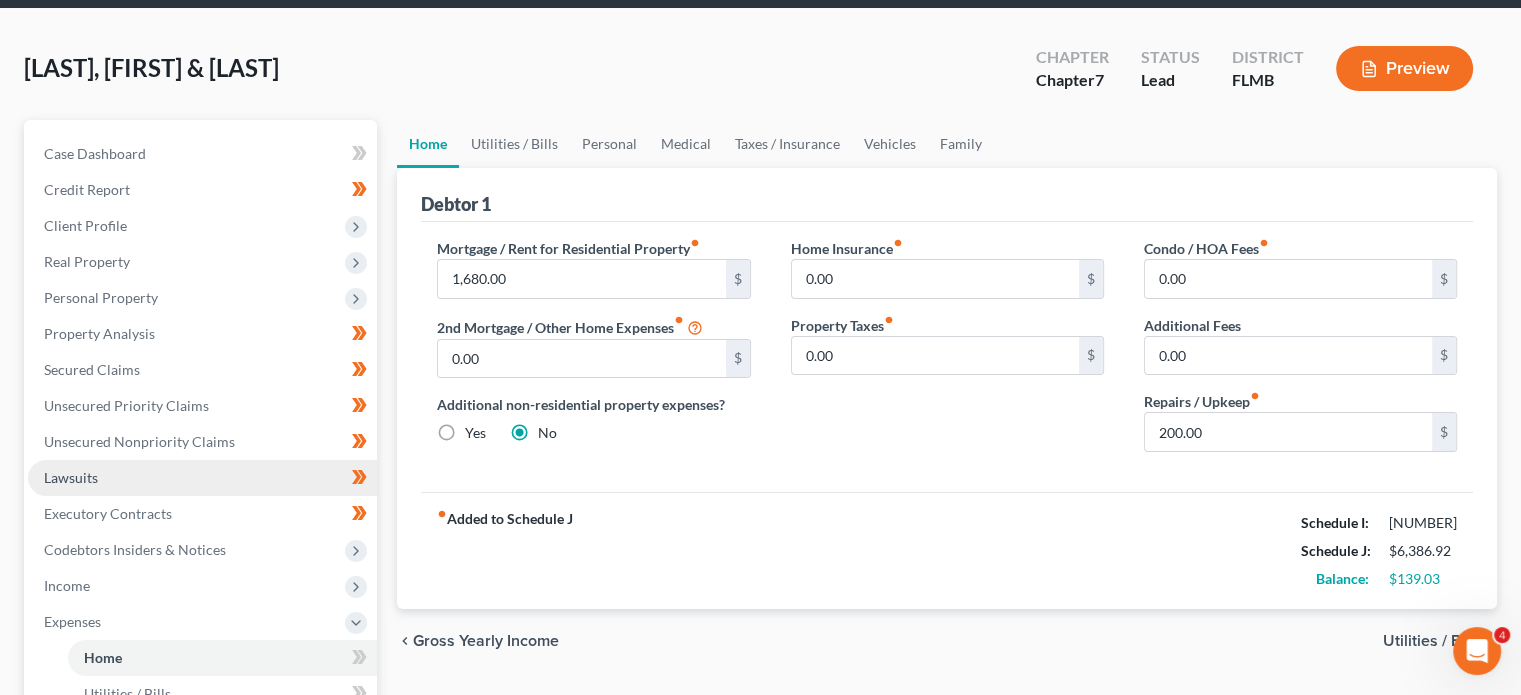 click on "Lawsuits" at bounding box center [202, 478] 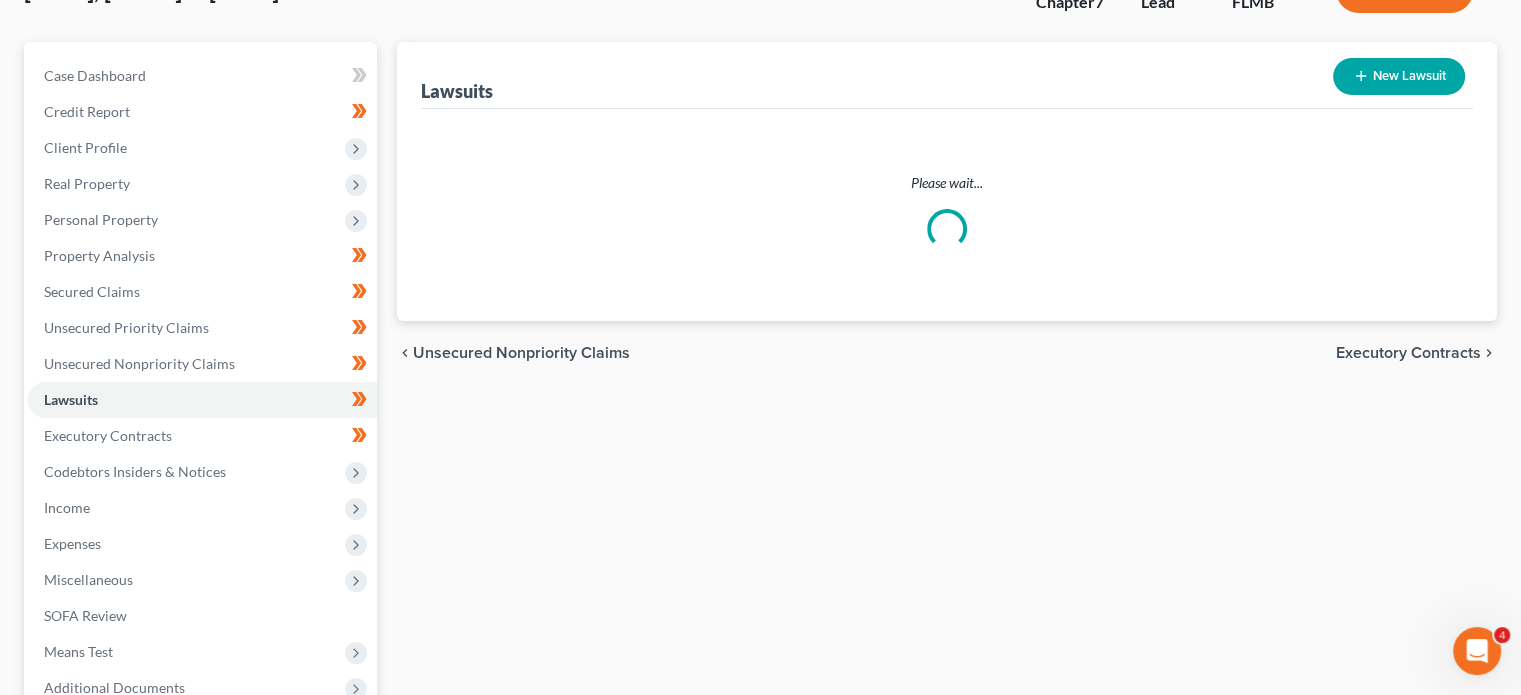 scroll, scrollTop: 156, scrollLeft: 0, axis: vertical 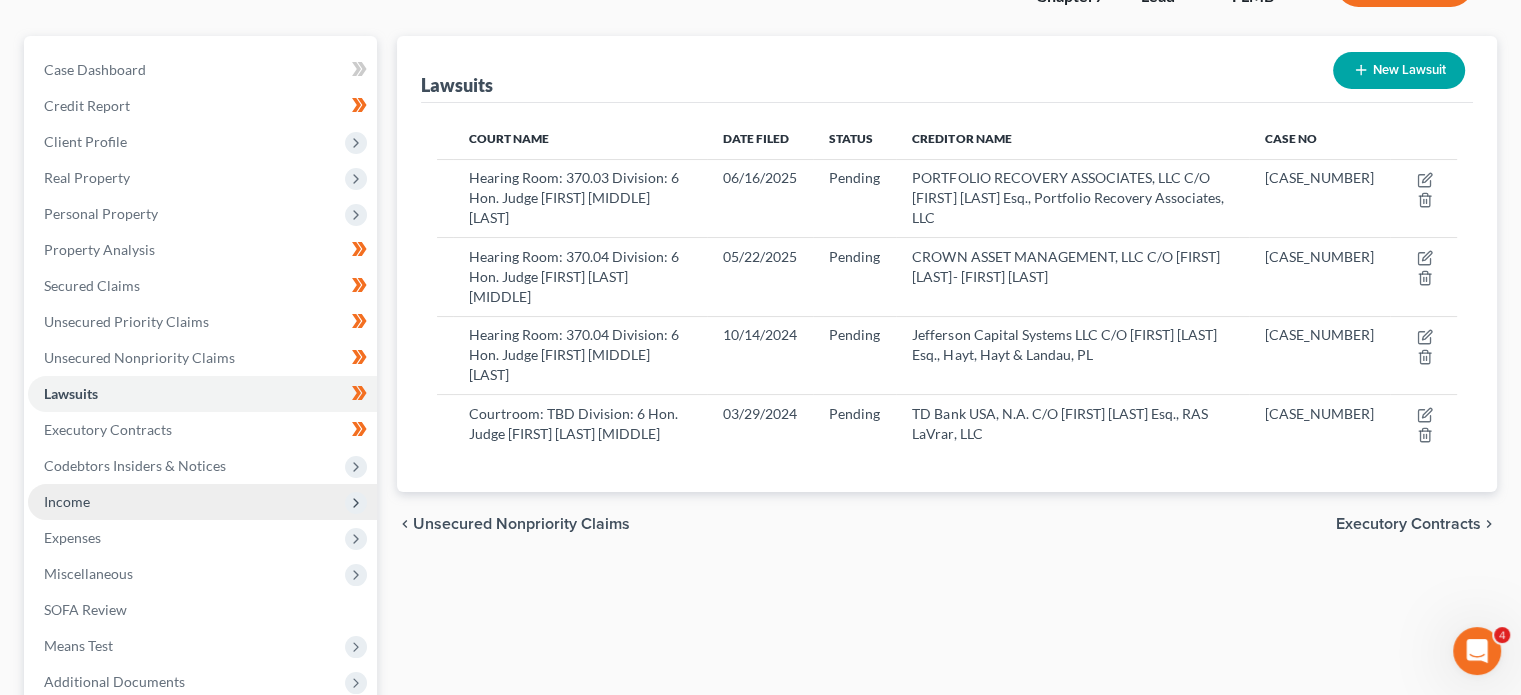 click on "Income" at bounding box center [202, 502] 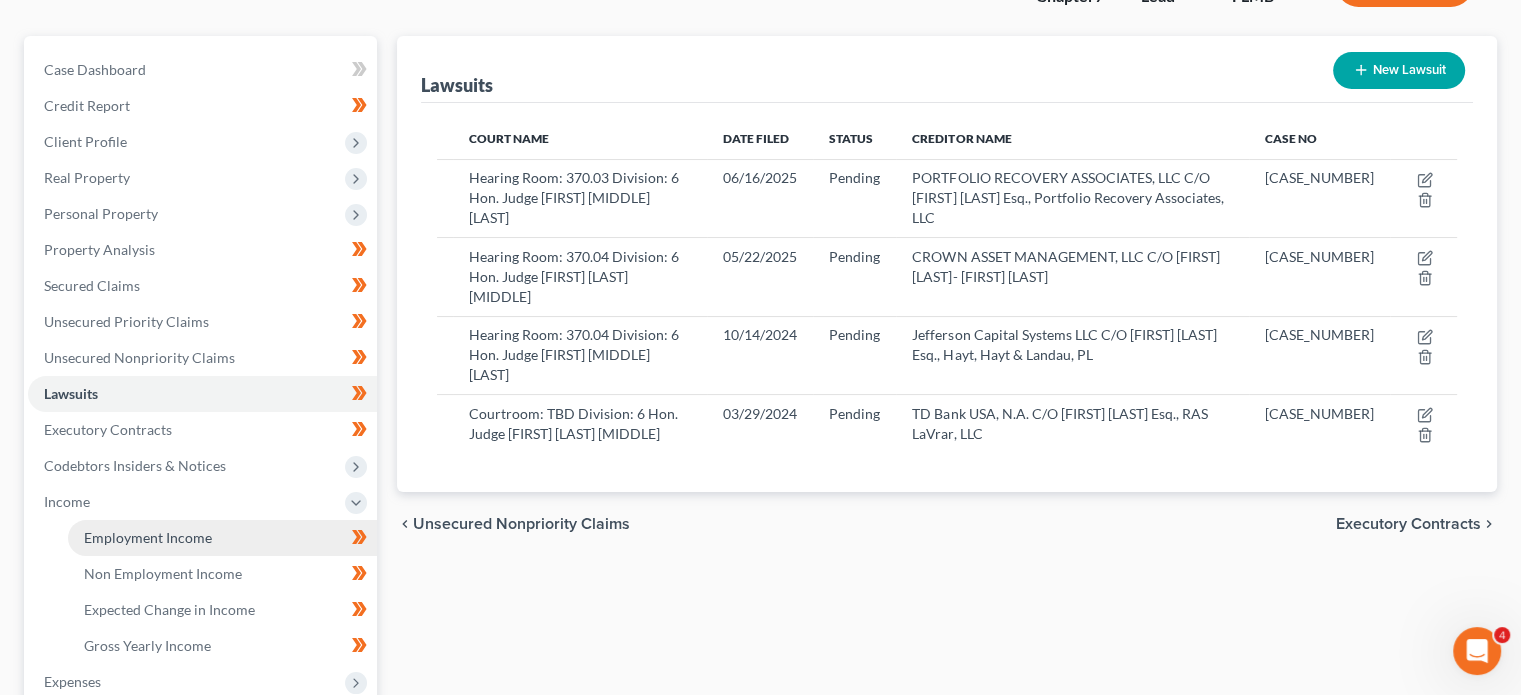 click on "Employment Income" at bounding box center (222, 538) 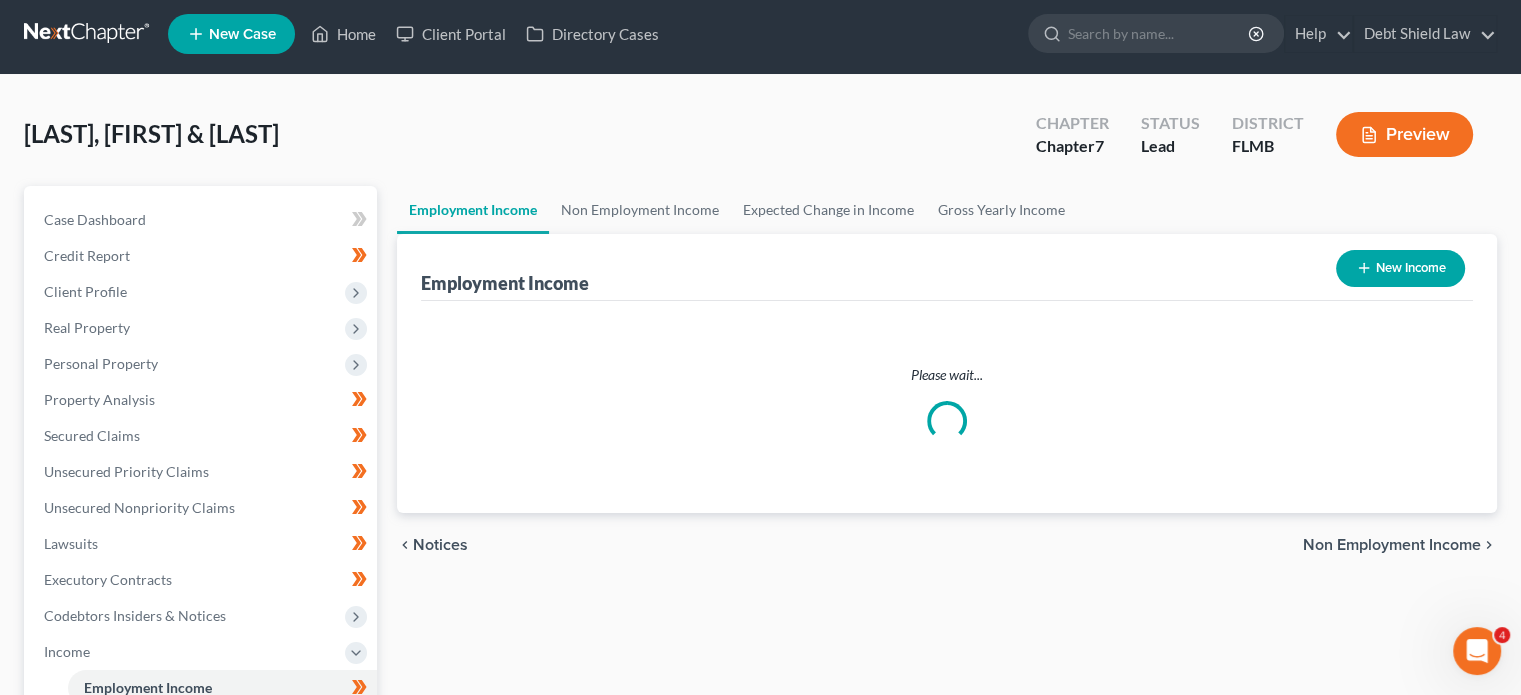 scroll, scrollTop: 0, scrollLeft: 0, axis: both 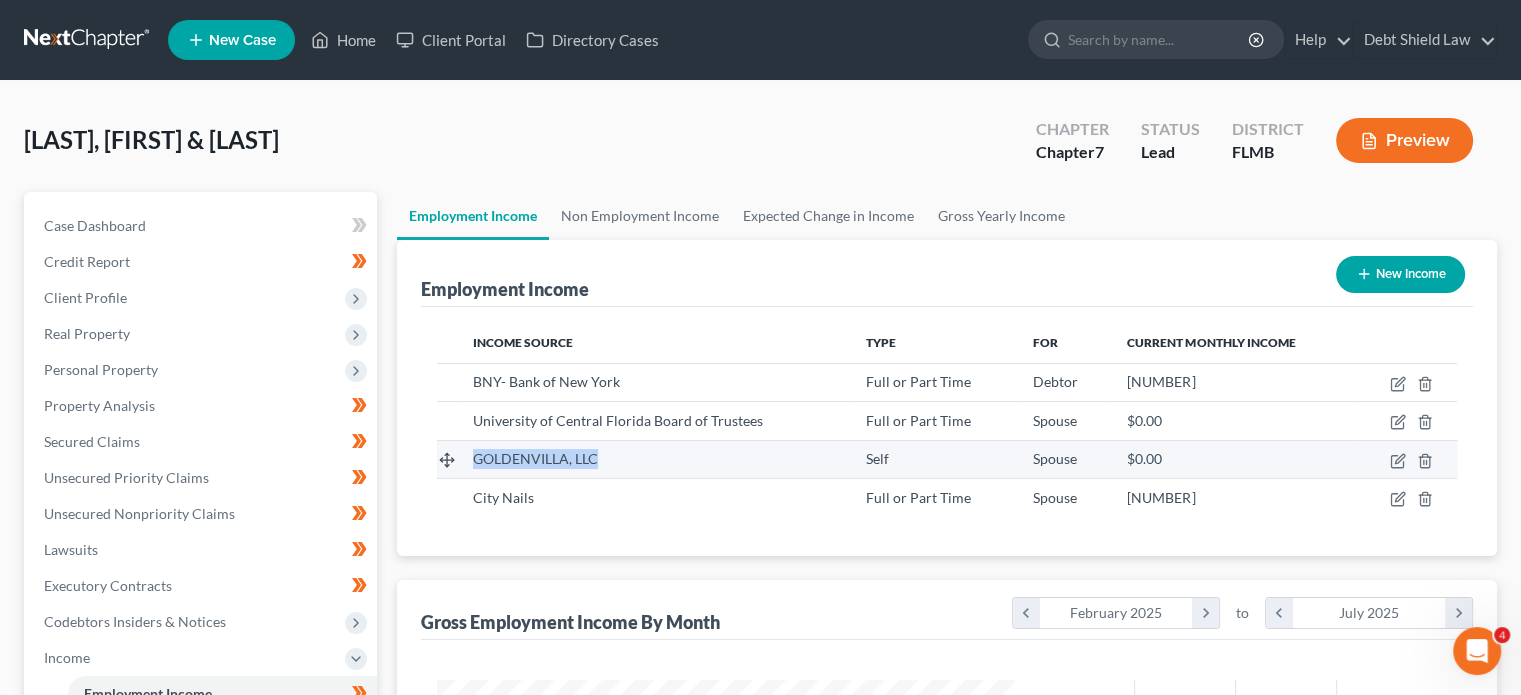 drag, startPoint x: 466, startPoint y: 451, endPoint x: 613, endPoint y: 458, distance: 147.16656 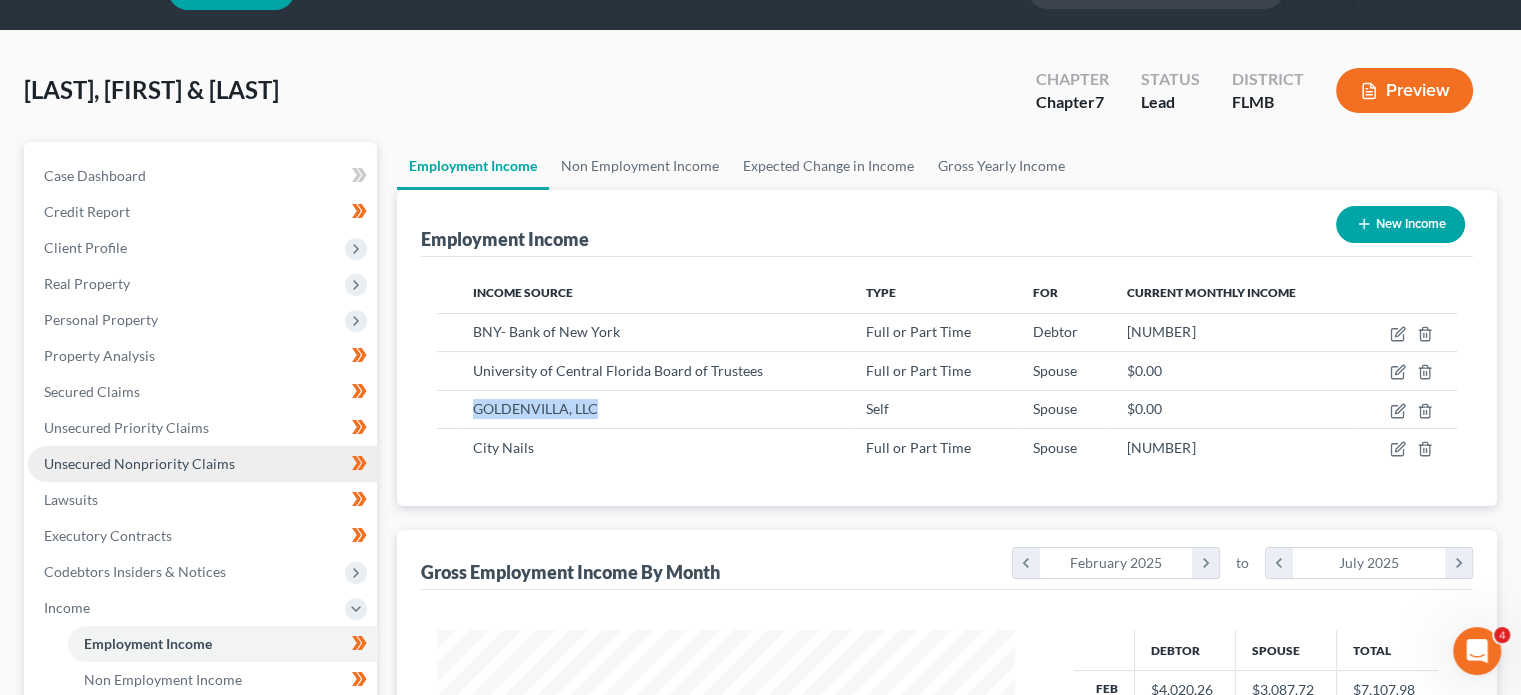 scroll, scrollTop: 51, scrollLeft: 0, axis: vertical 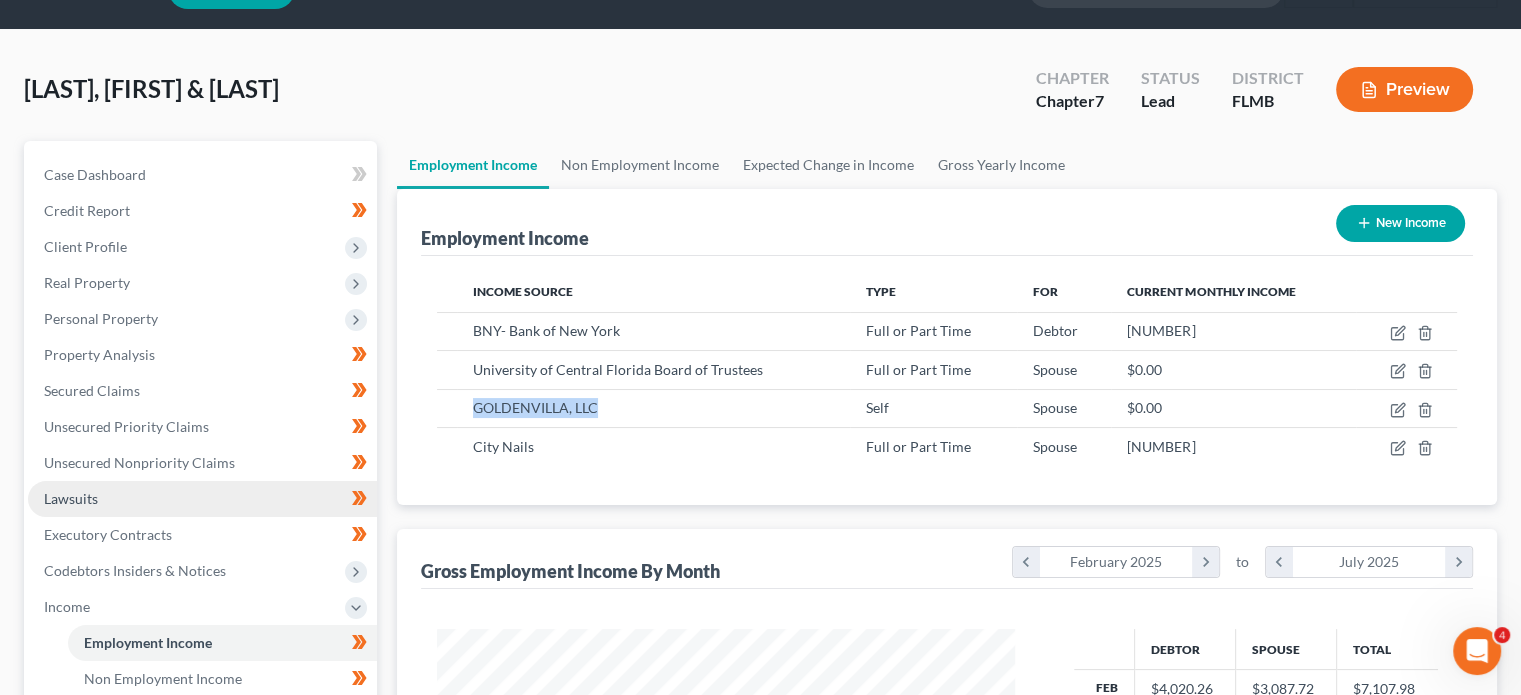 click on "Lawsuits" at bounding box center (202, 499) 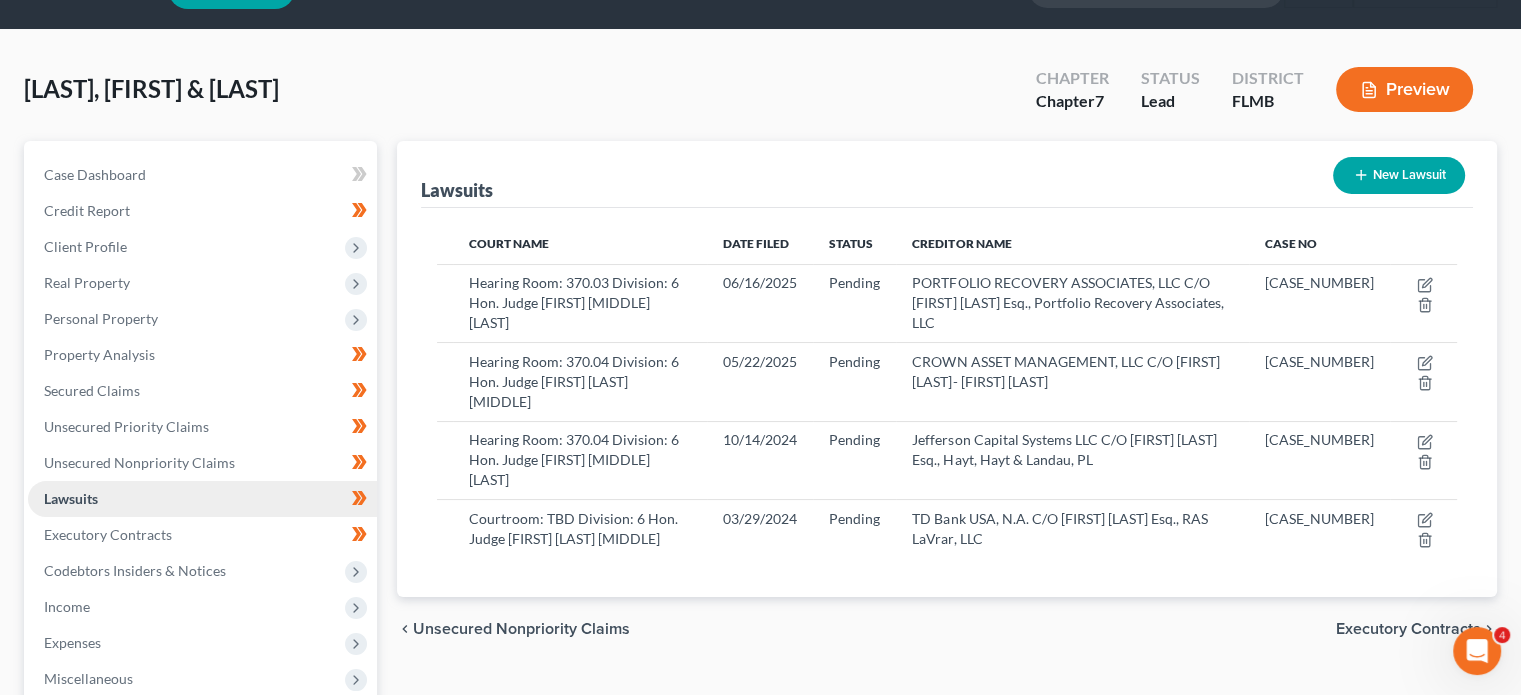 scroll, scrollTop: 0, scrollLeft: 0, axis: both 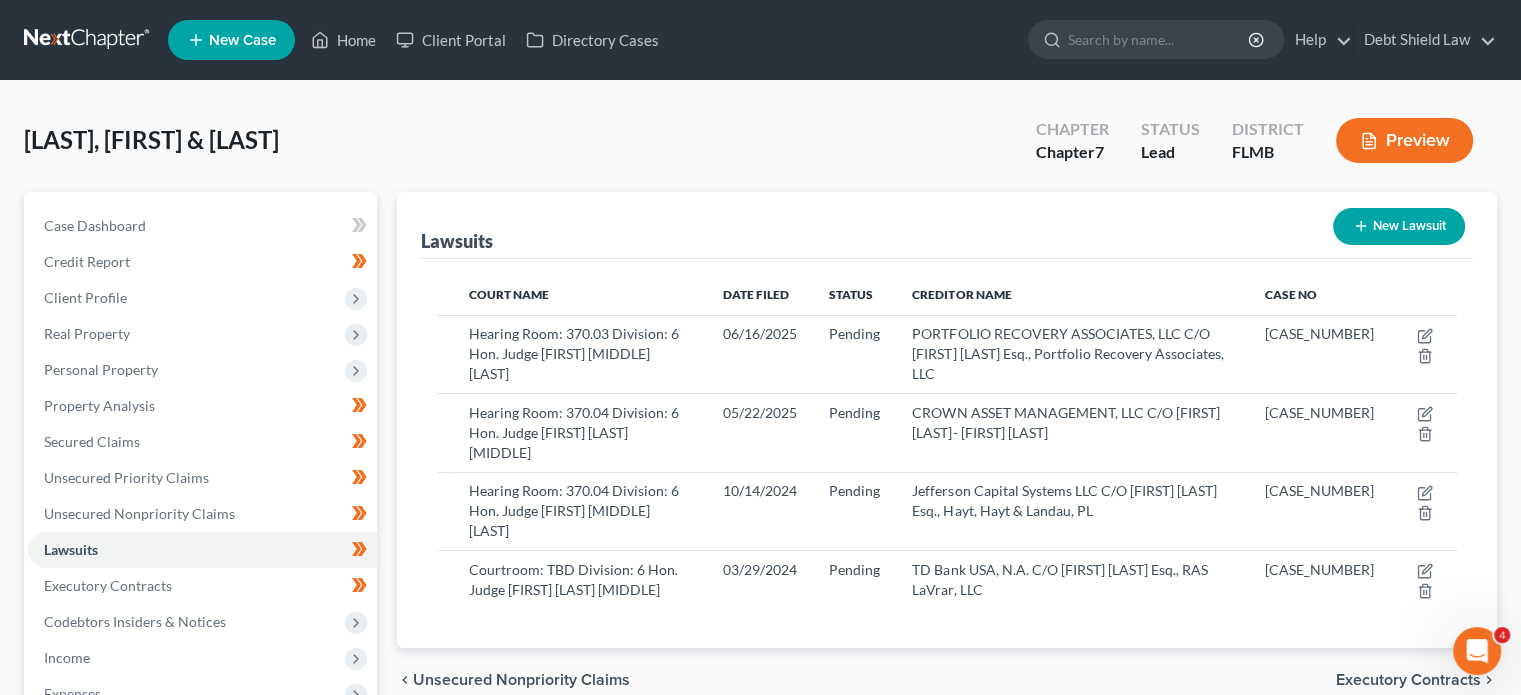 click at bounding box center (88, 40) 